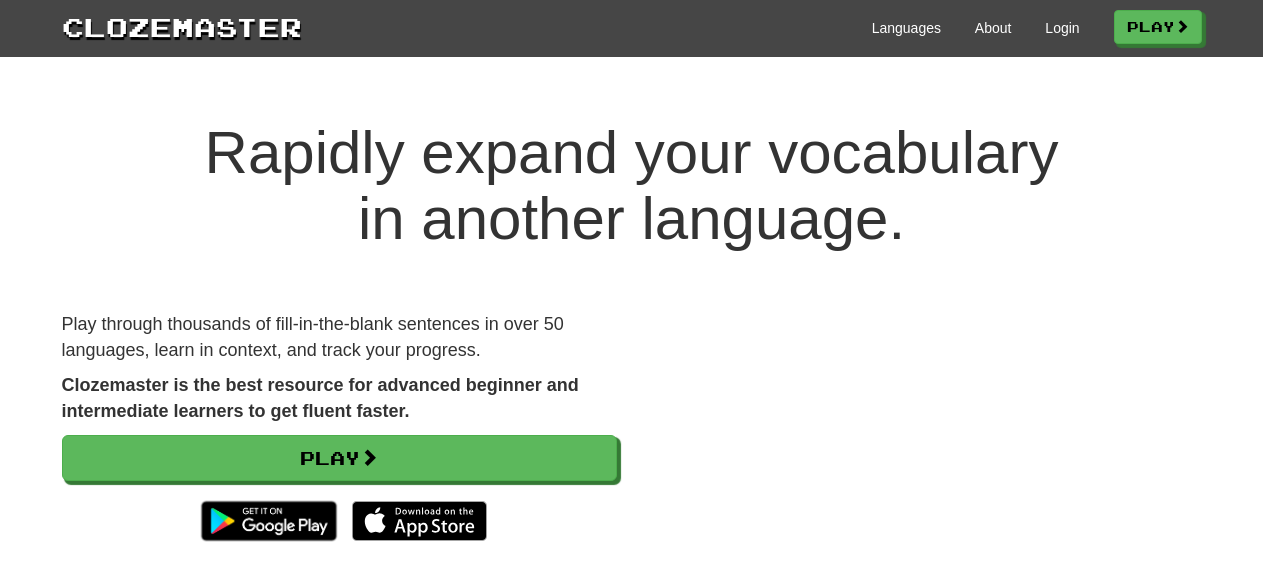 scroll, scrollTop: 0, scrollLeft: 0, axis: both 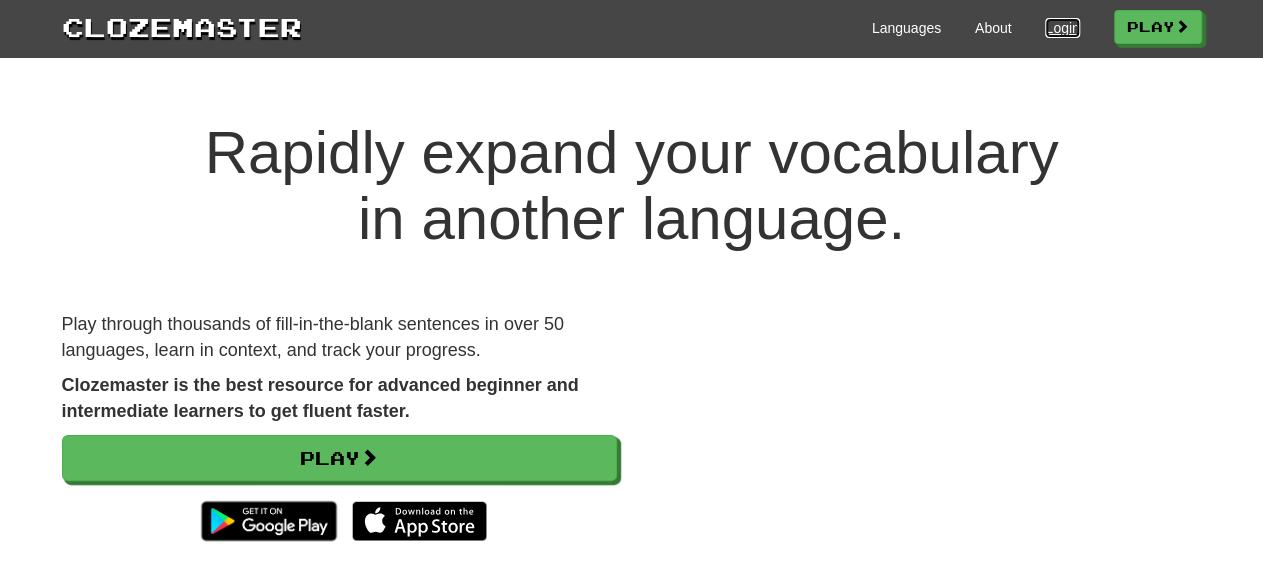 click on "Login" at bounding box center [1062, 28] 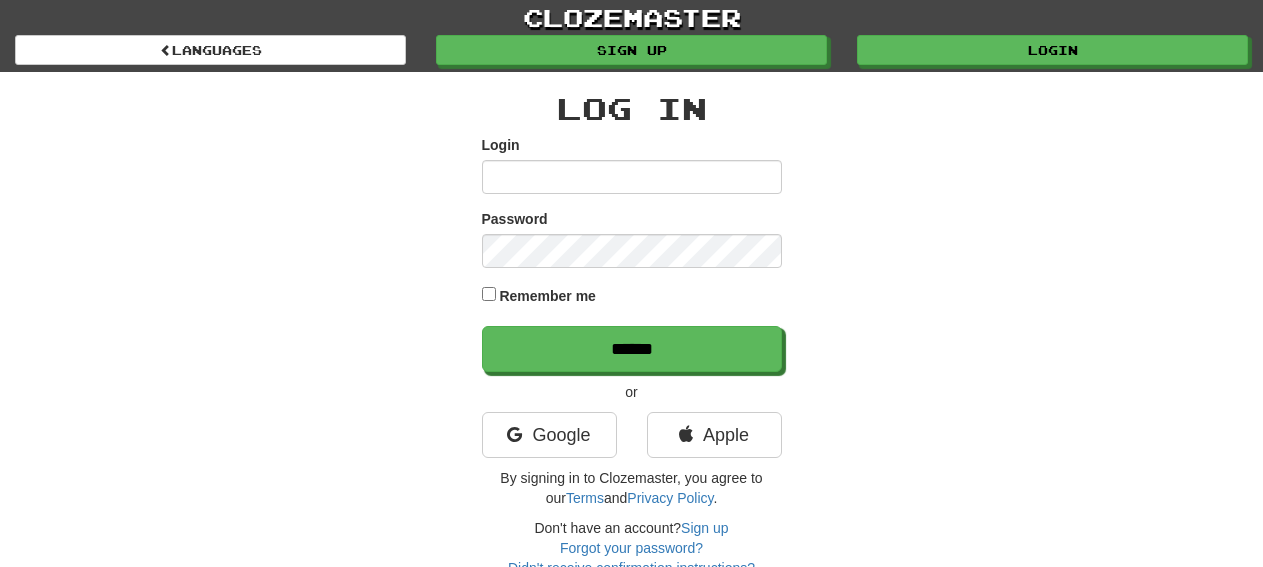 scroll, scrollTop: 0, scrollLeft: 0, axis: both 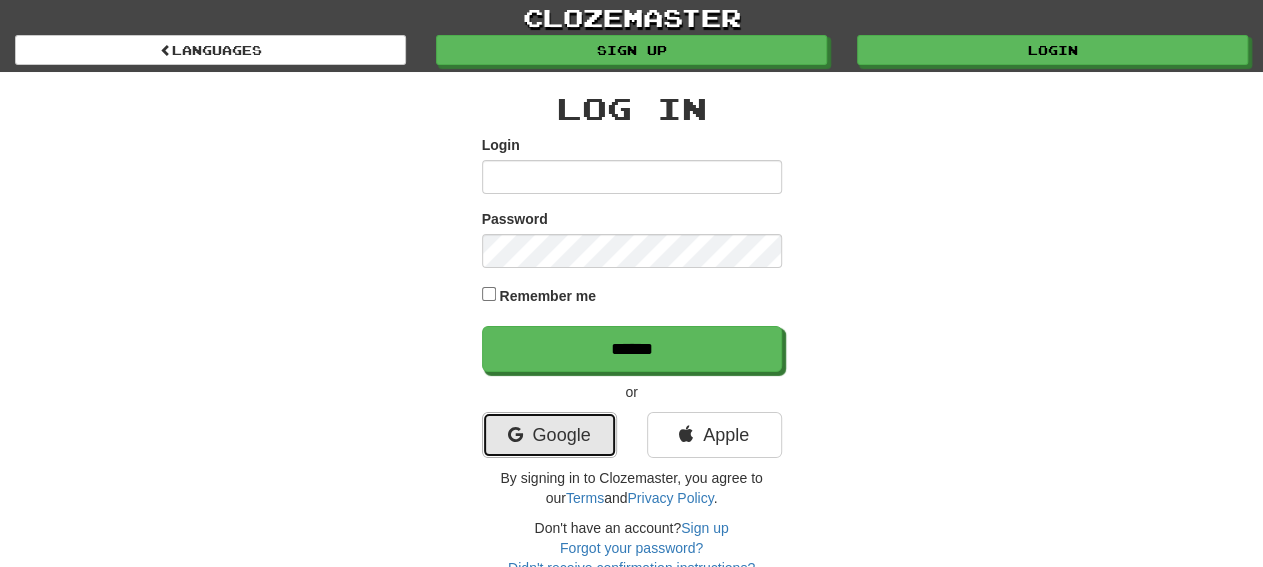 click on "Google" at bounding box center (549, 435) 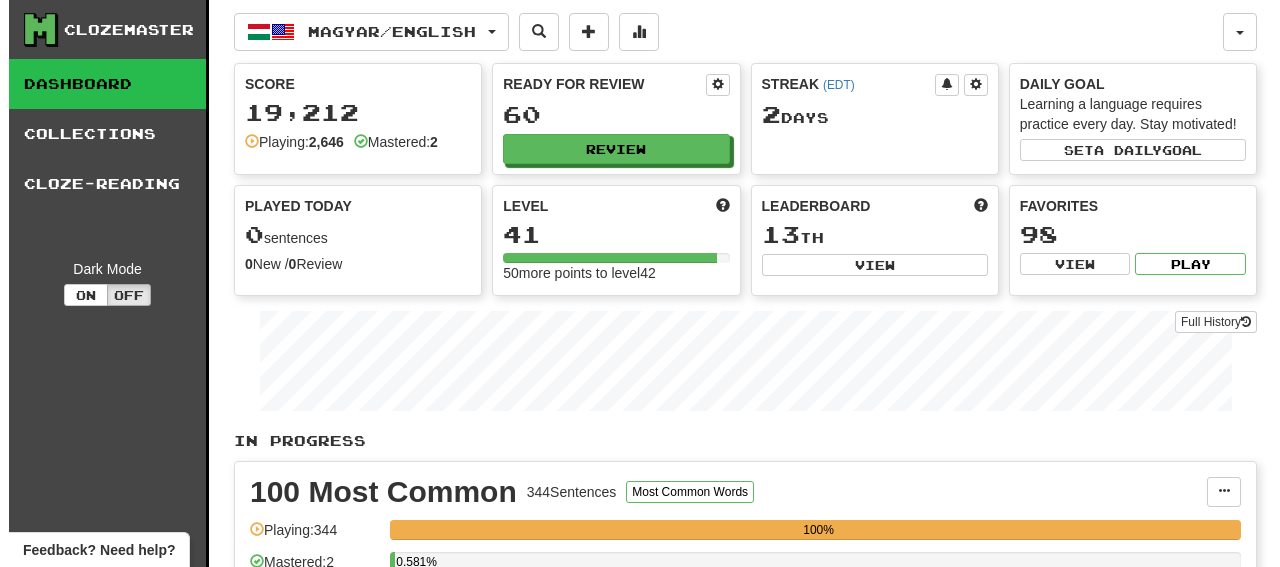 scroll, scrollTop: 0, scrollLeft: 0, axis: both 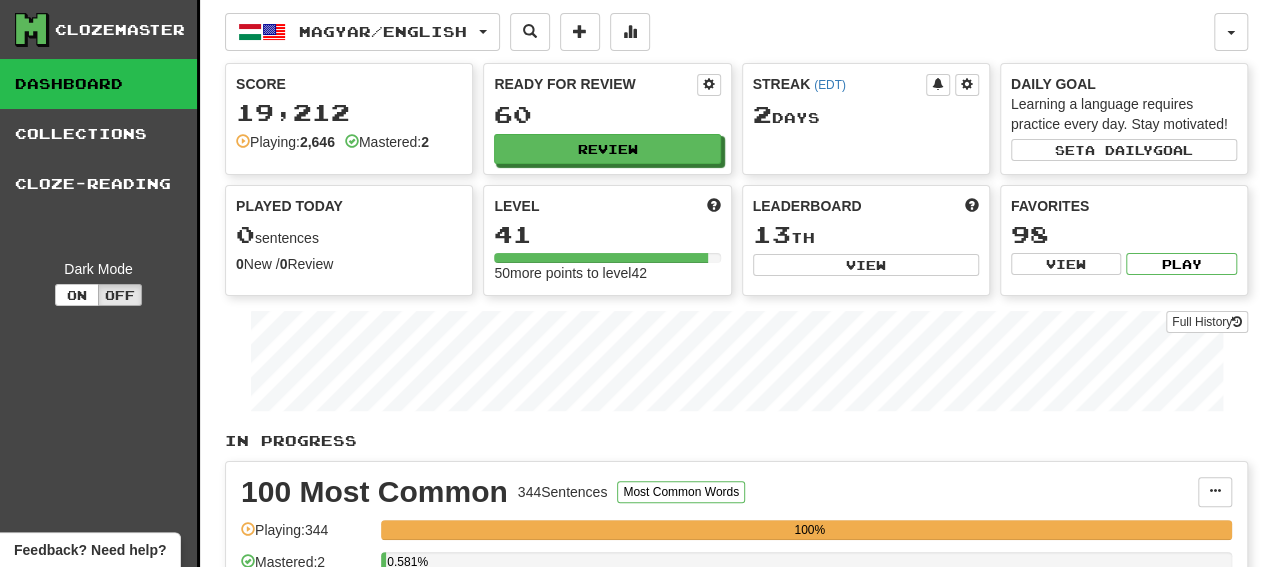 click on "Ready for Review 60   Review" at bounding box center (607, 119) 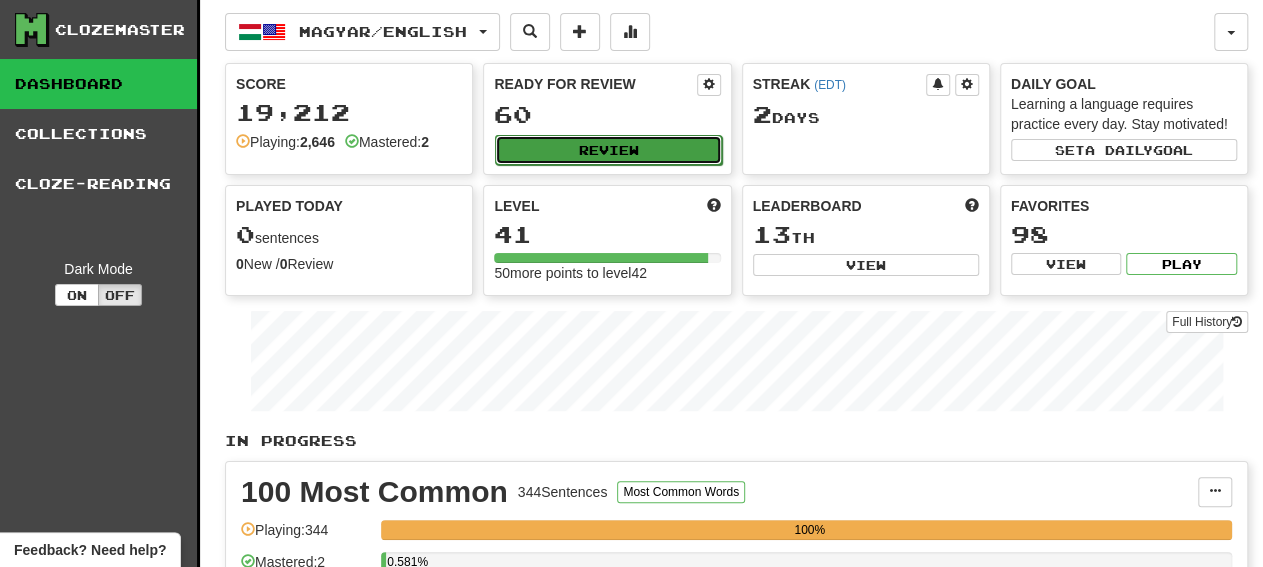 click on "Review" at bounding box center [608, 150] 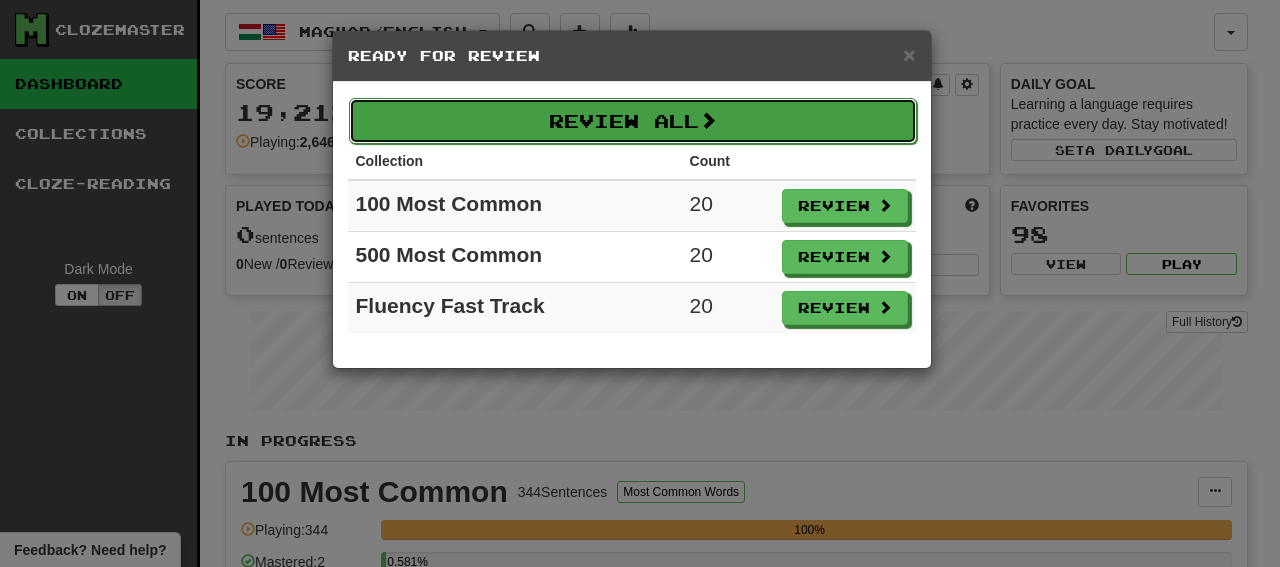 click on "Review All" at bounding box center (633, 121) 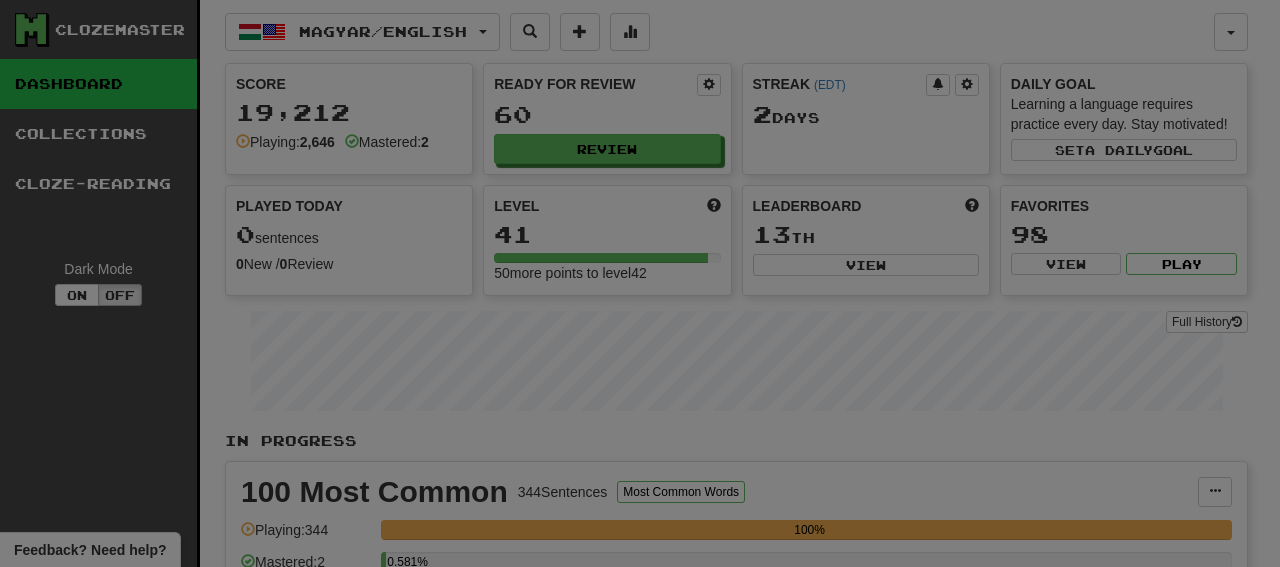 select on "**" 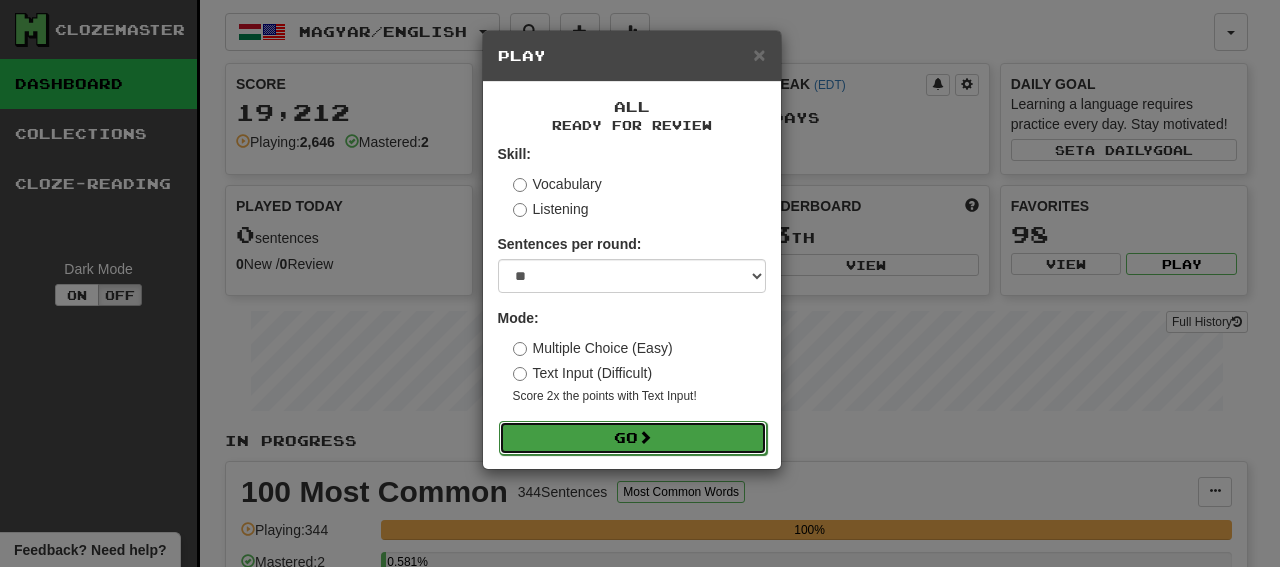 click on "Go" at bounding box center (633, 438) 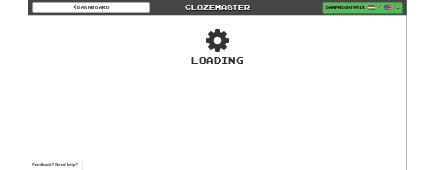 scroll, scrollTop: 0, scrollLeft: 0, axis: both 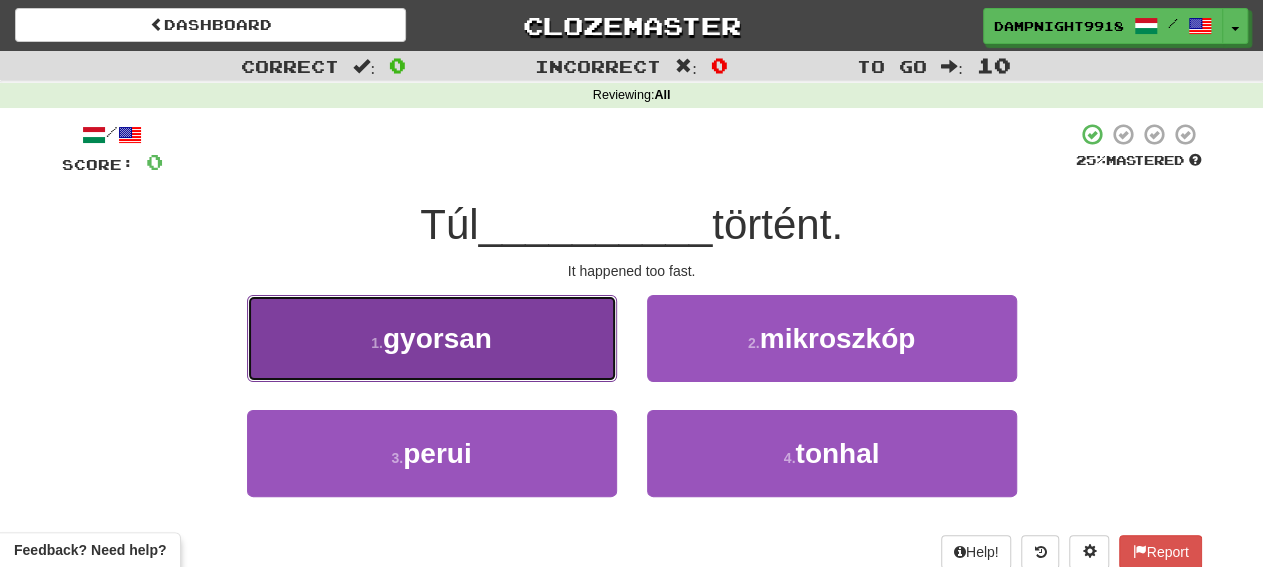 click on "1 .  gyorsan" at bounding box center [432, 338] 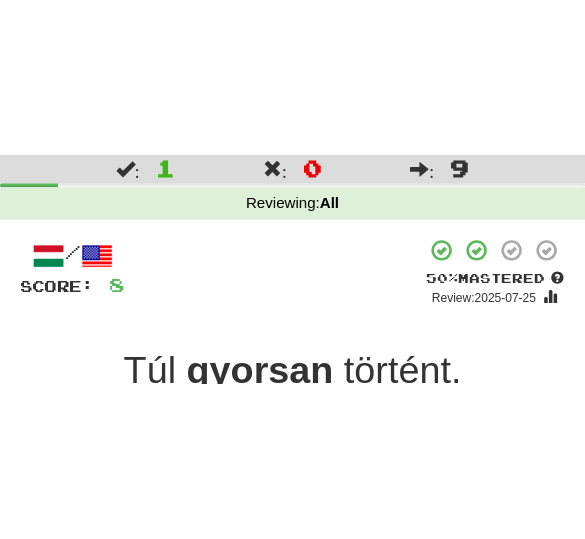 scroll, scrollTop: 52, scrollLeft: 0, axis: vertical 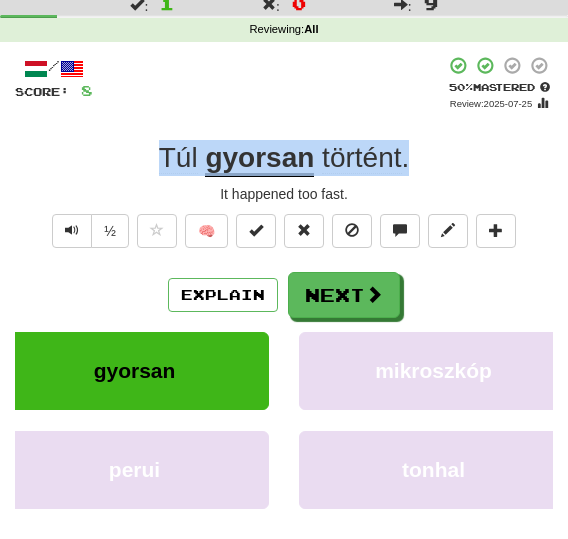 drag, startPoint x: 416, startPoint y: 159, endPoint x: 143, endPoint y: 163, distance: 273.0293 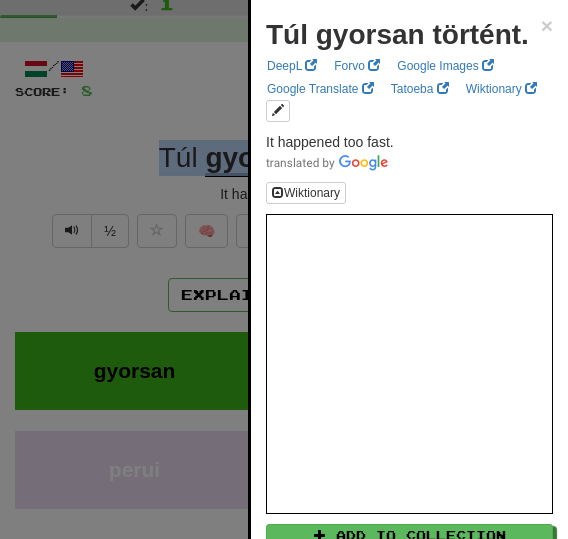 copy on "Túl   gyorsan   történt ." 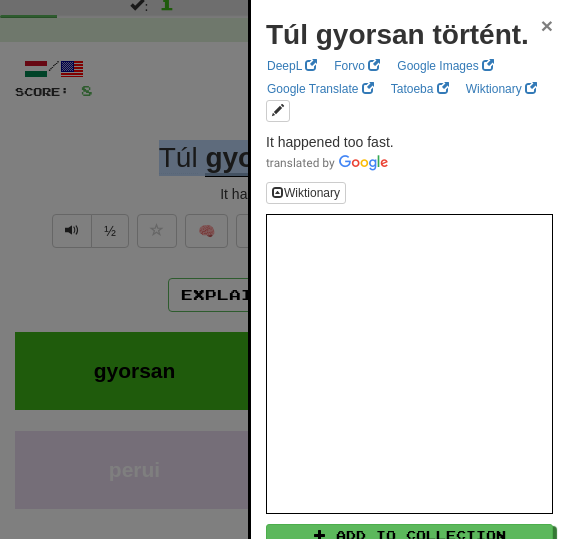 click on "×" at bounding box center [547, 25] 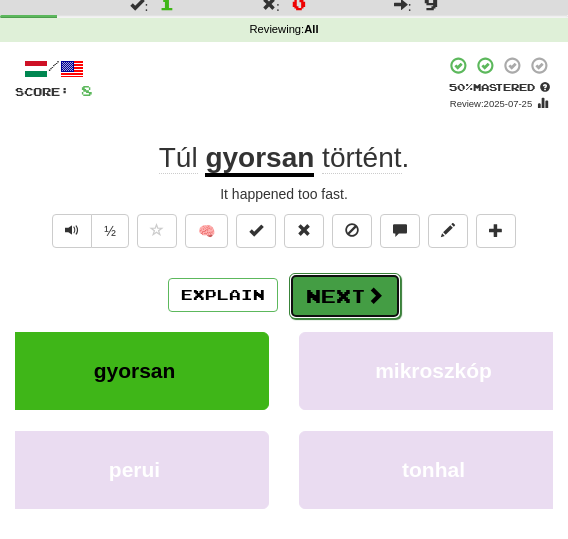 click at bounding box center [375, 295] 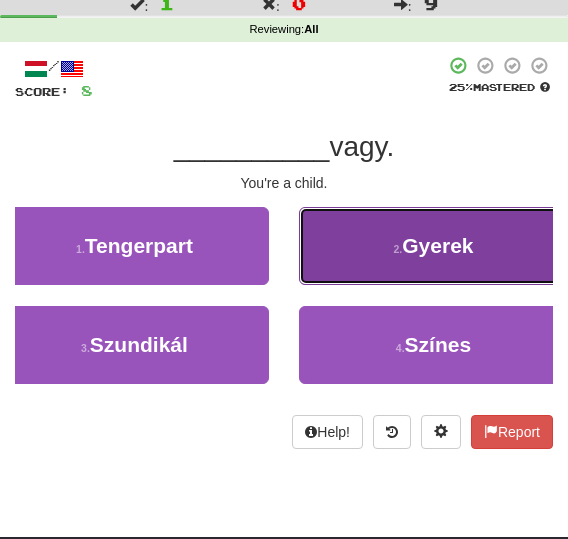 click on "2 .  Gyerek" at bounding box center [433, 246] 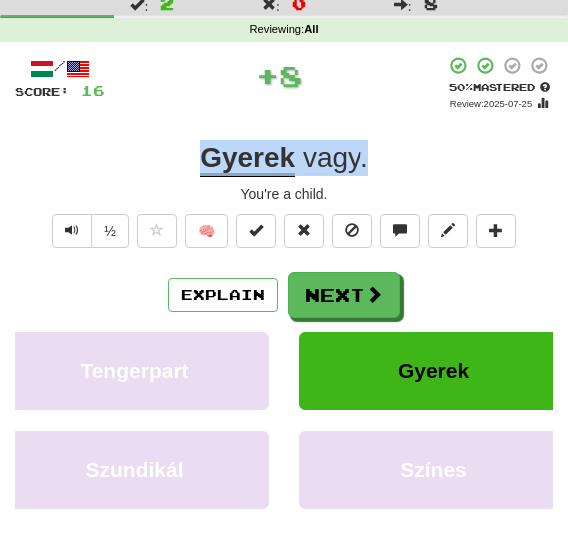 drag, startPoint x: 418, startPoint y: 157, endPoint x: 187, endPoint y: 157, distance: 231 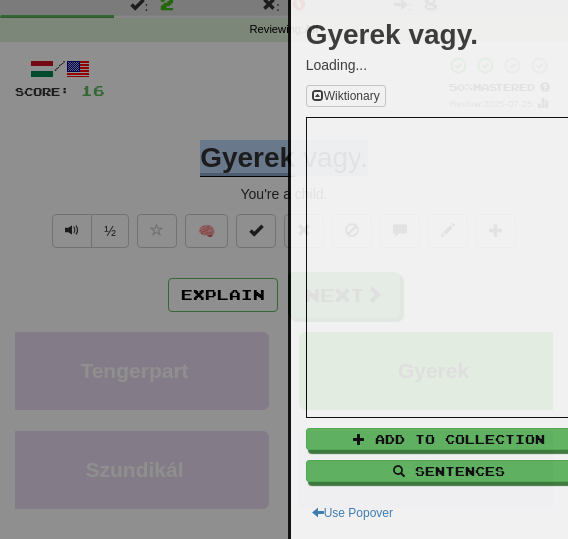 copy on "Gyerek   vagy ." 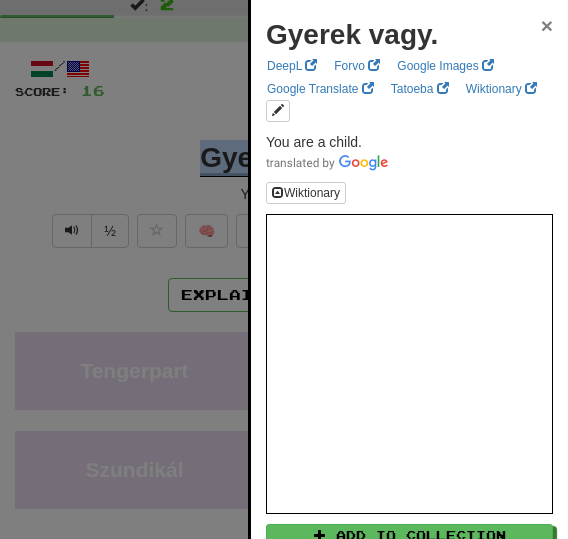 click on "×" at bounding box center (547, 25) 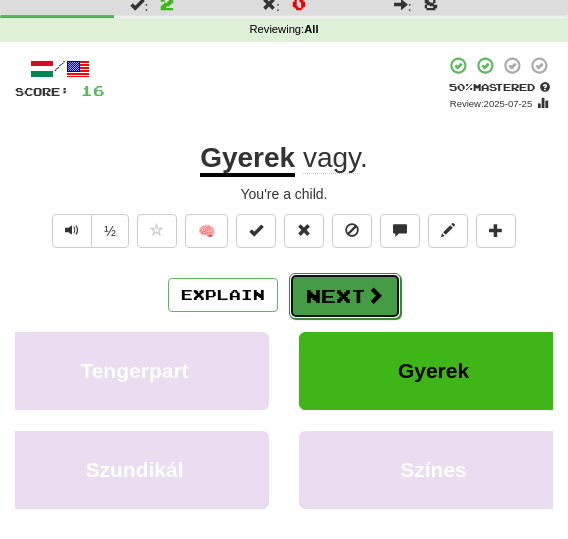 click on "Next" at bounding box center [345, 296] 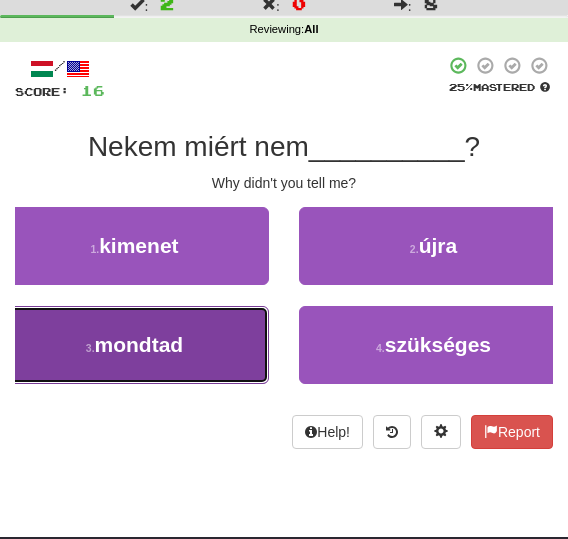 click on "mondtad" at bounding box center [139, 344] 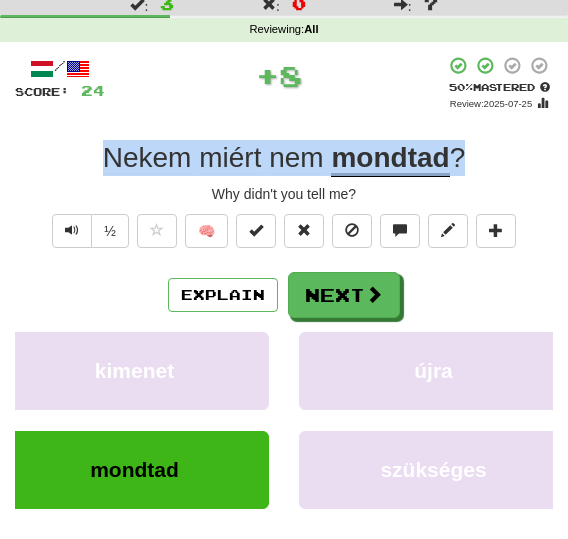 drag, startPoint x: 477, startPoint y: 162, endPoint x: 95, endPoint y: 167, distance: 382.0327 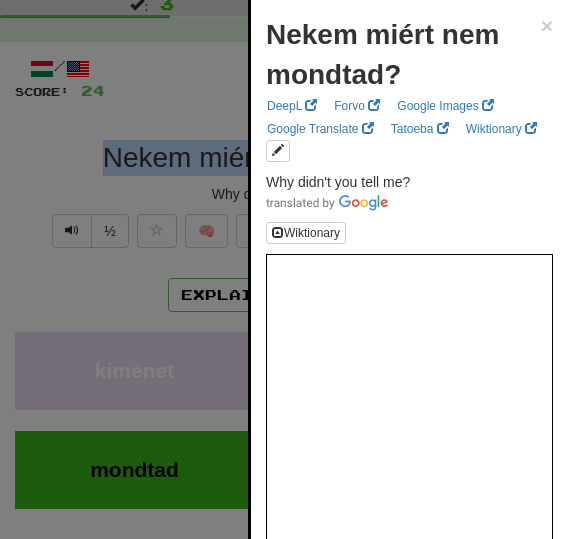 copy on "Nekem   miért   nem   mondtad ?" 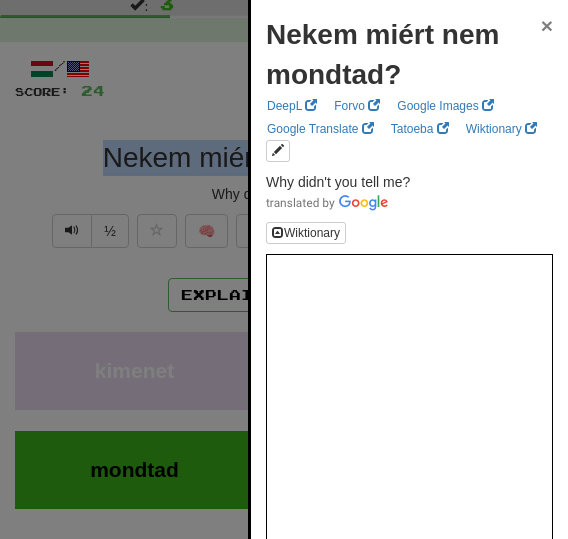 click on "×" at bounding box center (547, 25) 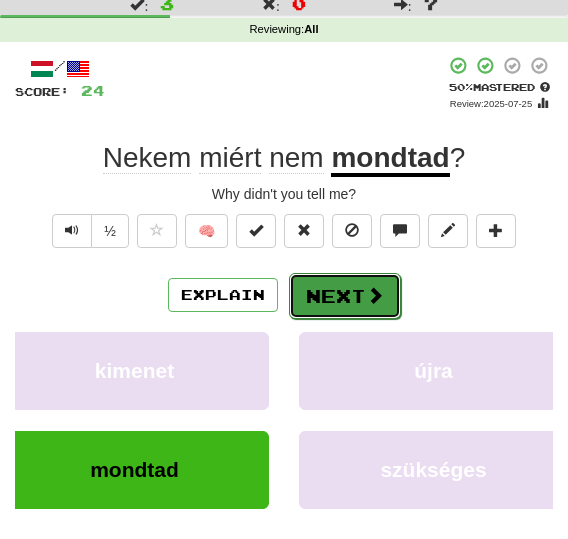 click at bounding box center [375, 295] 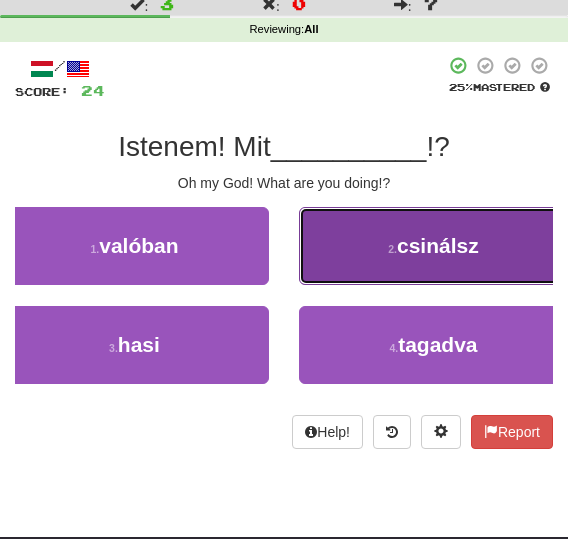click on "2 .  csinálsz" at bounding box center (433, 246) 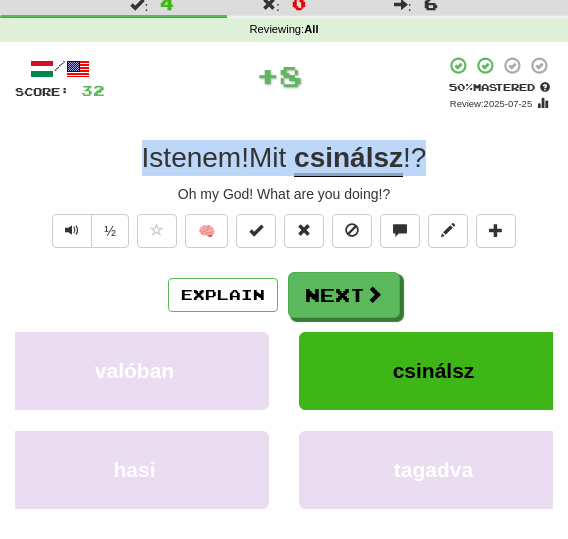 drag, startPoint x: 467, startPoint y: 160, endPoint x: 83, endPoint y: 167, distance: 384.06378 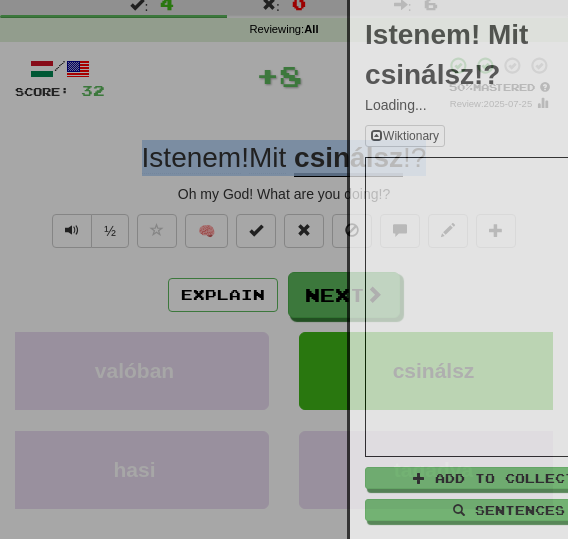 copy on "Istenem !  Mit   csinálsz !?" 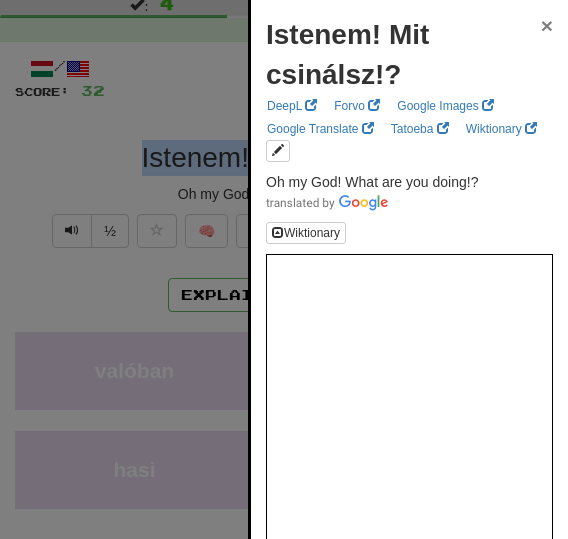 click on "×" at bounding box center (547, 25) 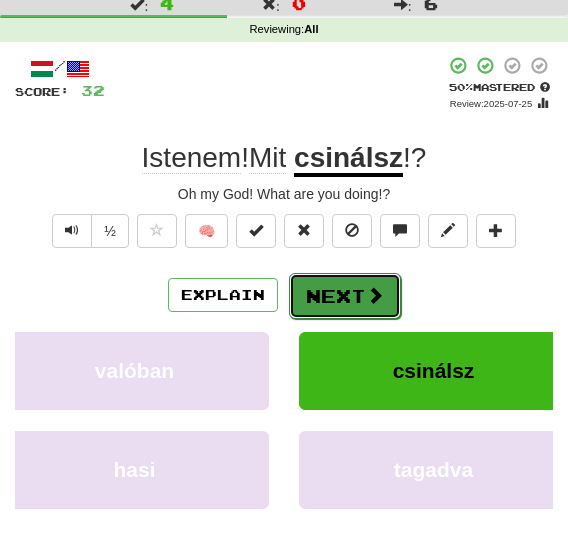 click on "Next" at bounding box center [345, 296] 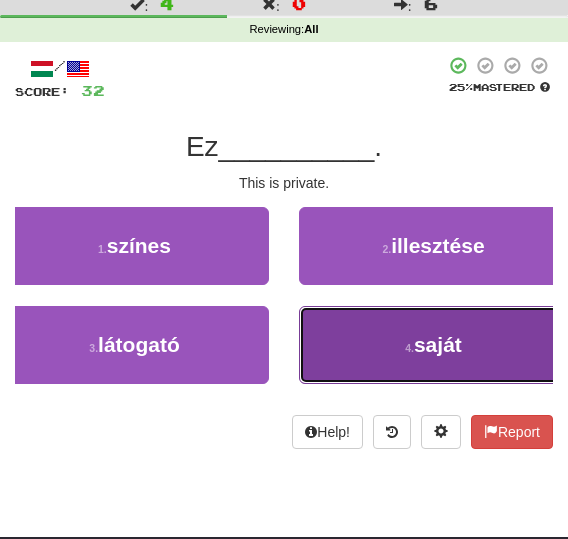 click on "4 .  saját" at bounding box center (433, 345) 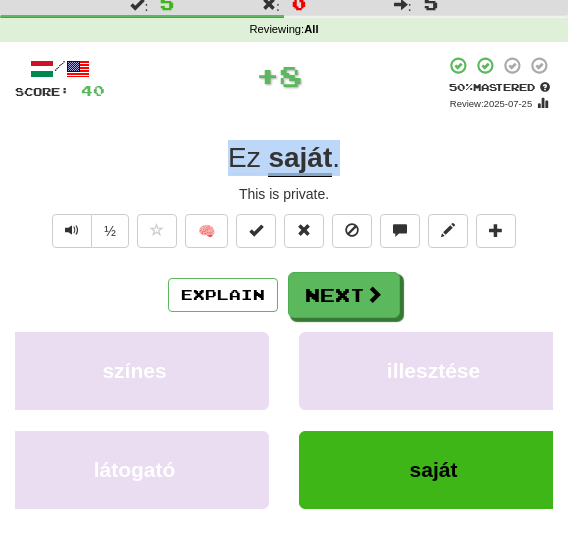 drag, startPoint x: 390, startPoint y: 163, endPoint x: 230, endPoint y: 153, distance: 160.3122 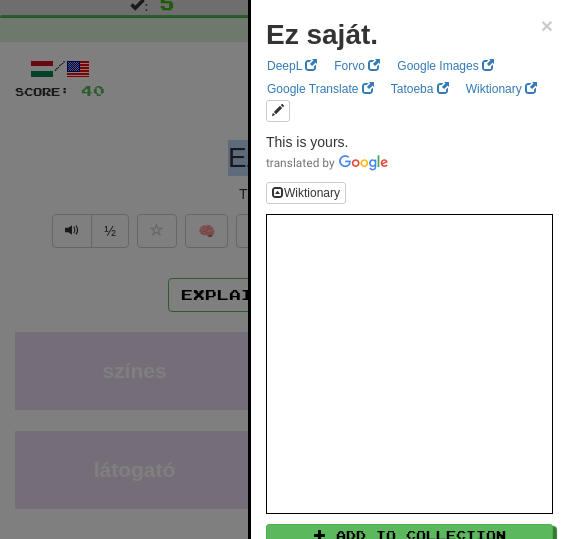 copy on "Ez   saját ." 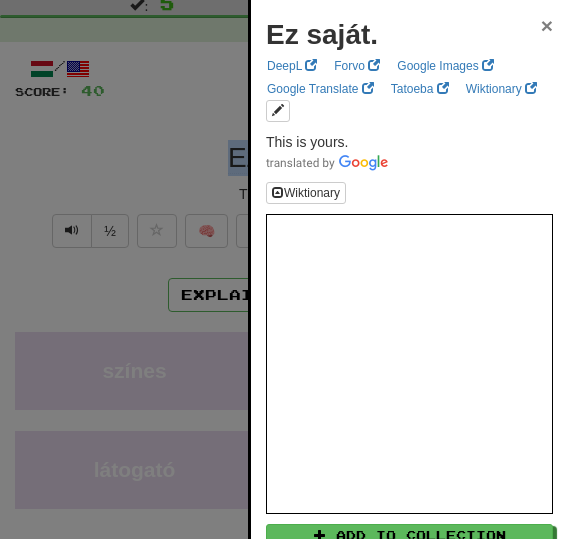 click on "×" at bounding box center [547, 25] 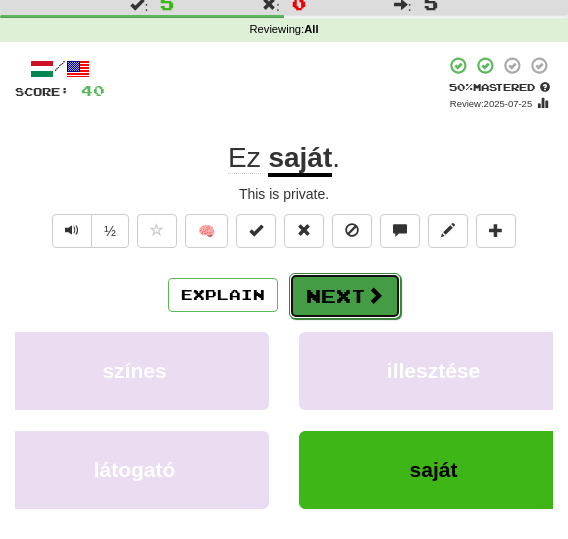 click on "Next" at bounding box center (345, 296) 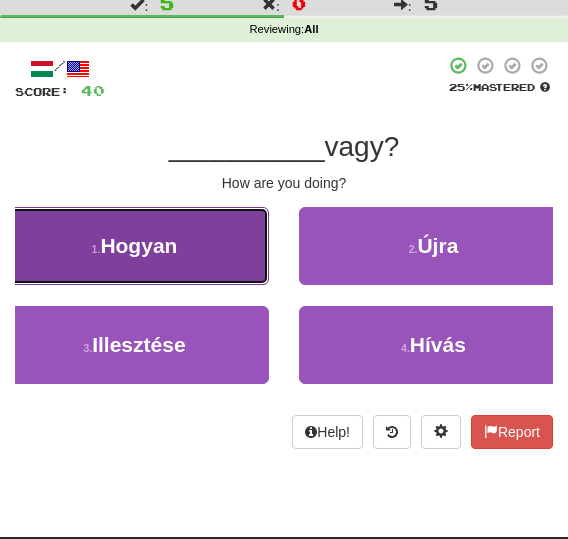 click on "1 .  Hogyan" at bounding box center (134, 246) 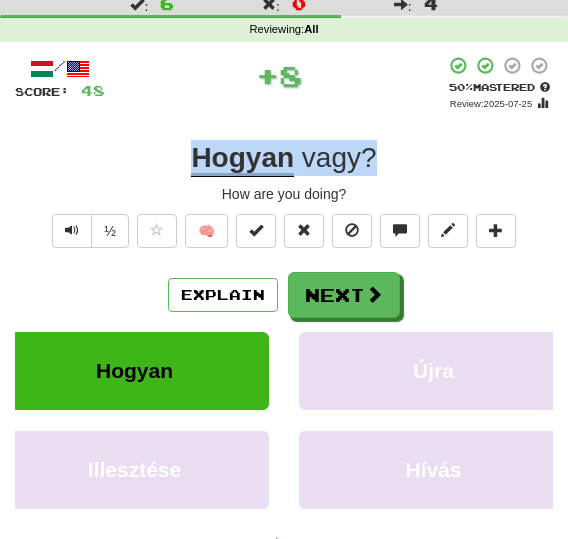 drag, startPoint x: 421, startPoint y: 159, endPoint x: 198, endPoint y: 159, distance: 223 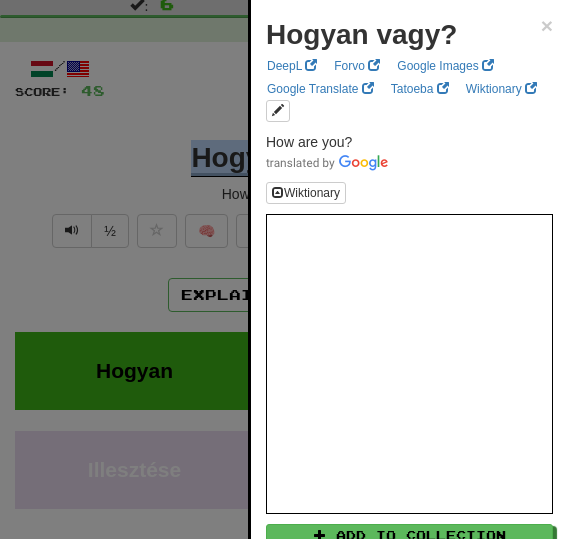 copy on "Hogyan   vagy ?" 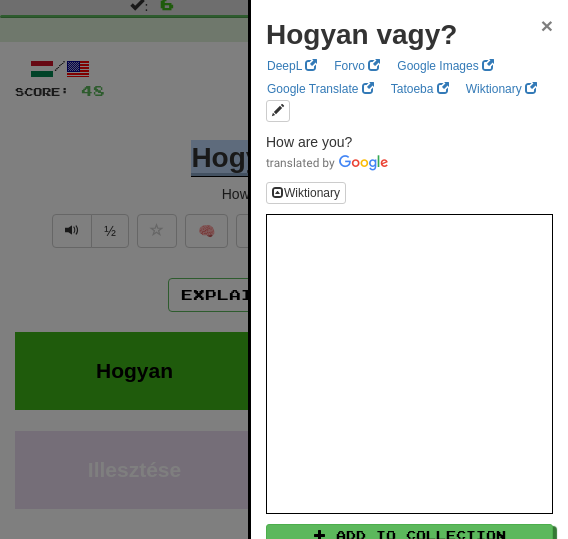 click on "×" at bounding box center (547, 25) 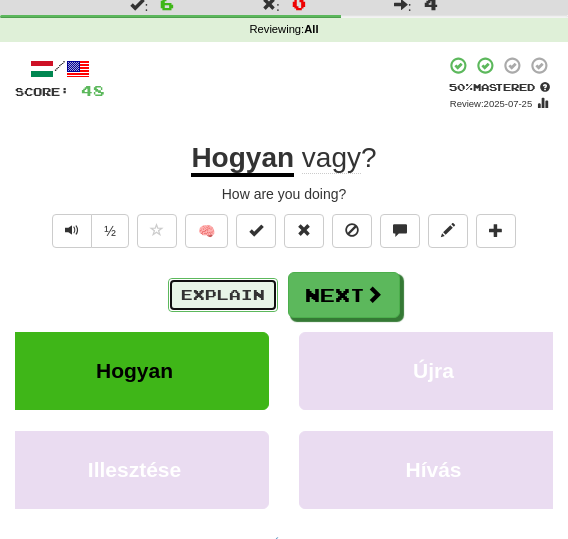 click on "Explain" at bounding box center (223, 295) 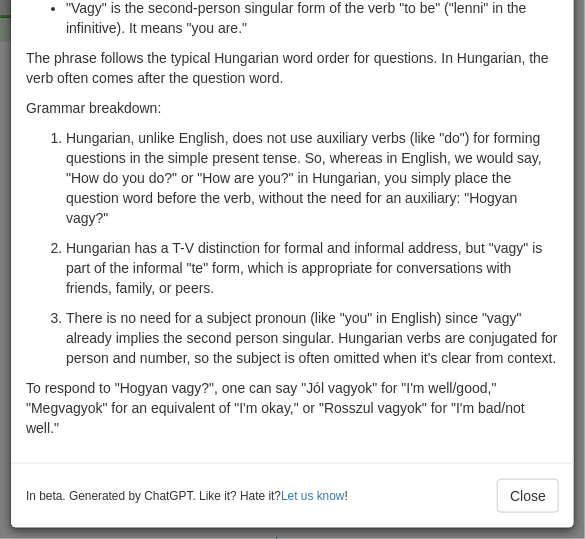 scroll, scrollTop: 0, scrollLeft: 0, axis: both 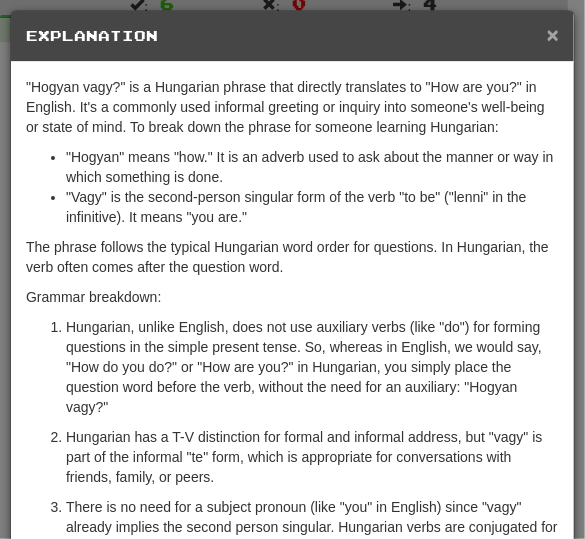 click on "×" at bounding box center (553, 34) 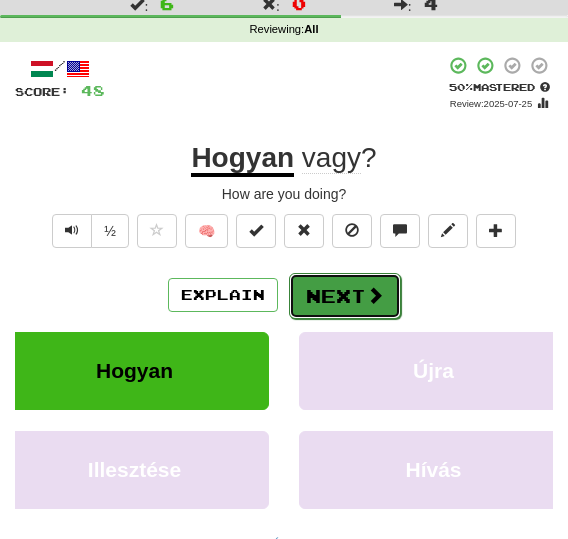 click on "Next" at bounding box center [345, 296] 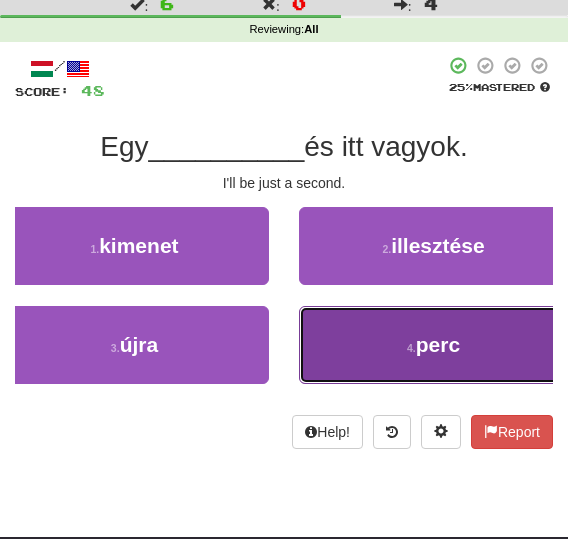 click on "4 .  perc" at bounding box center (433, 345) 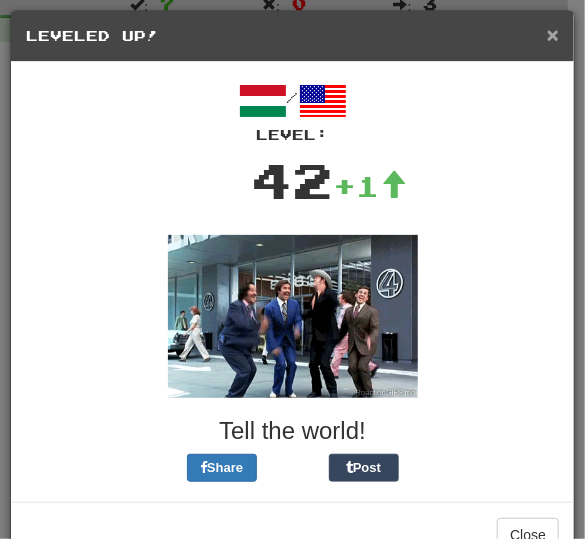 click on "×" at bounding box center (553, 34) 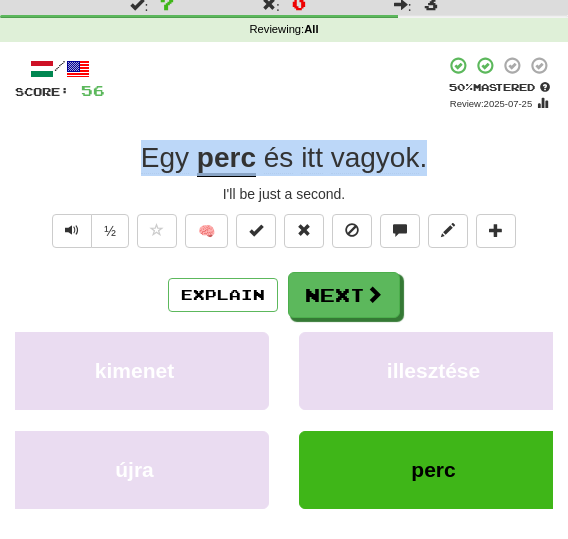 drag, startPoint x: 429, startPoint y: 155, endPoint x: 121, endPoint y: 158, distance: 308.01462 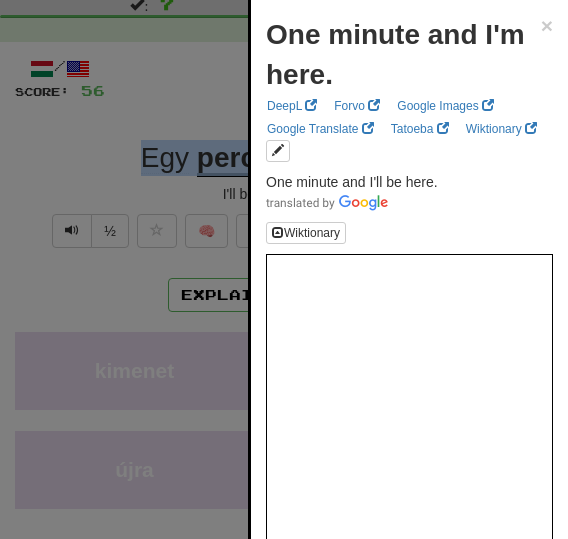 copy on "Egy   perc   és   itt   vagyok ." 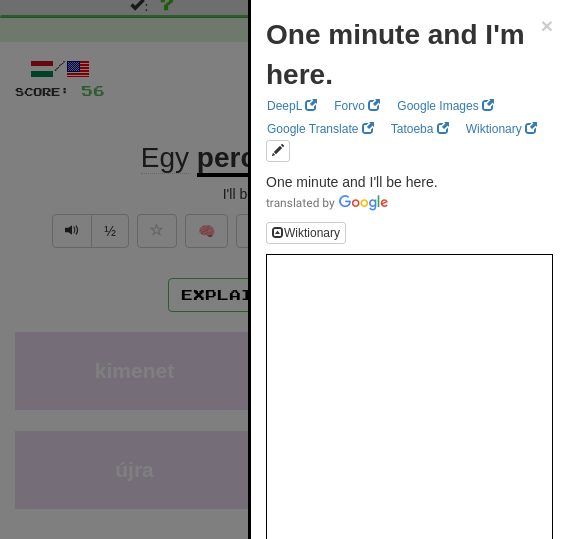 click at bounding box center [284, 269] 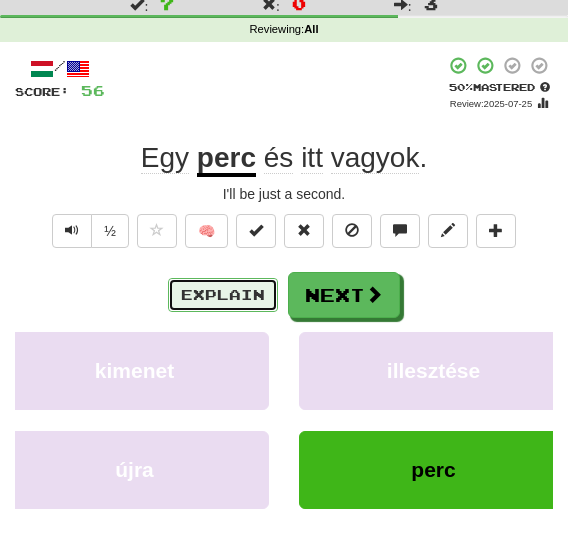 click on "Explain" at bounding box center [223, 295] 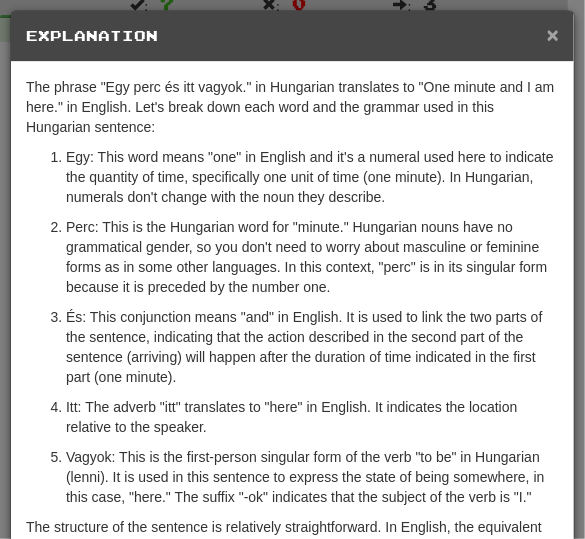 click on "×" at bounding box center (553, 34) 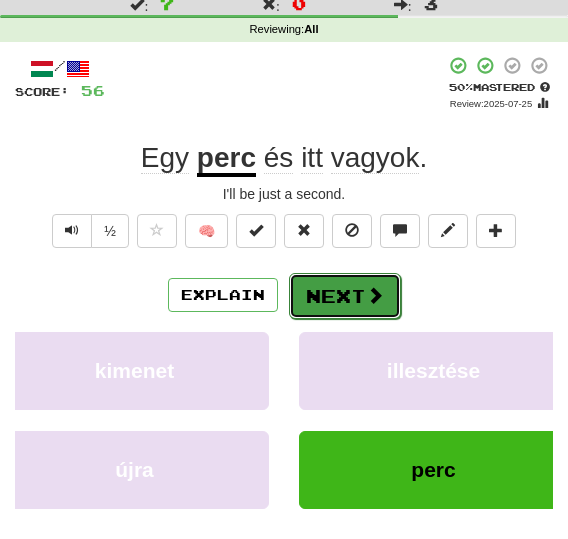 click on "Next" at bounding box center [345, 296] 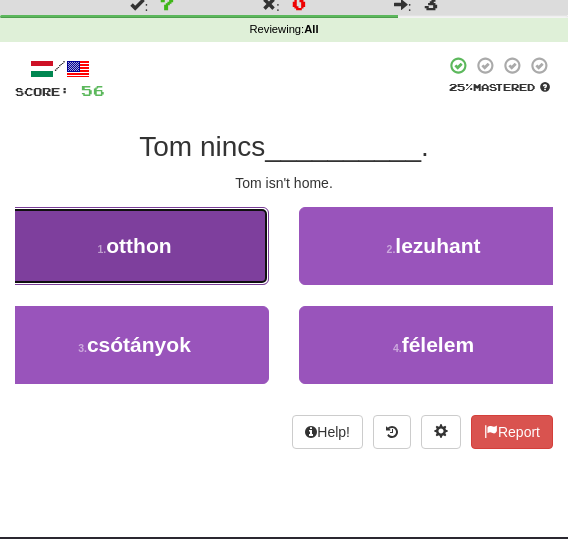 click on "1 .  otthon" at bounding box center [134, 246] 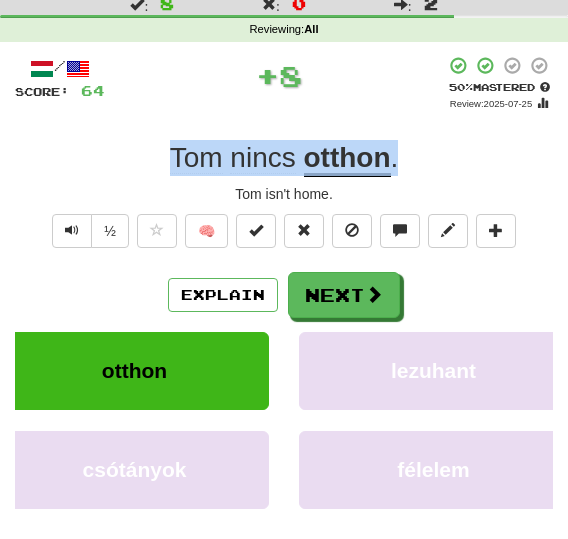 drag, startPoint x: 403, startPoint y: 161, endPoint x: 172, endPoint y: 165, distance: 231.03462 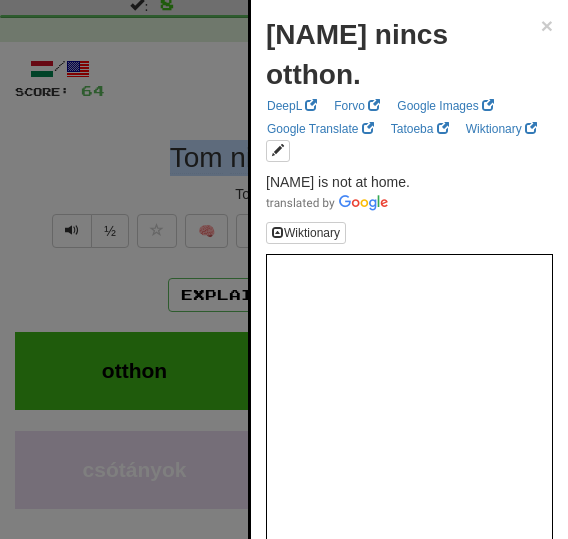 copy on "[NAME]   nincs   otthon ." 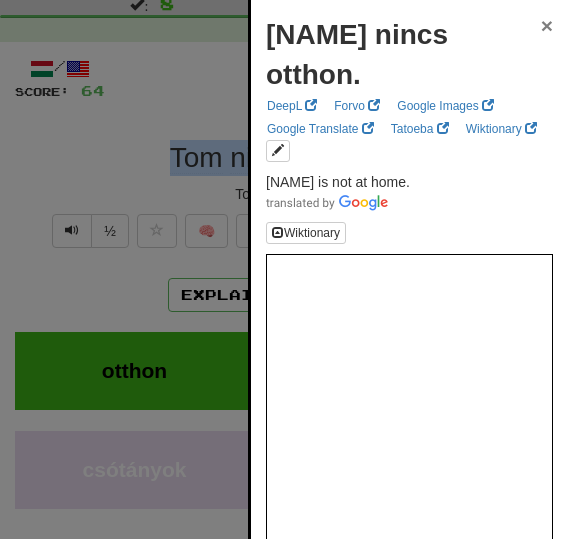 click on "×" at bounding box center (547, 25) 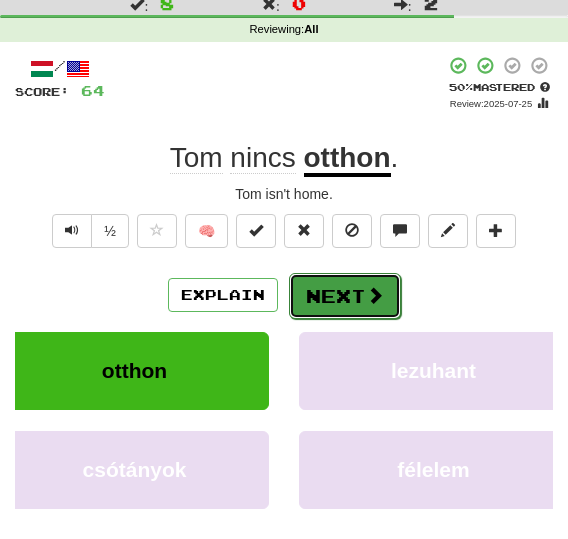 click on "Next" at bounding box center (345, 296) 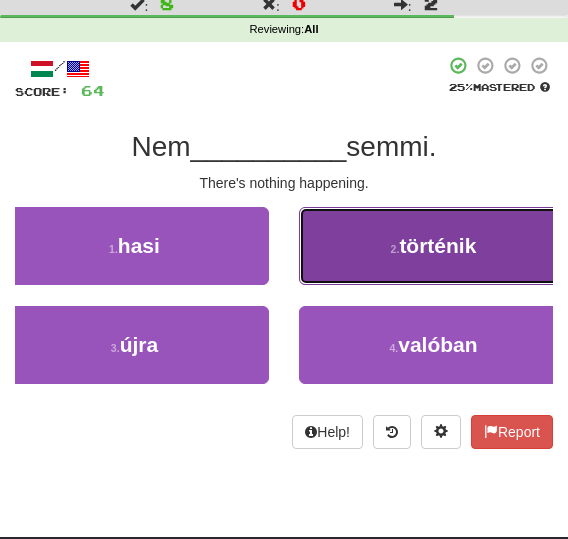 click on "2 .  történik" at bounding box center [433, 246] 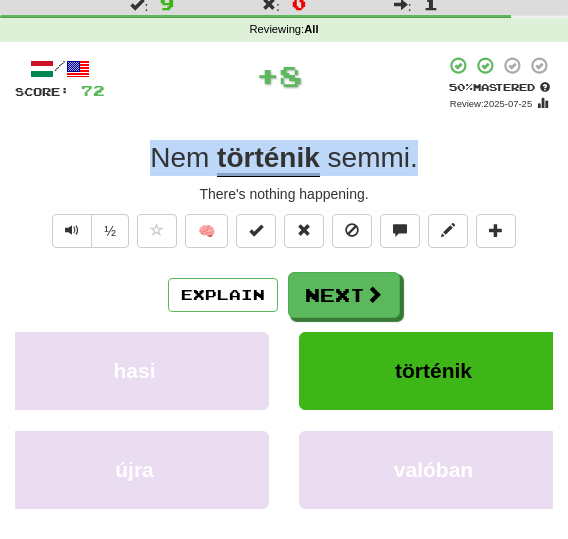 drag, startPoint x: 447, startPoint y: 158, endPoint x: 59, endPoint y: 157, distance: 388.00128 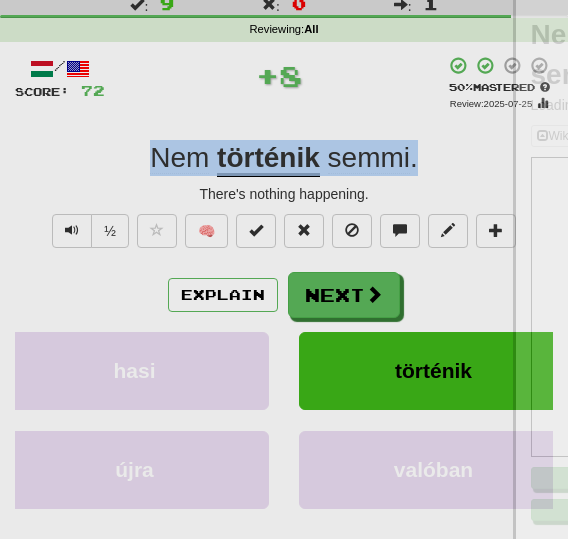 copy on "Nem   történik   semmi ." 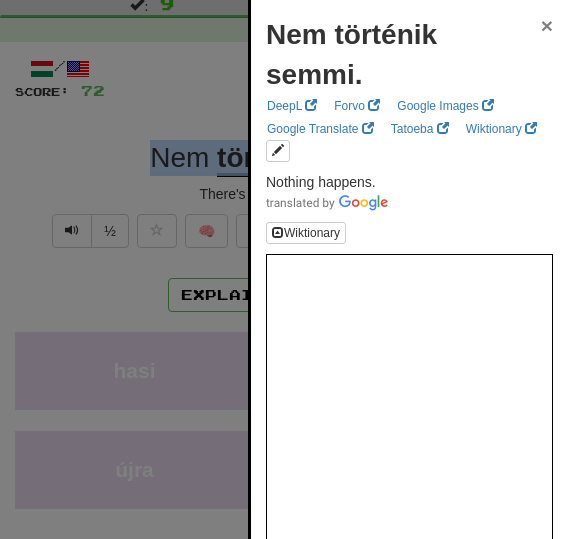 click on "×" at bounding box center [547, 25] 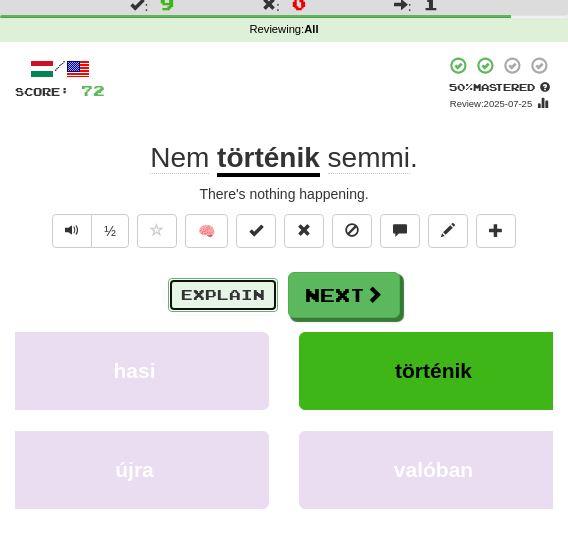click on "Explain" at bounding box center [223, 295] 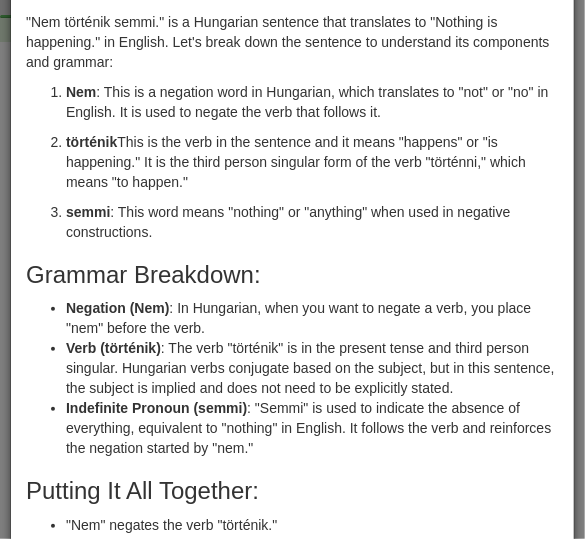scroll, scrollTop: 92, scrollLeft: 0, axis: vertical 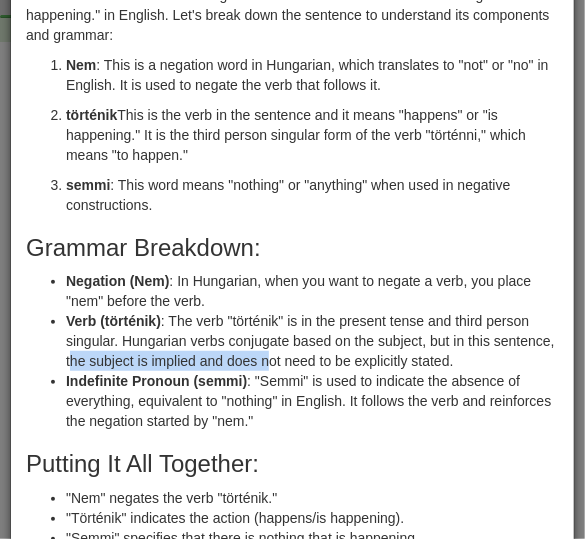 drag, startPoint x: 137, startPoint y: 365, endPoint x: 334, endPoint y: 362, distance: 197.02284 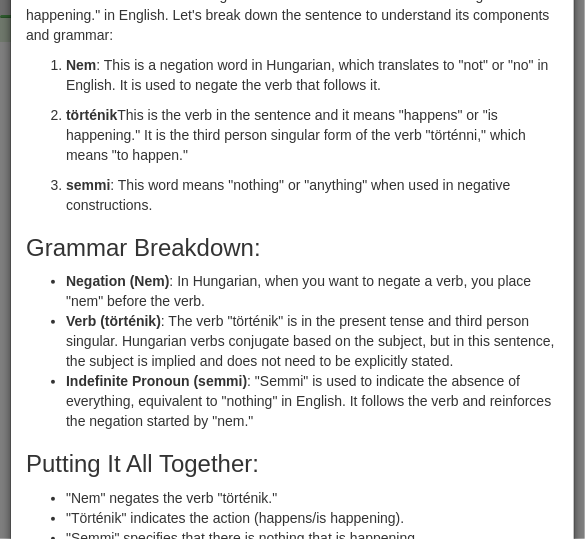 click on "Verb (történik) : The verb "történik" is in the present tense and third person singular. Hungarian verbs conjugate based on the subject, but in this sentence, the subject is implied and does not need to be explicitly stated." at bounding box center (312, 341) 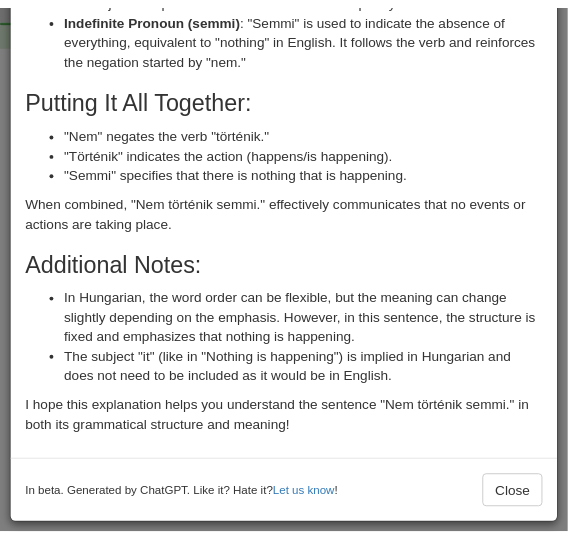 scroll, scrollTop: 0, scrollLeft: 0, axis: both 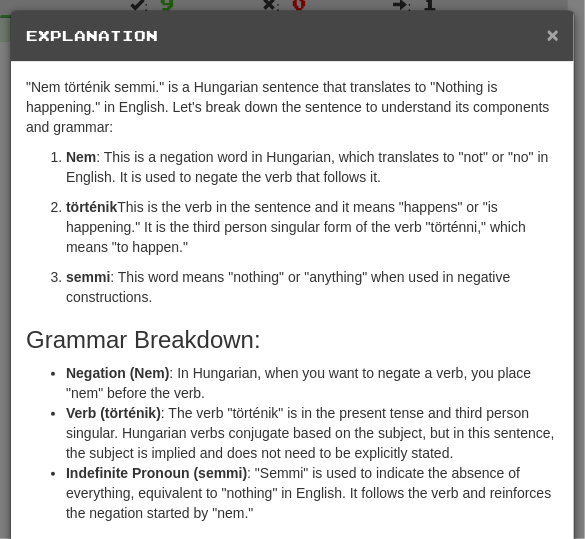 click on "×" at bounding box center [553, 34] 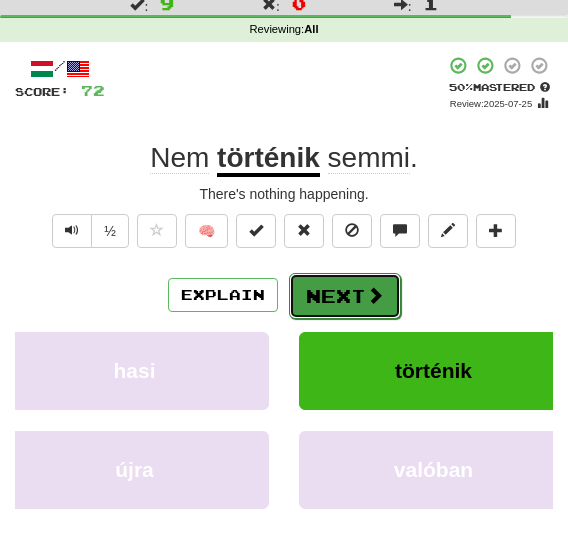 click on "Next" at bounding box center (345, 296) 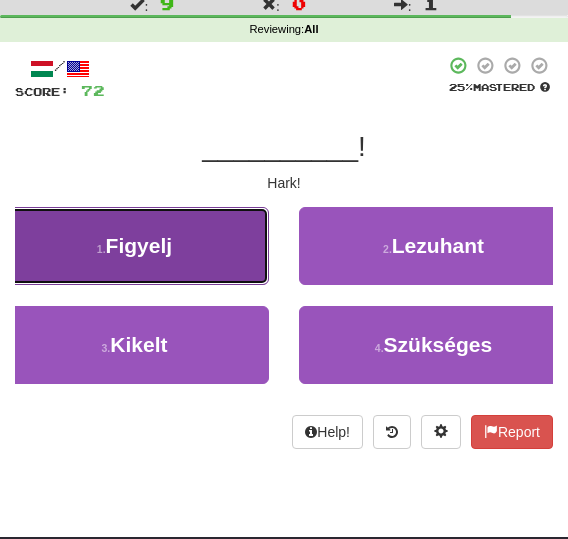 click on "1 .  Figyelj" at bounding box center (134, 246) 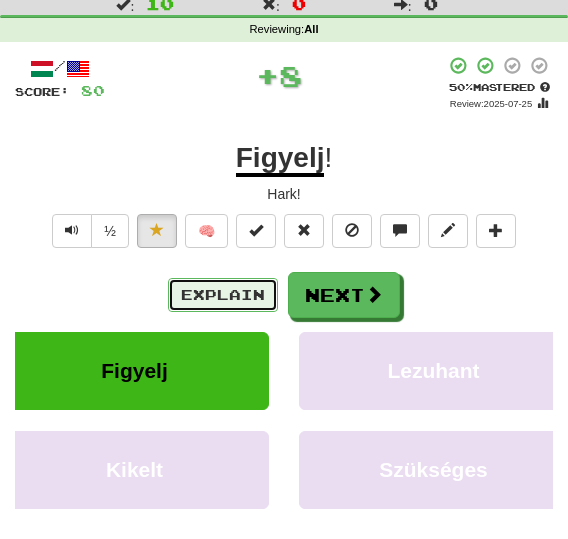 click on "Explain" at bounding box center [223, 295] 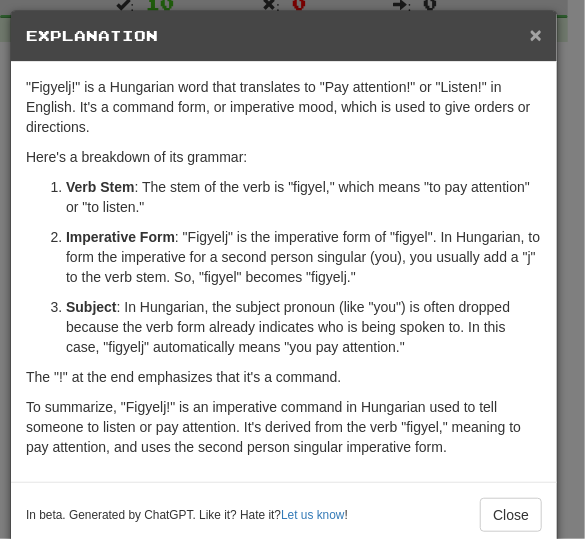 click on "×" at bounding box center [536, 34] 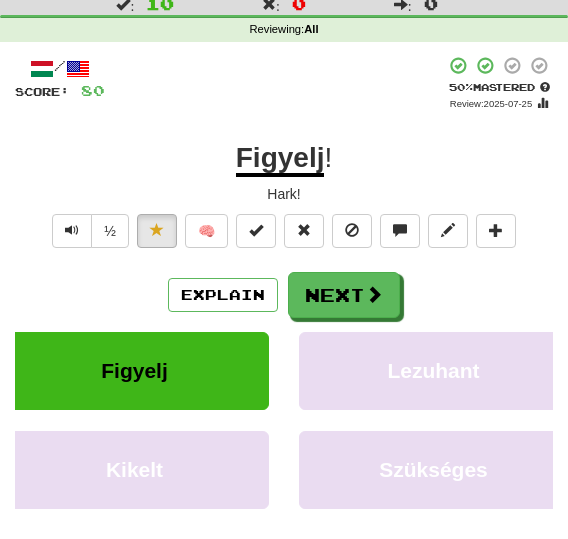 drag, startPoint x: 355, startPoint y: 171, endPoint x: 202, endPoint y: 180, distance: 153.26448 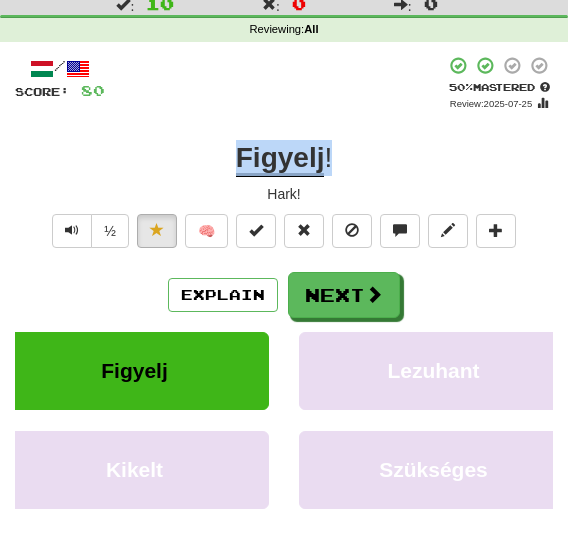 drag, startPoint x: 348, startPoint y: 167, endPoint x: 221, endPoint y: 162, distance: 127.09839 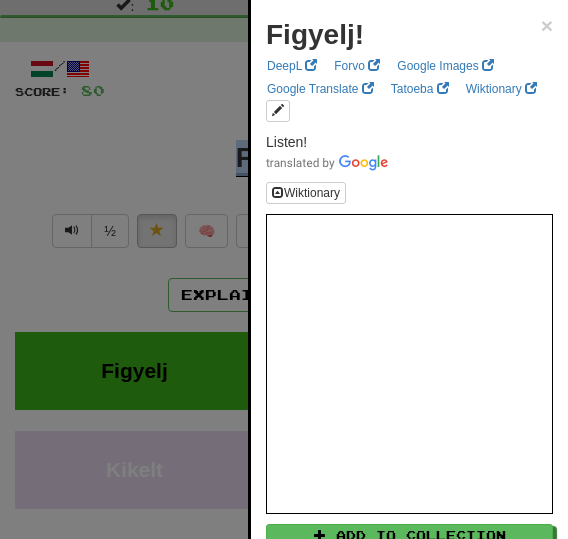 copy on "Listen!" 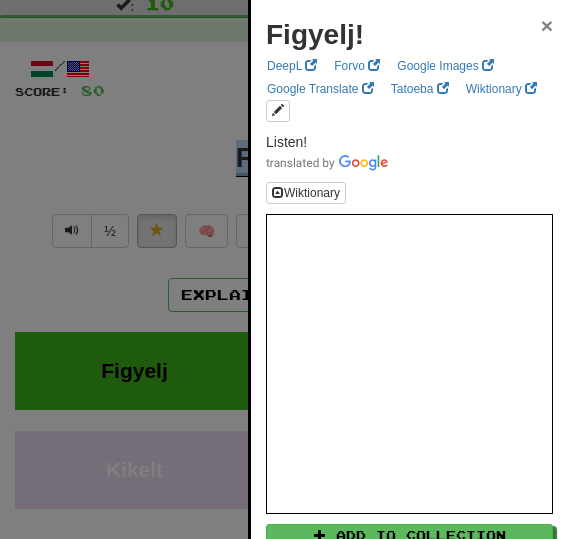 click on "×" at bounding box center (547, 25) 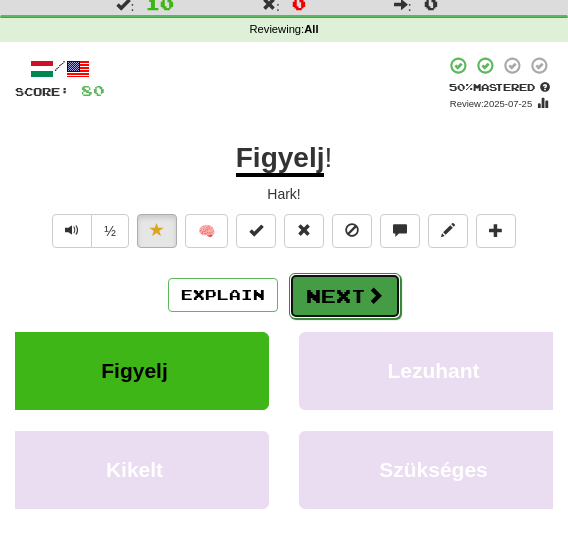 click on "Next" at bounding box center (345, 296) 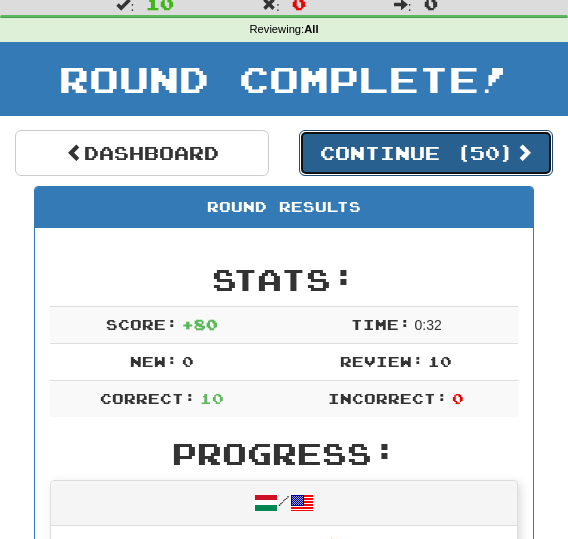 click on "Continue ( 50 )" at bounding box center (426, 153) 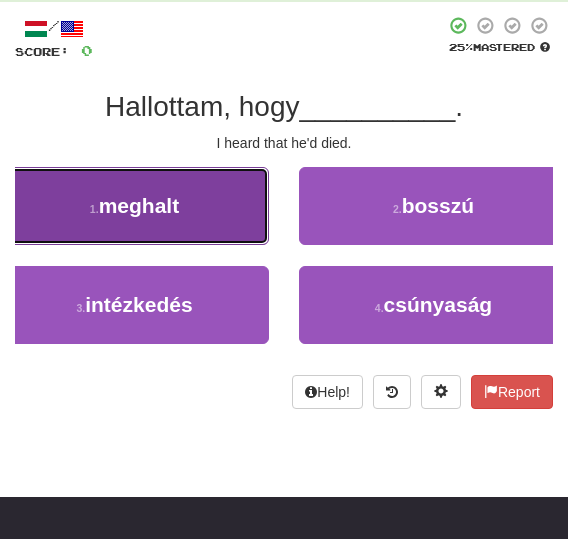 click on "meghalt" at bounding box center (139, 205) 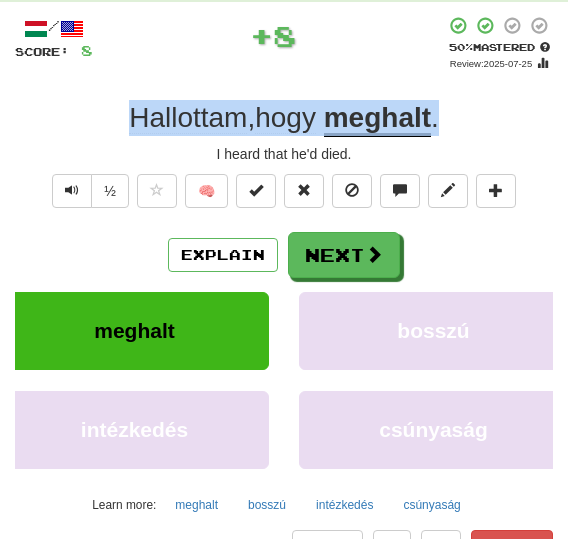 drag, startPoint x: 473, startPoint y: 120, endPoint x: 103, endPoint y: 112, distance: 370.0865 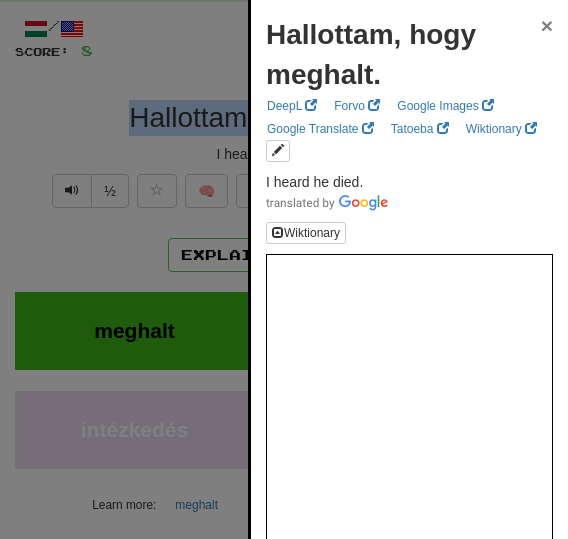 click on "×" at bounding box center (547, 25) 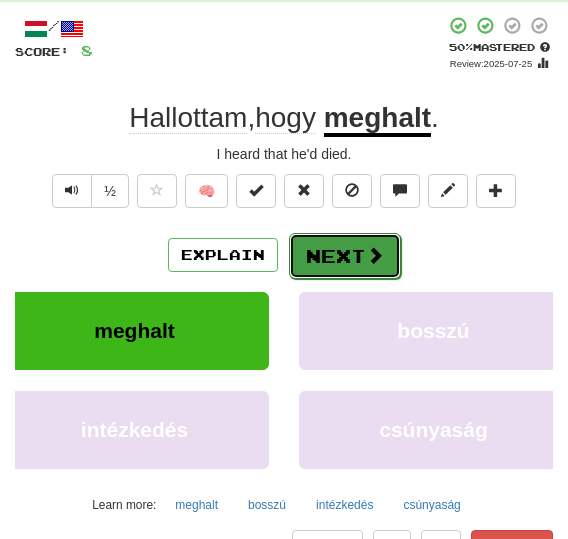 click at bounding box center [375, 255] 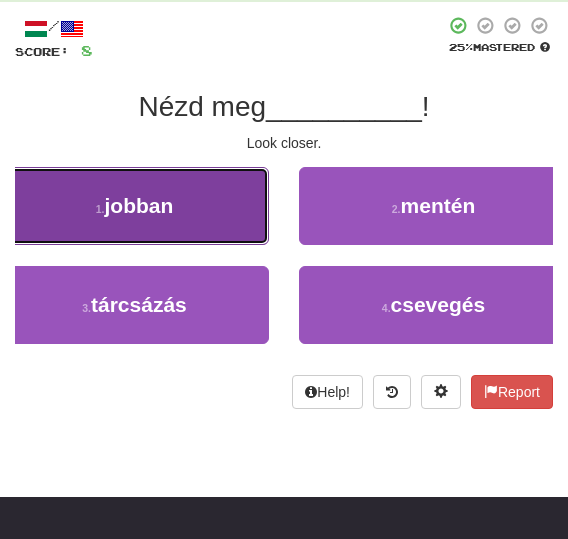 click on "1 .  jobban" at bounding box center [134, 206] 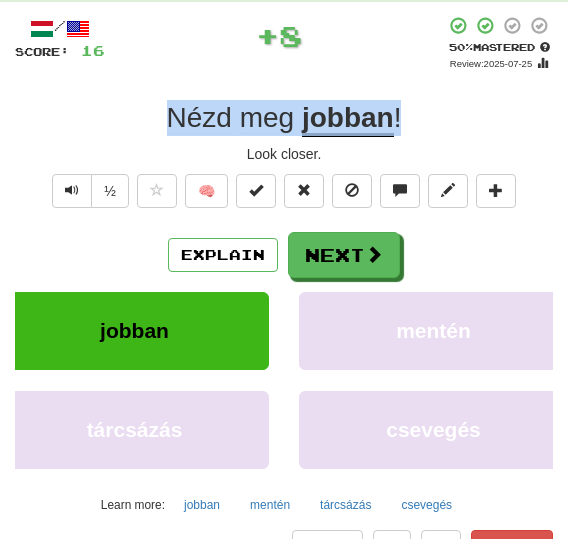 drag, startPoint x: 418, startPoint y: 126, endPoint x: 120, endPoint y: 109, distance: 298.4845 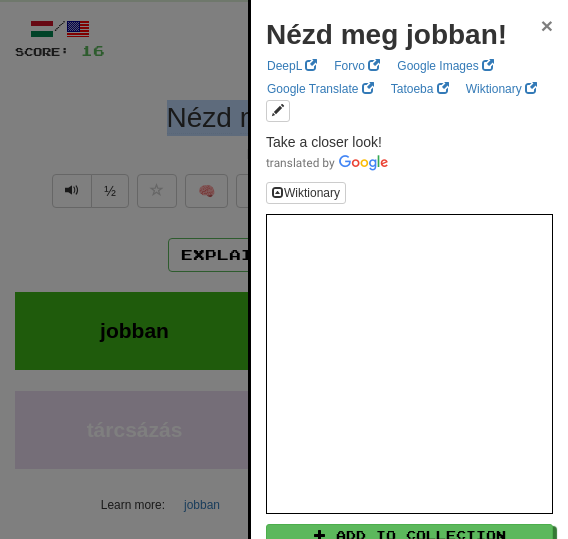 click on "×" at bounding box center (547, 25) 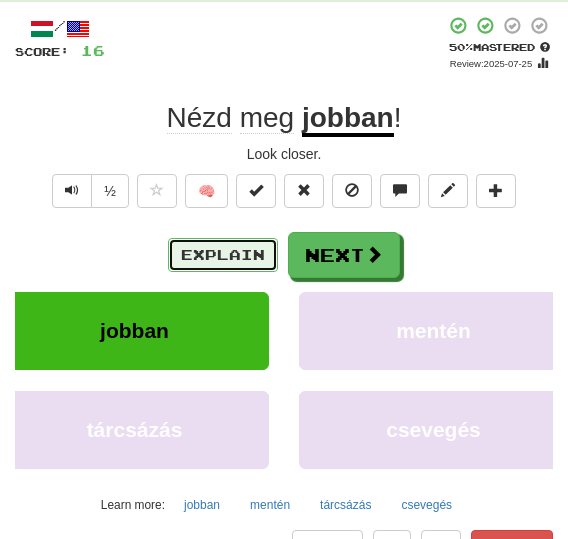 click on "Explain" at bounding box center (223, 255) 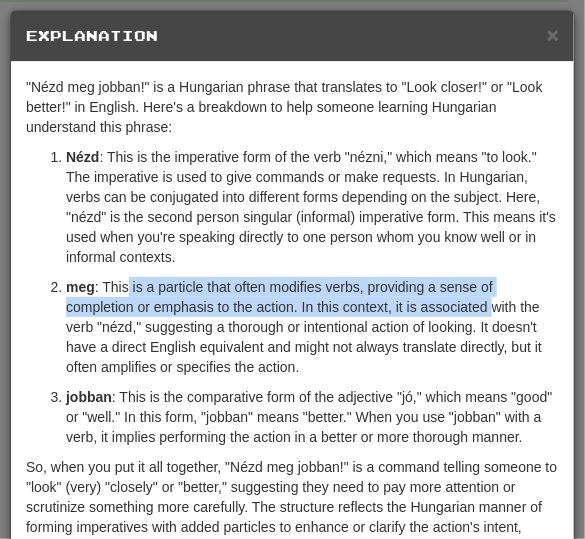drag, startPoint x: 129, startPoint y: 285, endPoint x: 491, endPoint y: 315, distance: 363.24097 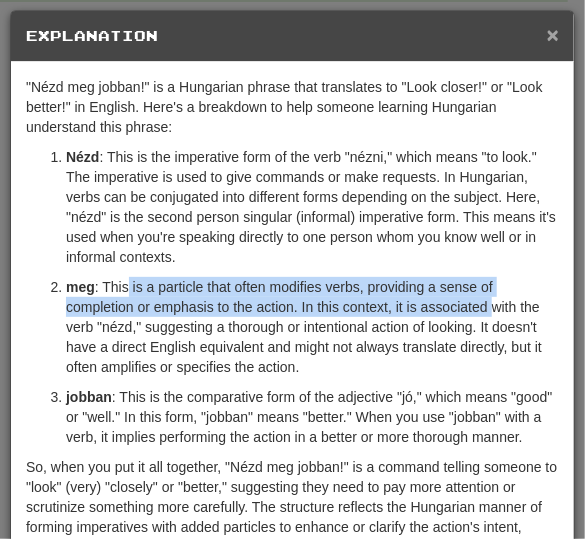 click on "×" at bounding box center [553, 34] 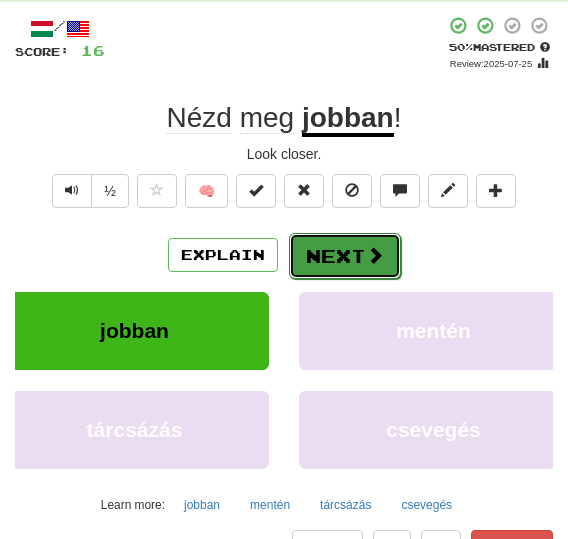 click at bounding box center (375, 255) 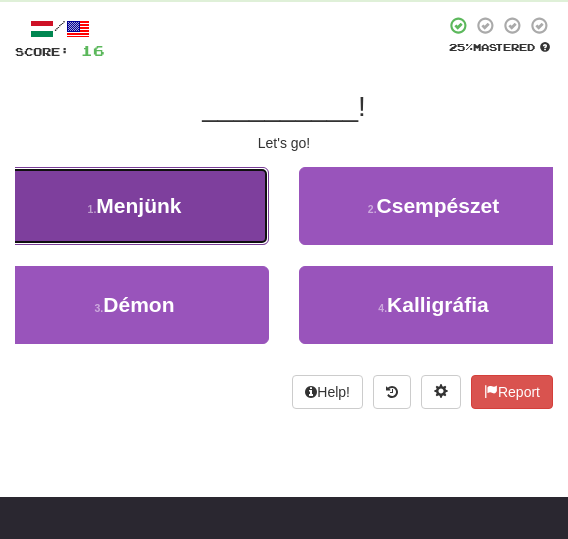 click on "1 .  Menjünk" at bounding box center [134, 206] 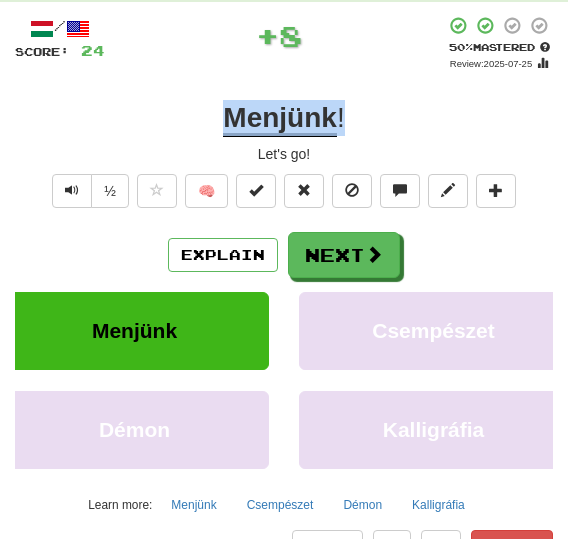 drag, startPoint x: 359, startPoint y: 118, endPoint x: 220, endPoint y: 124, distance: 139.12944 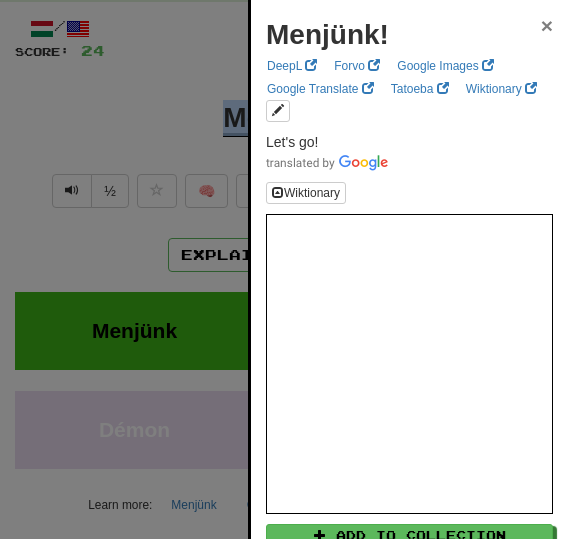 click on "×" at bounding box center [547, 25] 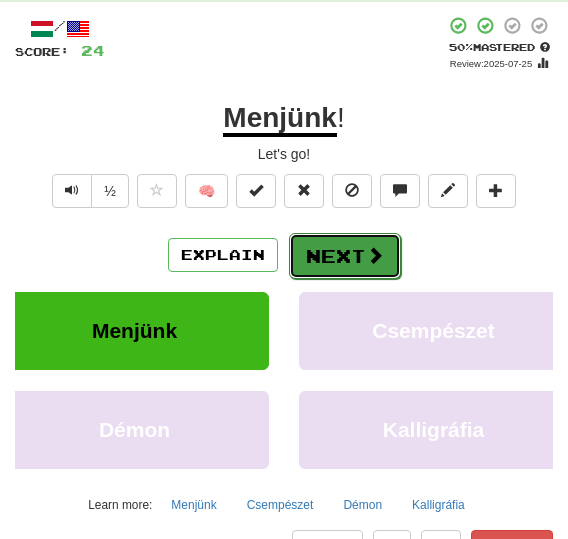 click on "Next" at bounding box center (345, 256) 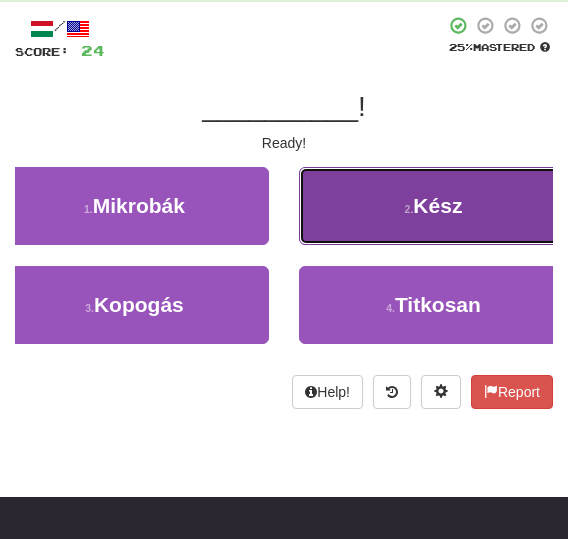 click on "2 .  Kész" at bounding box center (433, 206) 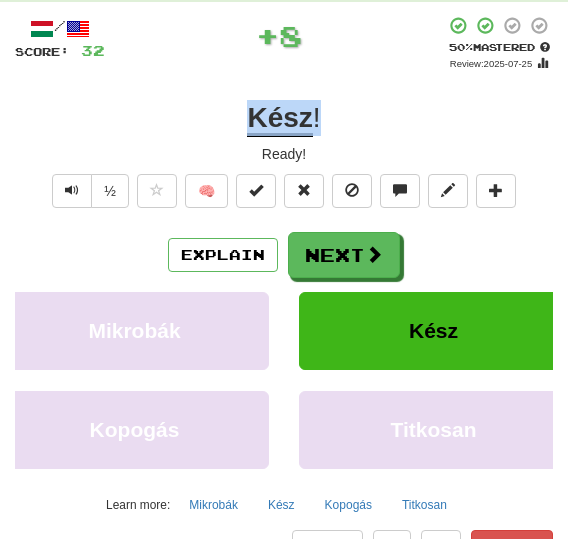 drag, startPoint x: 326, startPoint y: 120, endPoint x: 235, endPoint y: 111, distance: 91.44397 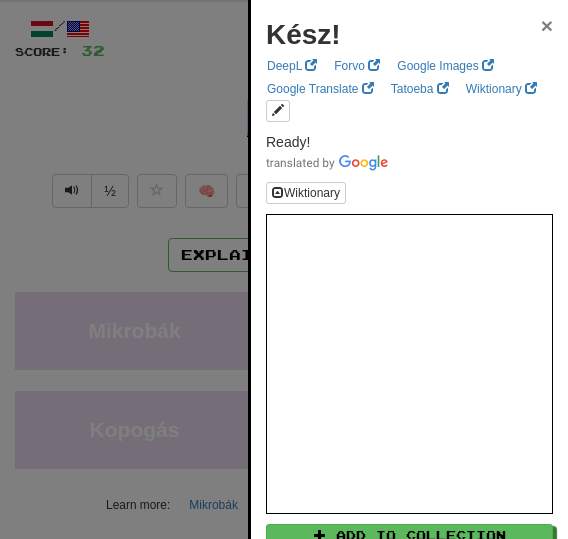 click on "×" at bounding box center [547, 25] 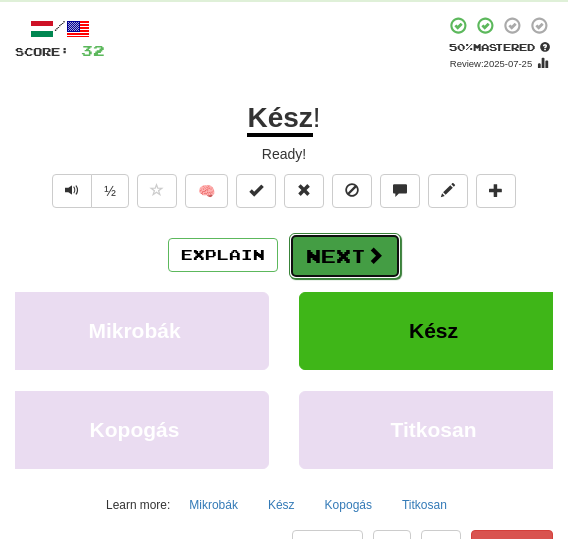 click on "Next" at bounding box center [345, 256] 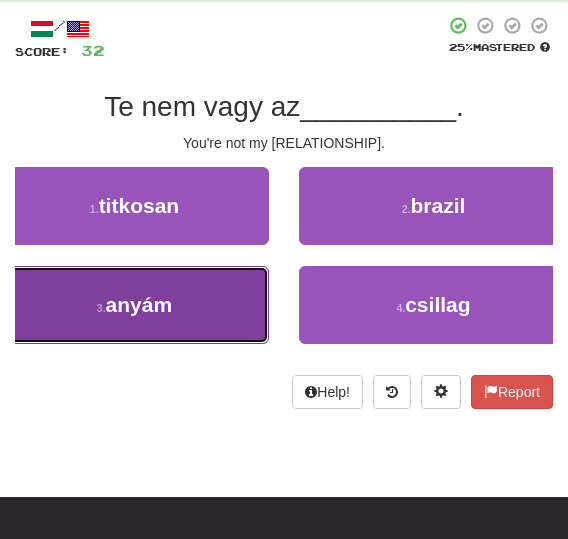 click on "3 .  anyám" at bounding box center [134, 305] 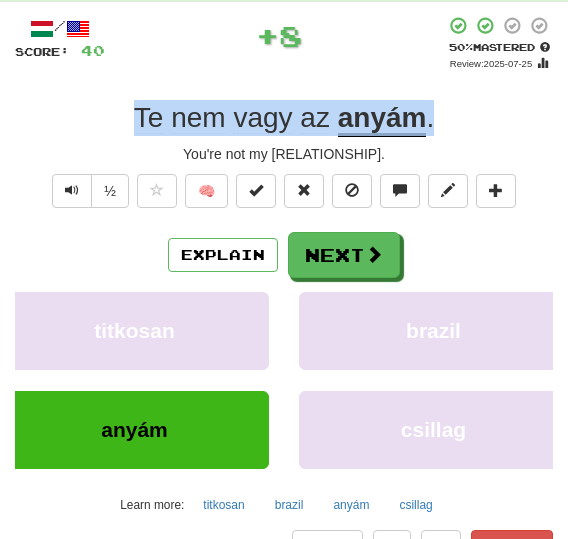 drag, startPoint x: 431, startPoint y: 123, endPoint x: 116, endPoint y: 119, distance: 315.0254 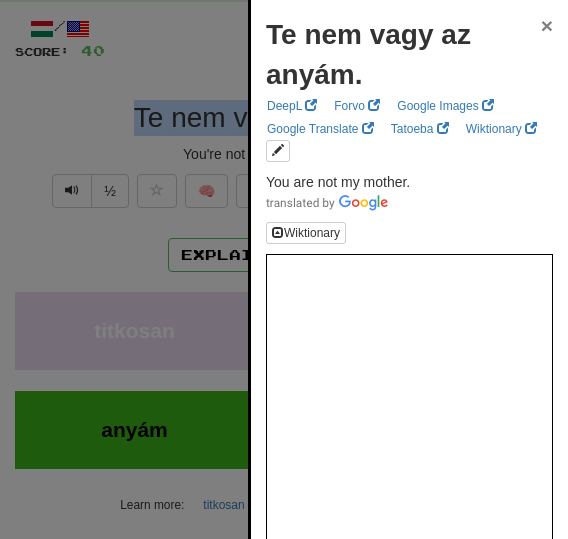 click on "×" at bounding box center (547, 25) 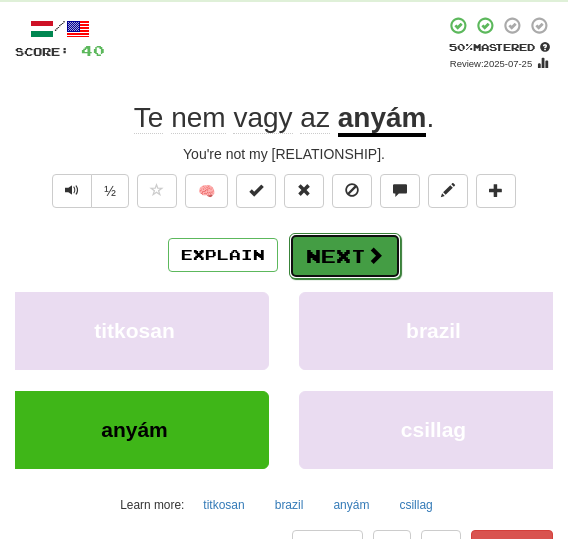 click on "Next" at bounding box center (345, 256) 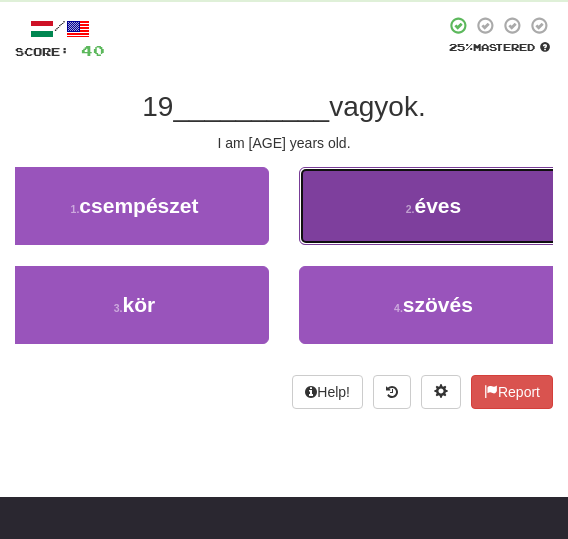 click on "2 ." at bounding box center [410, 209] 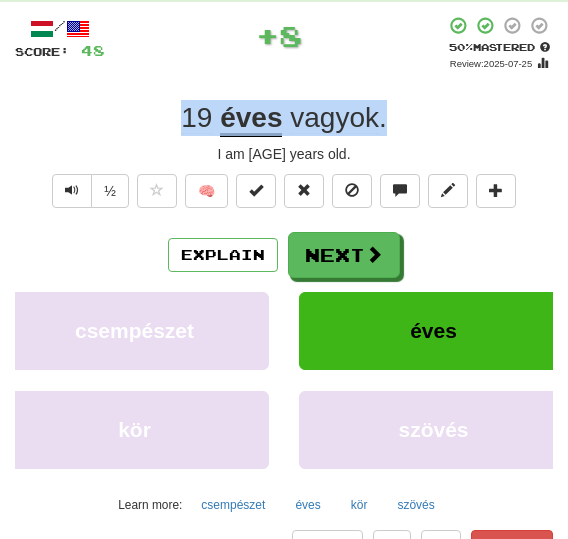 drag, startPoint x: 403, startPoint y: 128, endPoint x: 140, endPoint y: 93, distance: 265.31866 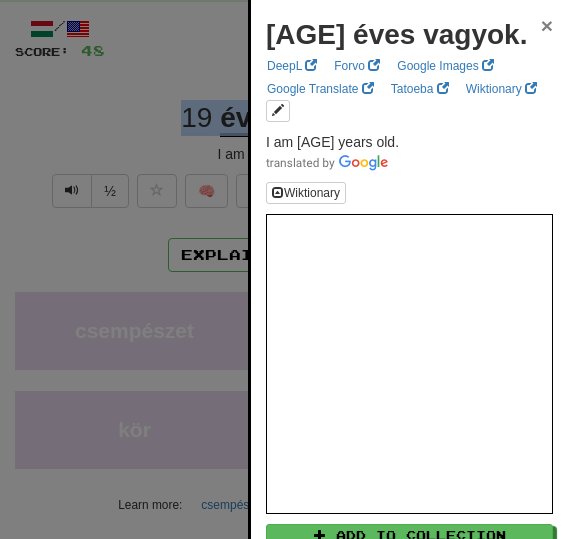 click on "×" at bounding box center (547, 25) 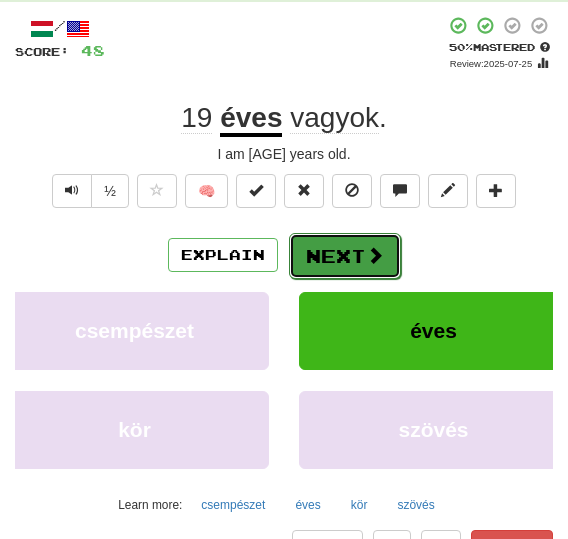 click on "Next" at bounding box center [345, 256] 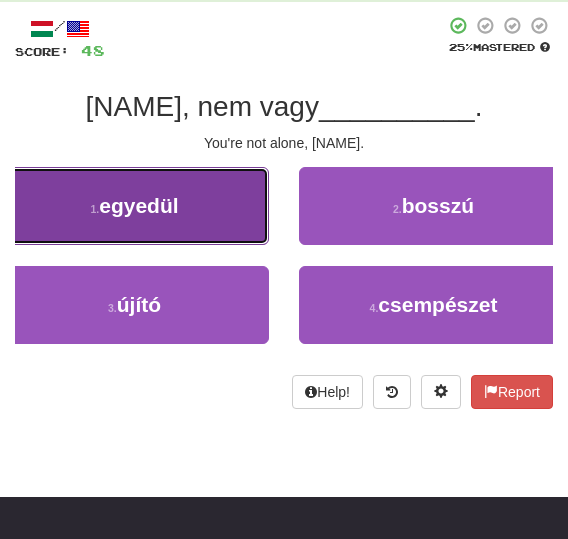 click on "egyedül" at bounding box center [138, 205] 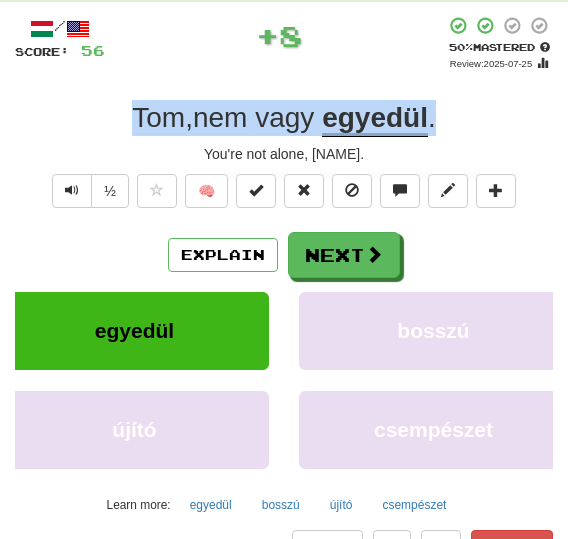 drag, startPoint x: 453, startPoint y: 130, endPoint x: 120, endPoint y: 133, distance: 333.01352 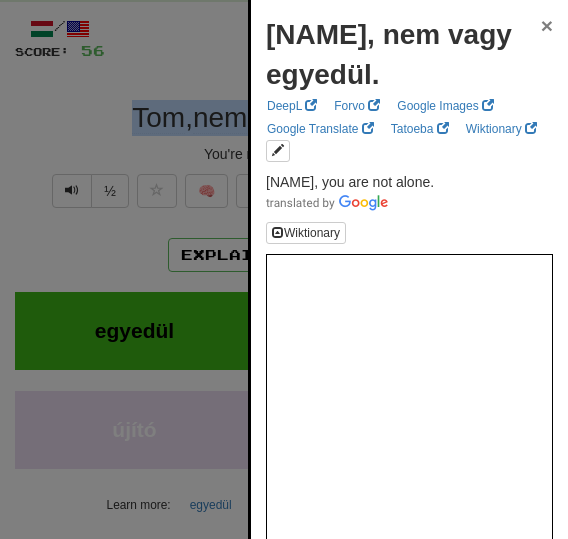 click on "×" at bounding box center (547, 25) 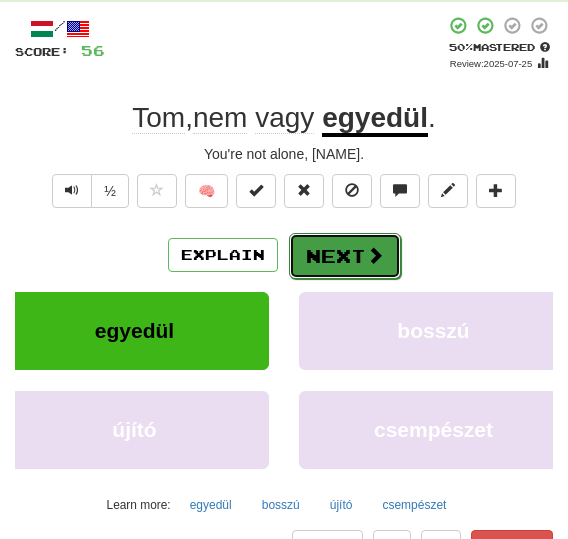 click on "Next" at bounding box center (345, 256) 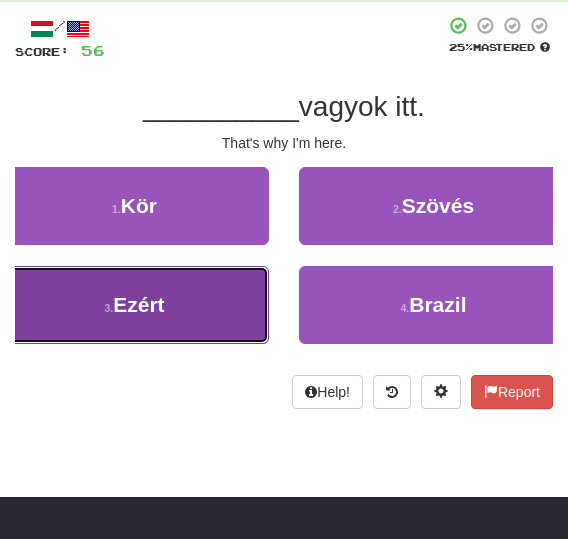 click on "3 .  Ezért" at bounding box center (134, 305) 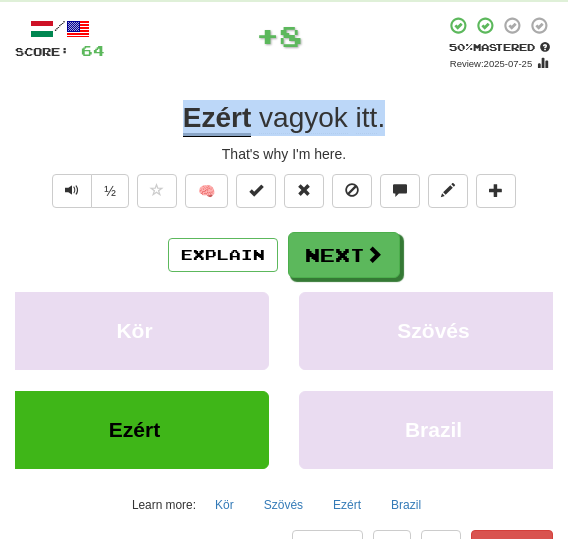 drag, startPoint x: 402, startPoint y: 124, endPoint x: 155, endPoint y: 122, distance: 247.0081 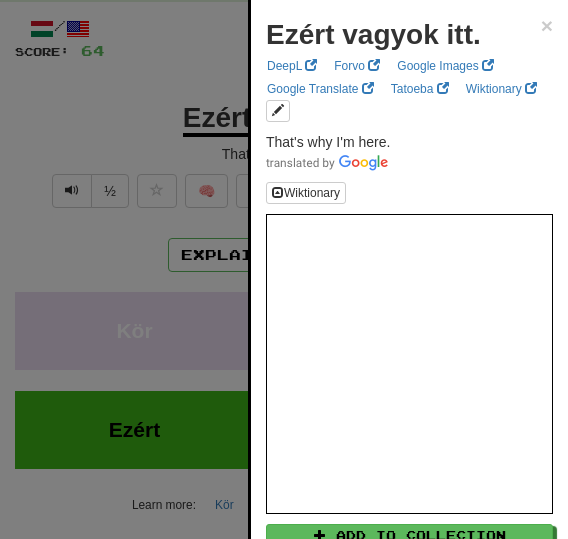 click on "Ezért vagyok itt. ×" at bounding box center (409, 35) 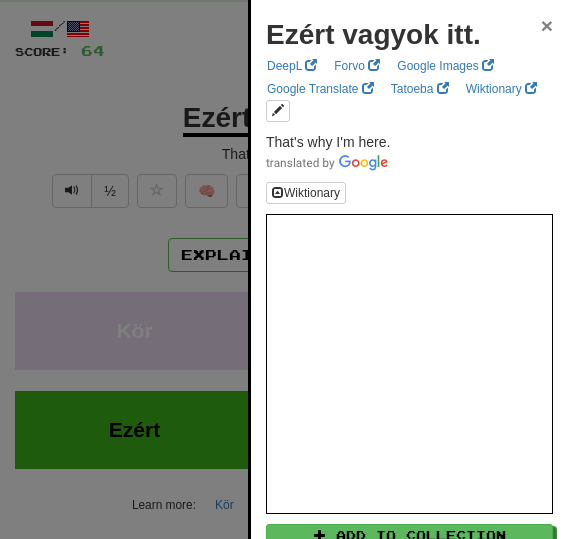 click on "×" at bounding box center [547, 25] 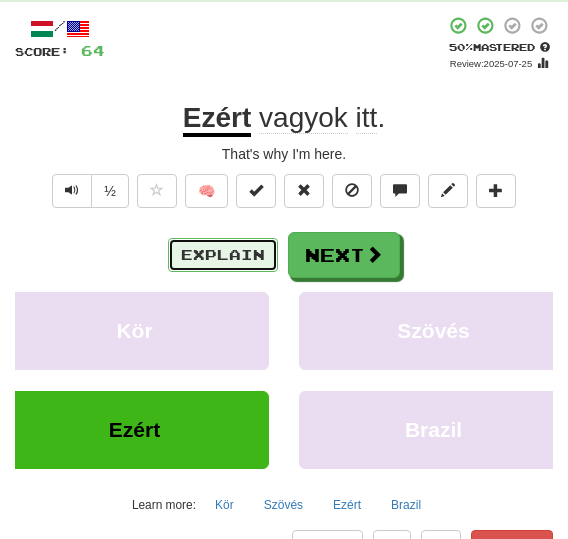click on "Explain" at bounding box center [223, 255] 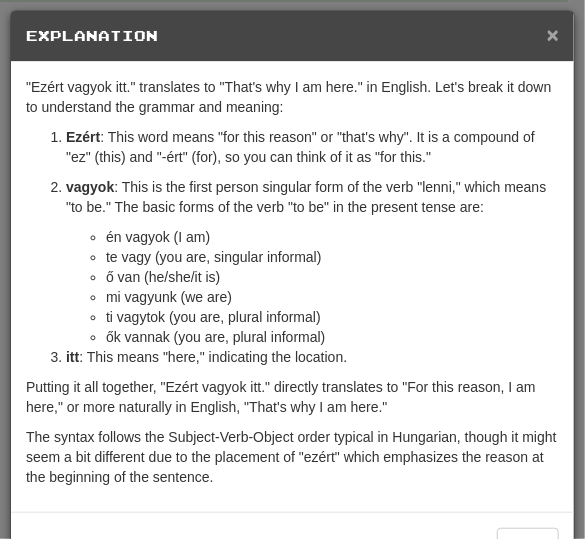 click on "×" at bounding box center [553, 34] 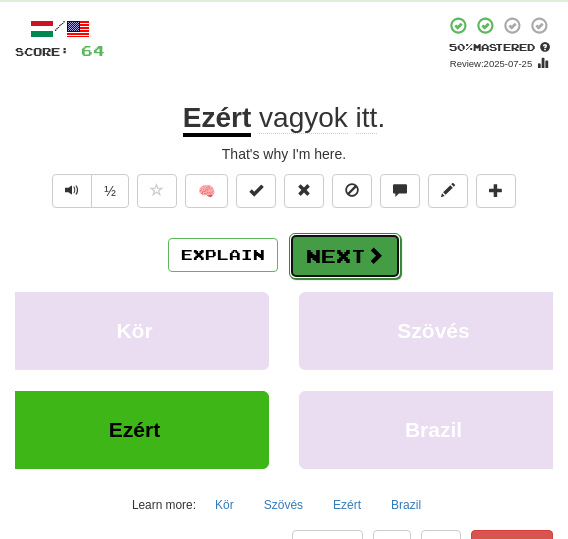 click at bounding box center [375, 255] 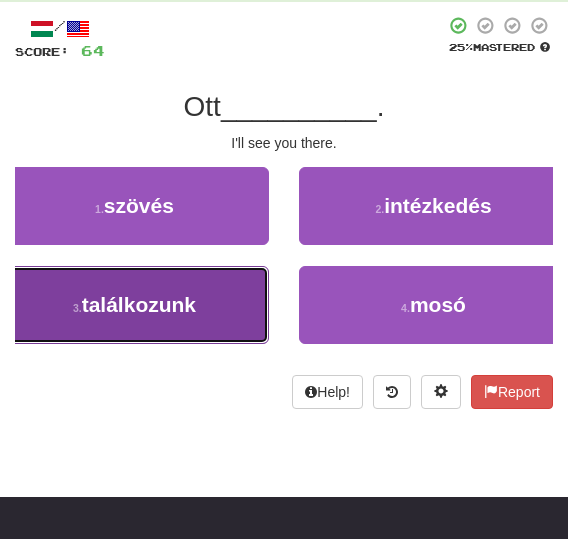click on "találkozunk" at bounding box center (139, 304) 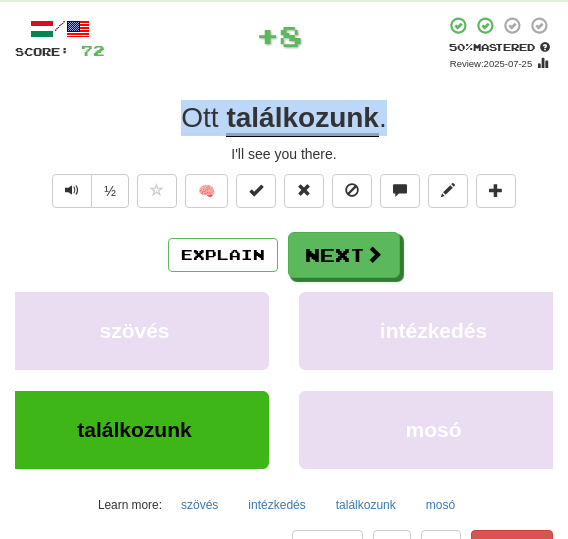 drag, startPoint x: 401, startPoint y: 126, endPoint x: 164, endPoint y: 116, distance: 237.21088 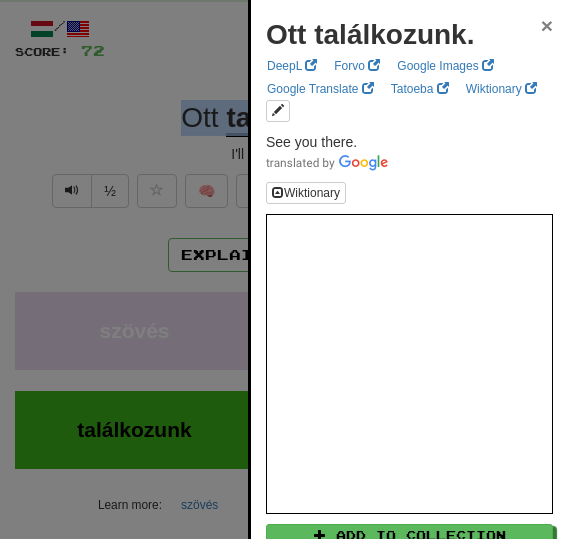click on "×" at bounding box center (547, 25) 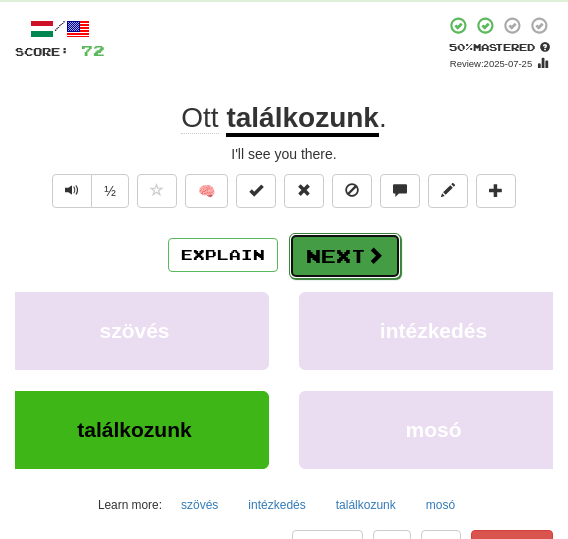 click on "Next" at bounding box center (345, 256) 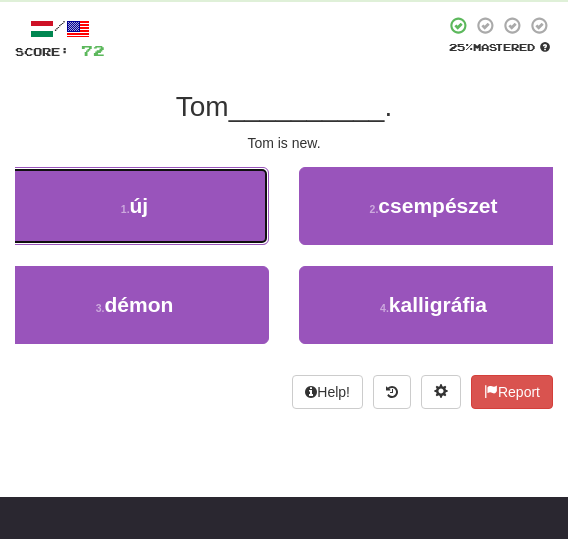 drag, startPoint x: 197, startPoint y: 209, endPoint x: 221, endPoint y: 225, distance: 28.84441 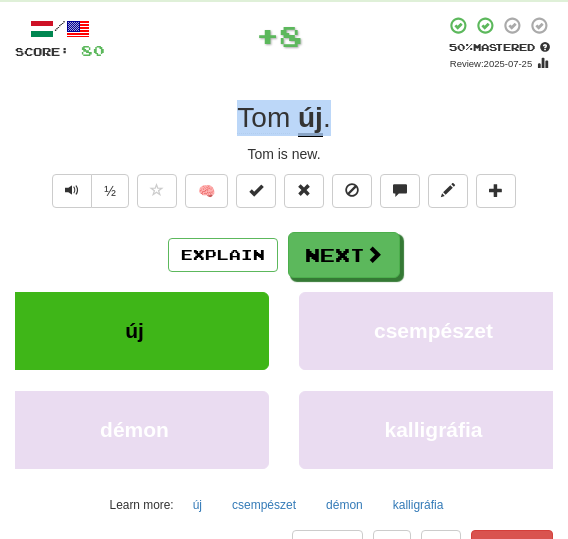 drag, startPoint x: 325, startPoint y: 117, endPoint x: 211, endPoint y: 124, distance: 114.21471 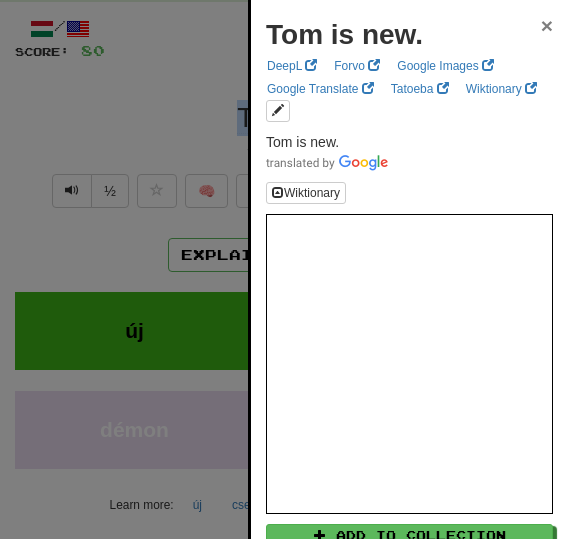 click on "×" at bounding box center [547, 25] 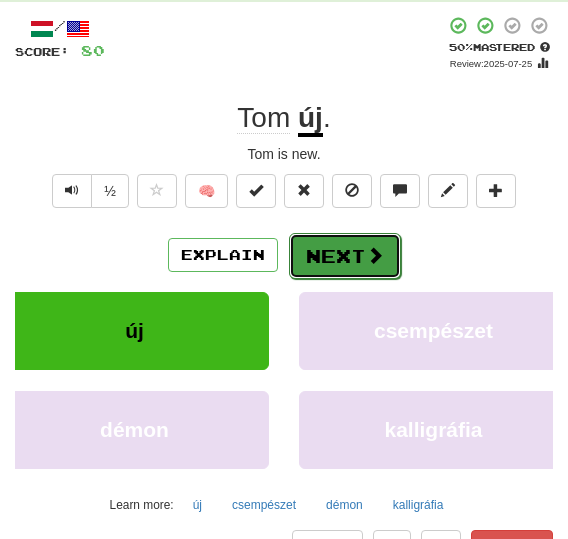 click on "Next" at bounding box center [345, 256] 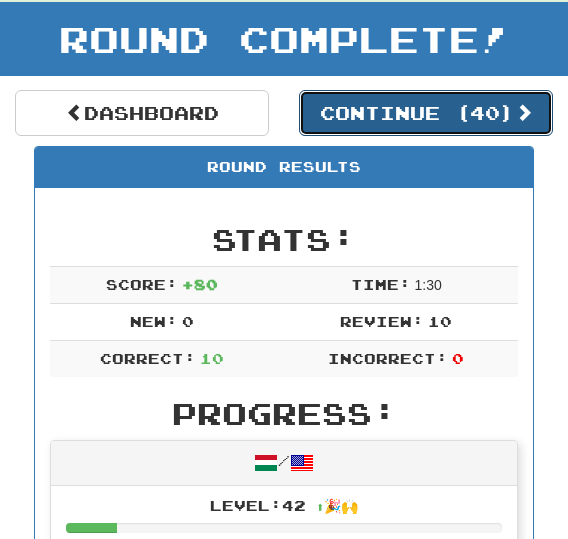 click on "Continue ( 40 )" at bounding box center (426, 113) 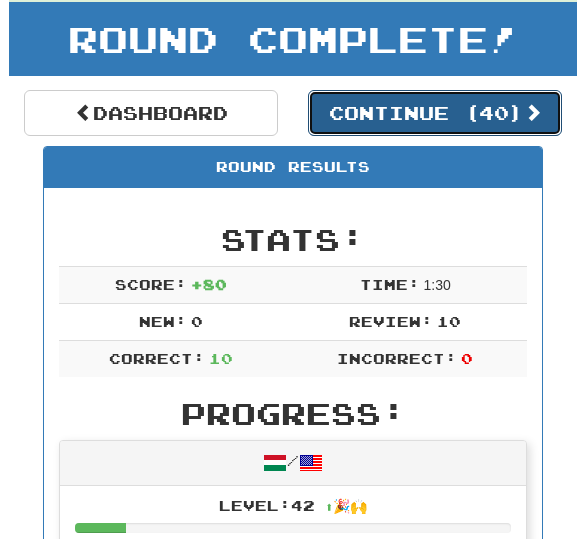 scroll, scrollTop: 132, scrollLeft: 0, axis: vertical 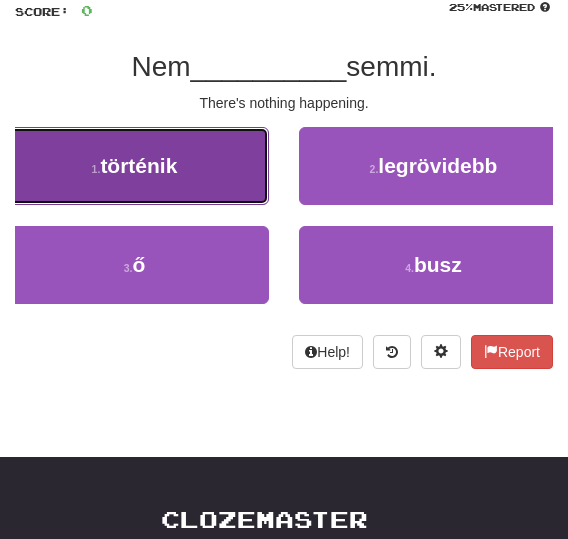 click on "1 .  történik" at bounding box center (134, 166) 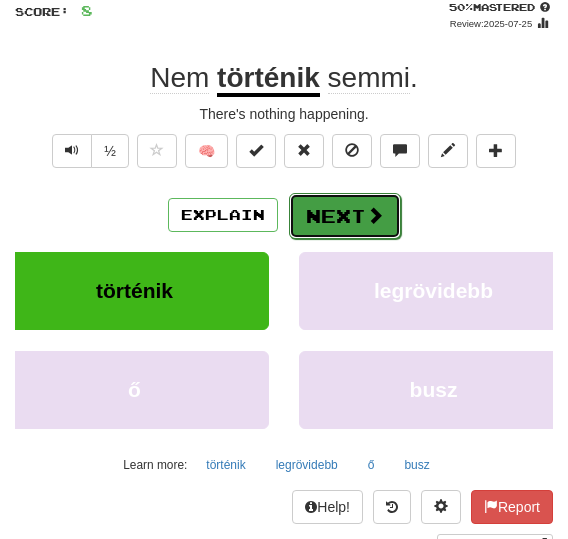 click on "Next" at bounding box center [345, 216] 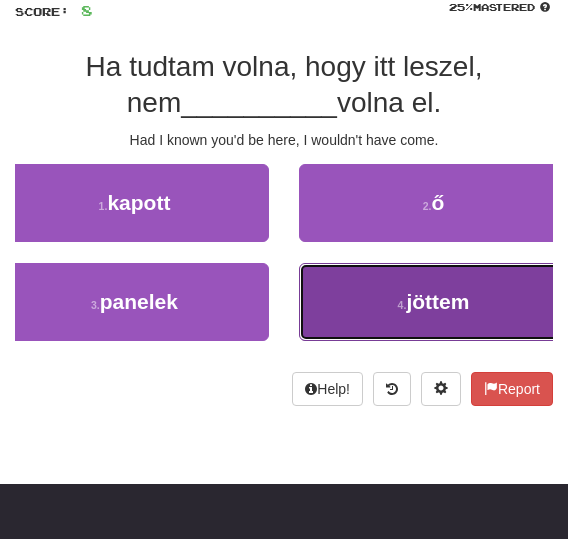 click on "4 .  jöttem" at bounding box center (433, 302) 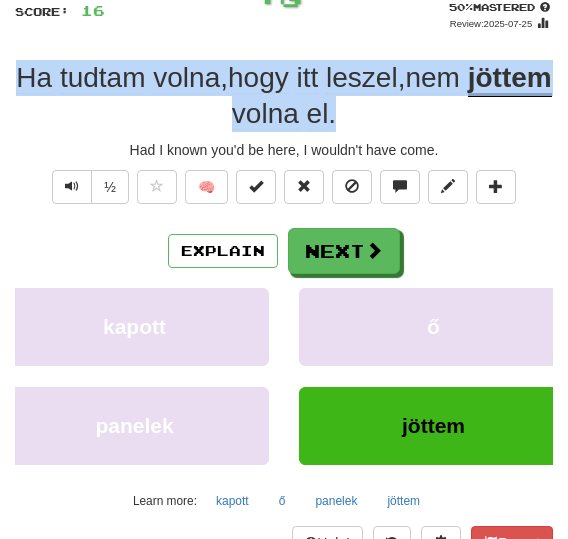 drag, startPoint x: 383, startPoint y: 113, endPoint x: 17, endPoint y: 77, distance: 367.76624 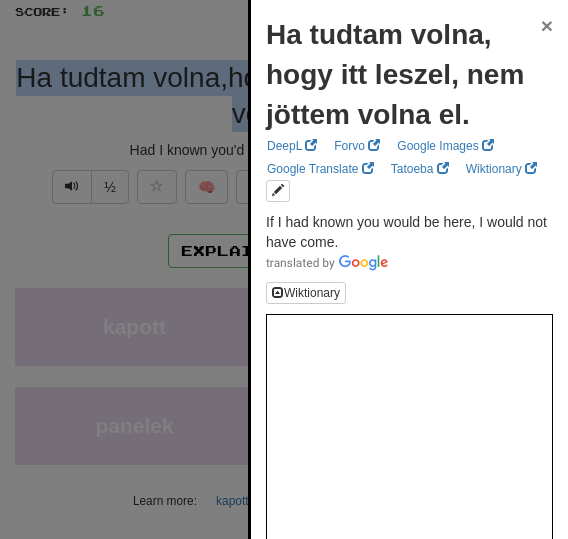 click on "×" at bounding box center (547, 25) 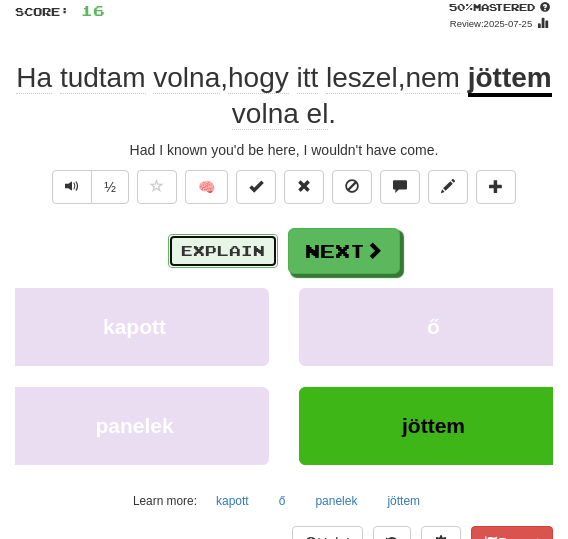 click on "Explain" at bounding box center [223, 251] 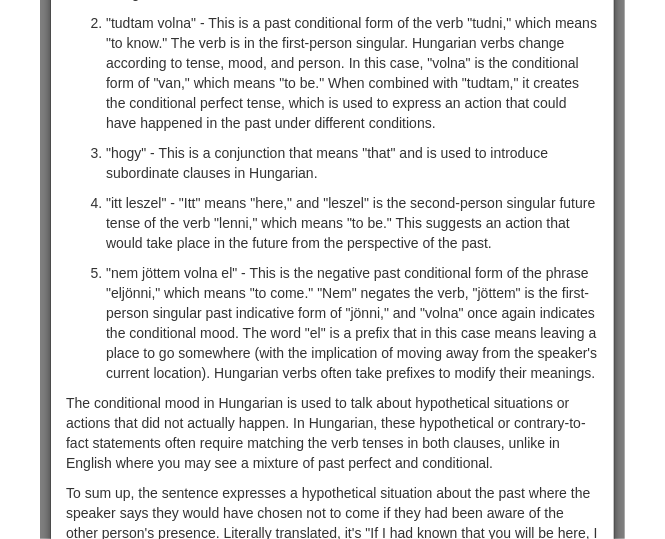 scroll, scrollTop: 0, scrollLeft: 0, axis: both 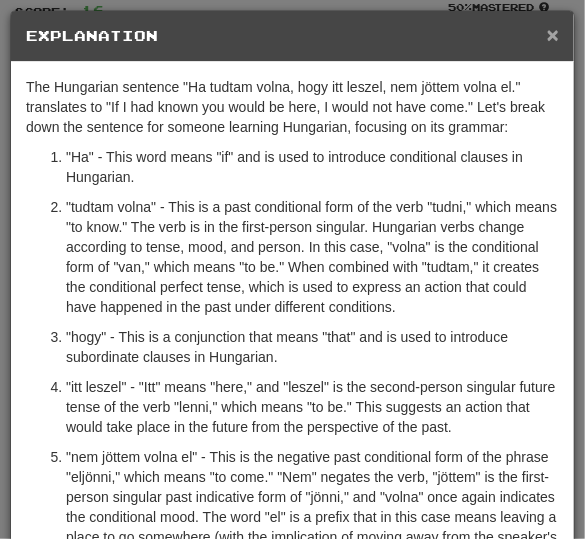 click on "×" at bounding box center (553, 34) 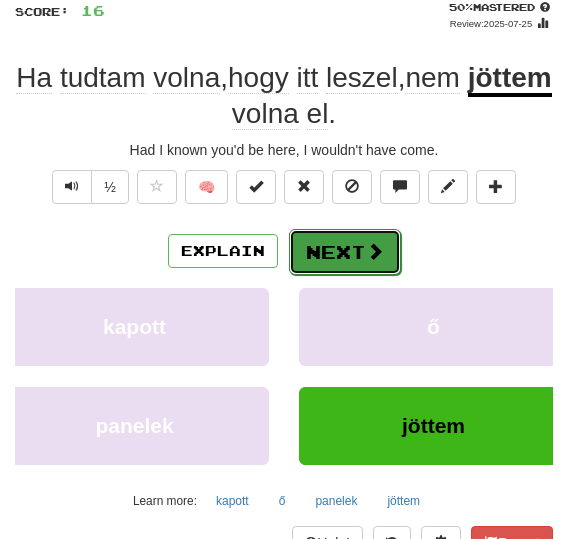 click at bounding box center (375, 251) 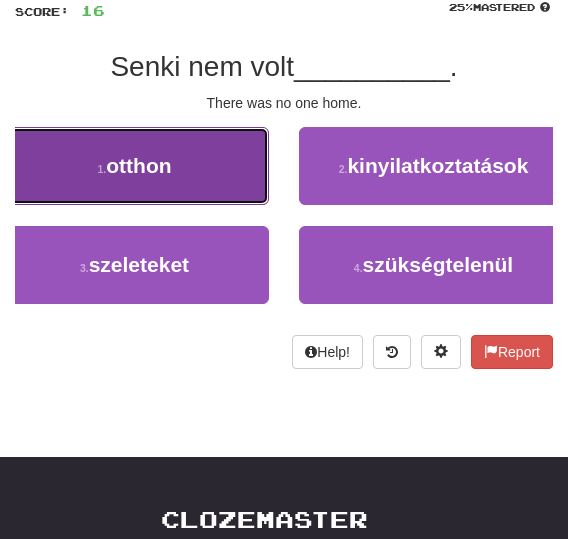 click on "1 .  otthon" at bounding box center (134, 166) 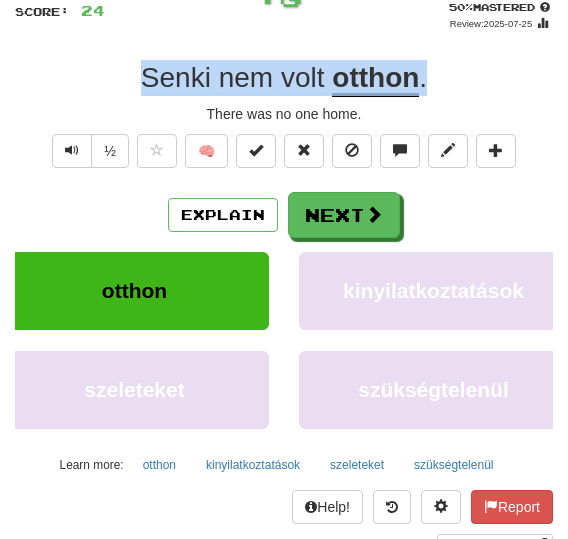 drag, startPoint x: 428, startPoint y: 84, endPoint x: 109, endPoint y: 89, distance: 319.03918 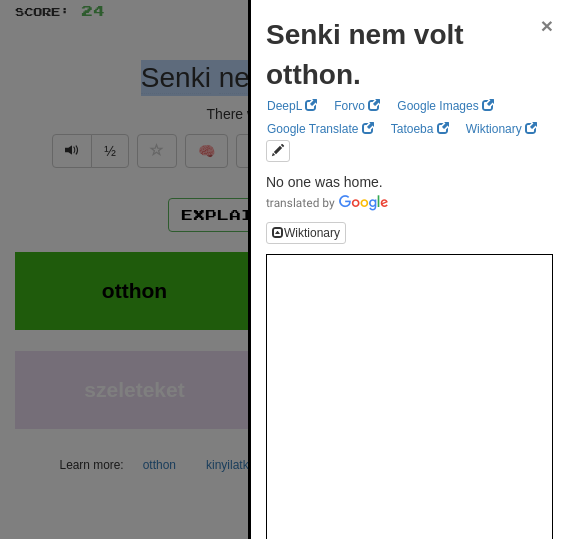click on "×" at bounding box center (547, 25) 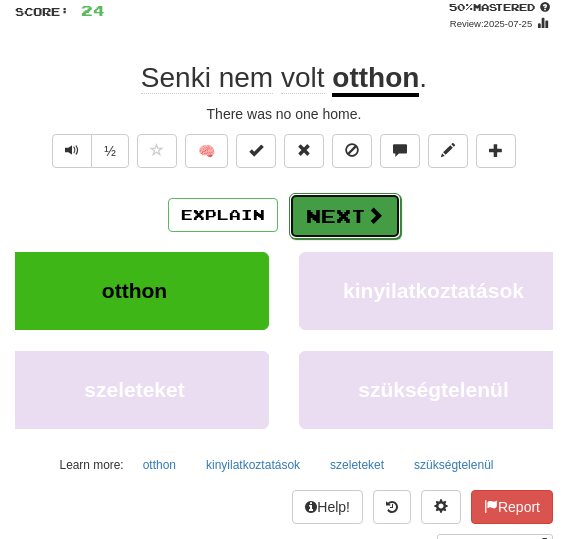 click on "Next" at bounding box center [345, 216] 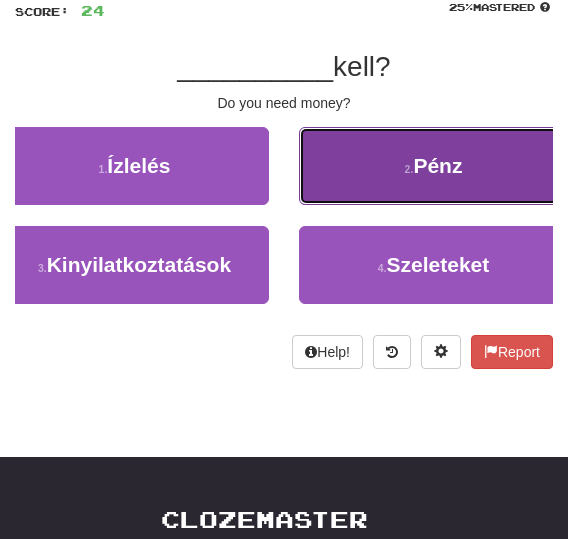 click on "2 .  Pénz" at bounding box center (433, 166) 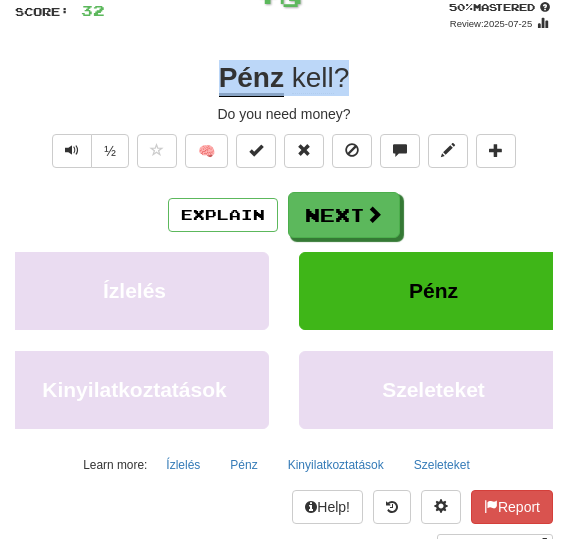 drag, startPoint x: 356, startPoint y: 79, endPoint x: 209, endPoint y: 83, distance: 147.05441 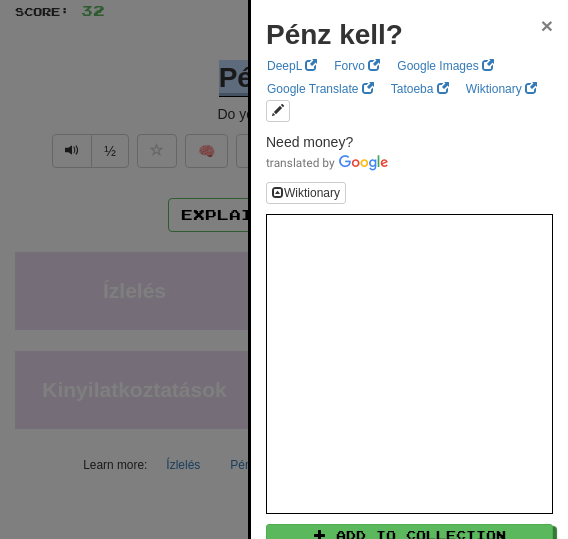 click on "×" at bounding box center [547, 25] 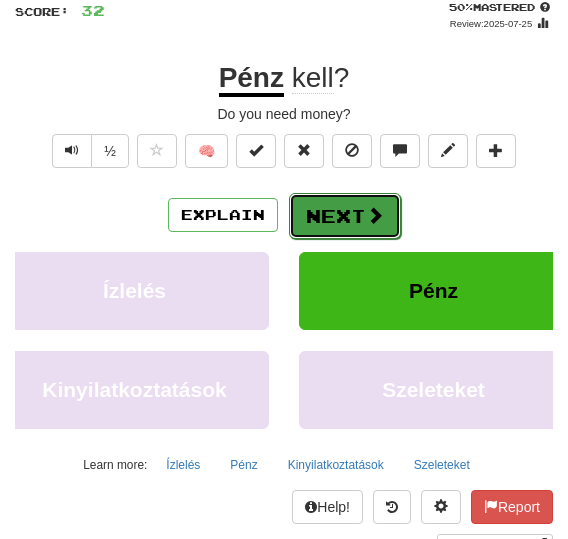 click on "Next" at bounding box center (345, 216) 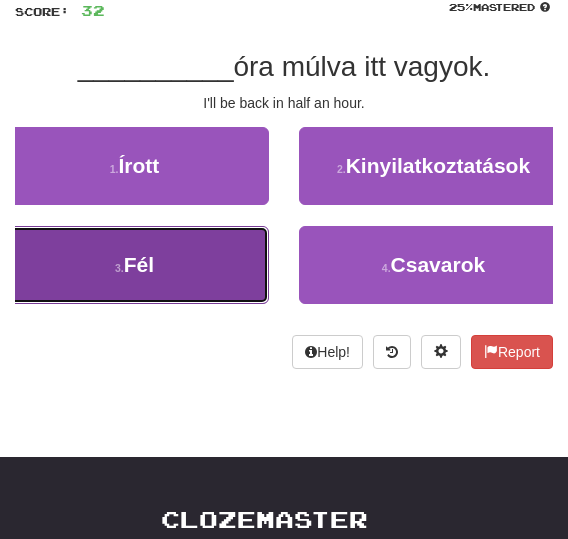 click on "3 .  Fél" at bounding box center (134, 265) 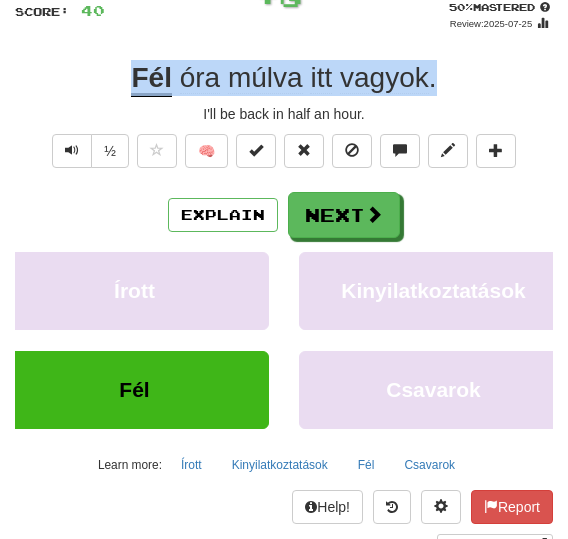 drag, startPoint x: 437, startPoint y: 83, endPoint x: 89, endPoint y: 93, distance: 348.14365 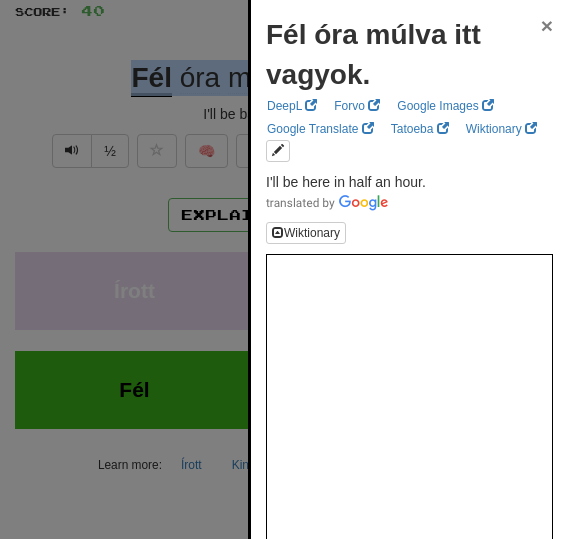 click on "×" at bounding box center [547, 25] 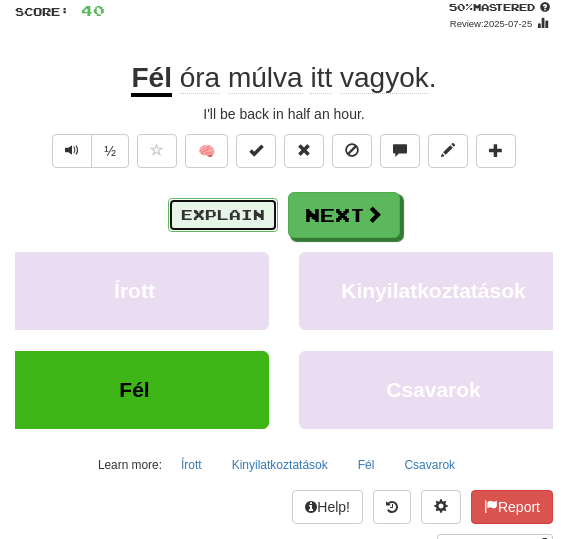 click on "Explain" at bounding box center [223, 215] 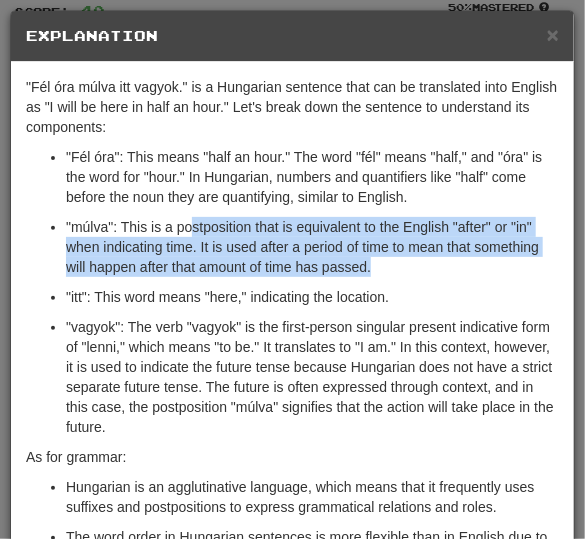 drag, startPoint x: 189, startPoint y: 223, endPoint x: 478, endPoint y: 257, distance: 290.99313 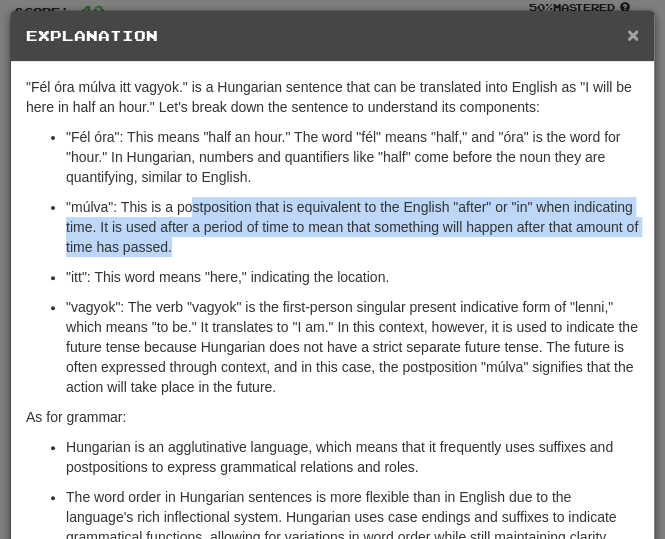 click on "×" at bounding box center [633, 34] 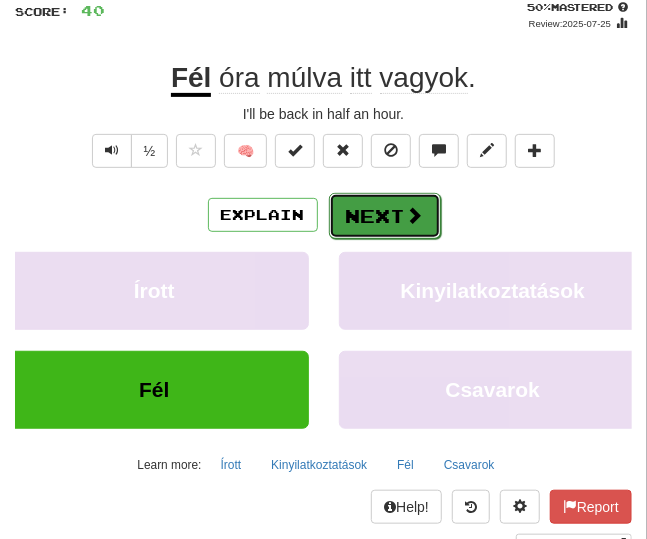 click on "Next" at bounding box center [385, 216] 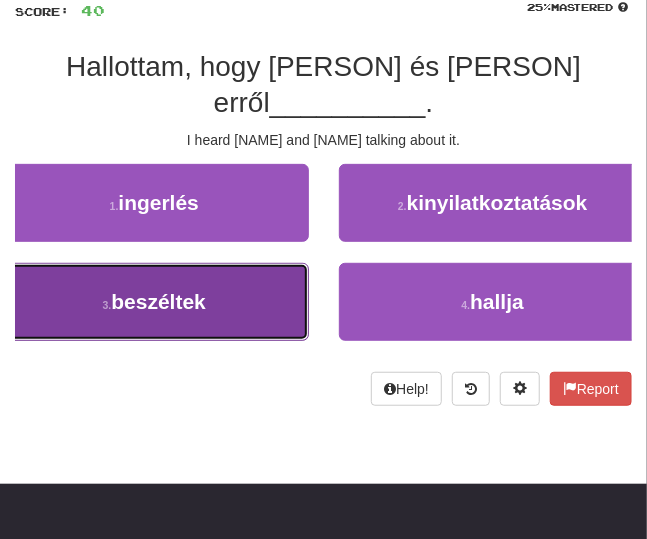 click on "beszéltek" at bounding box center (158, 301) 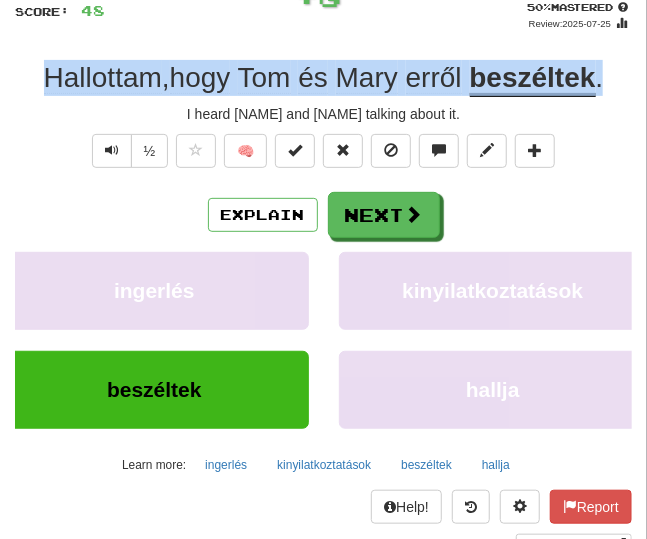 drag, startPoint x: 609, startPoint y: 79, endPoint x: -7, endPoint y: 74, distance: 616.02026 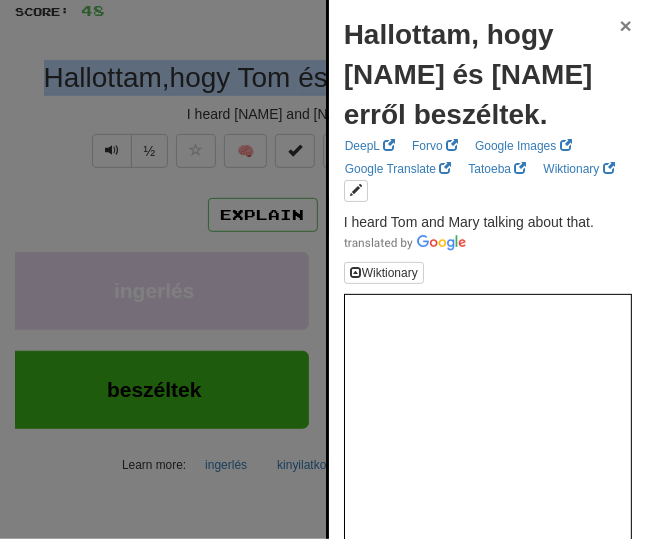 click on "×" at bounding box center (626, 25) 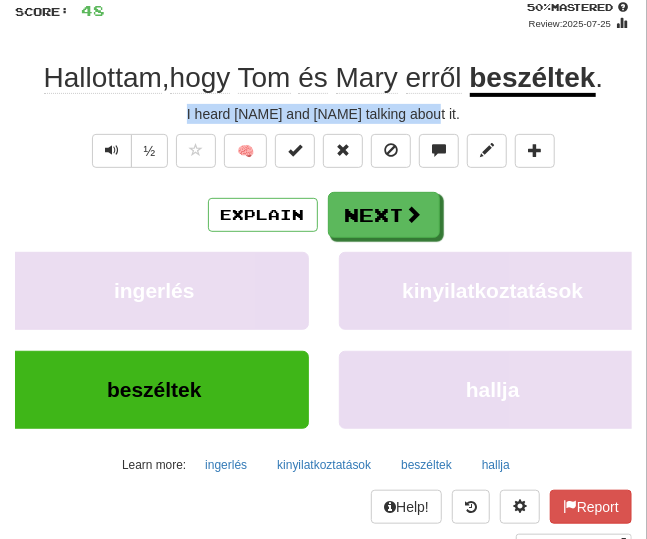 drag, startPoint x: 455, startPoint y: 114, endPoint x: 138, endPoint y: 110, distance: 317.02524 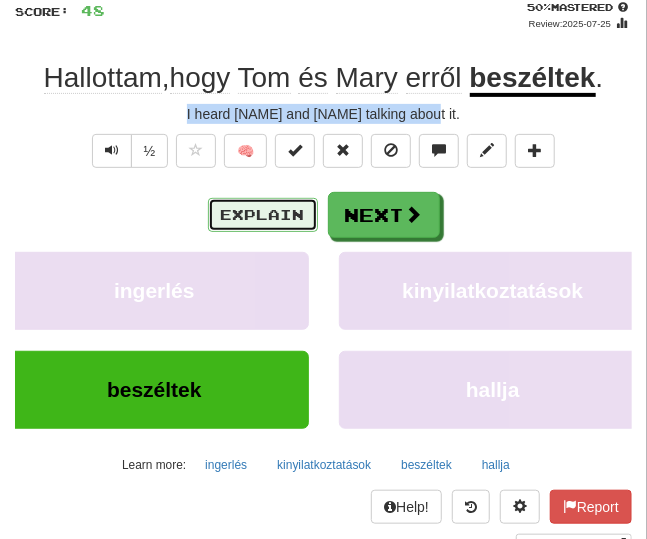click on "Explain" at bounding box center [263, 215] 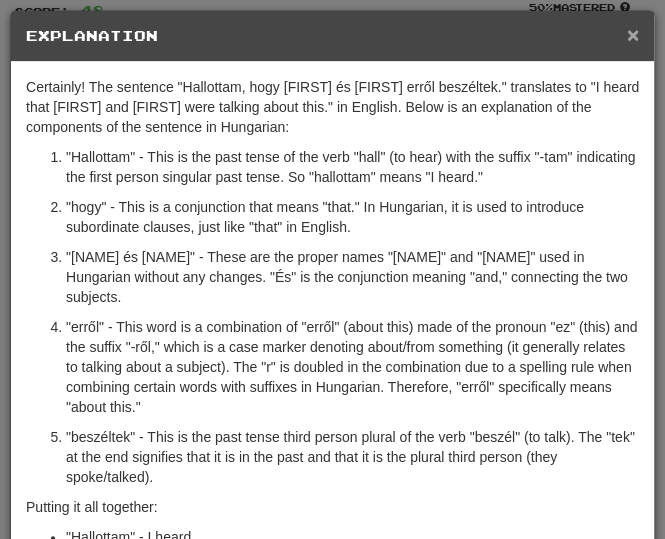 click on "×" at bounding box center [633, 34] 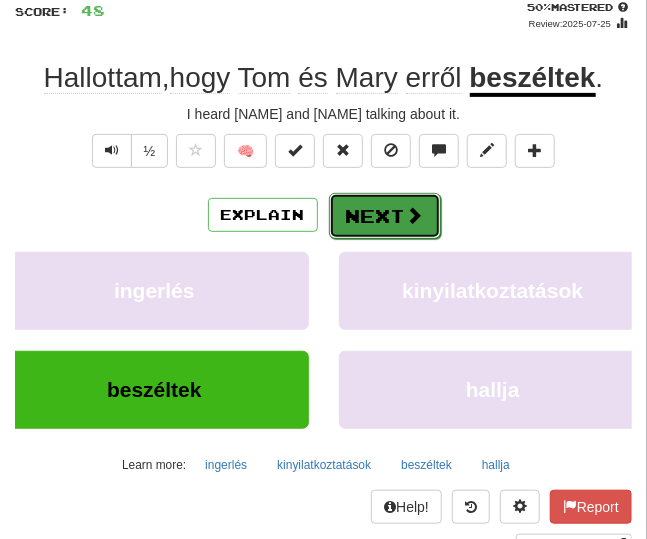 click on "Next" at bounding box center [385, 216] 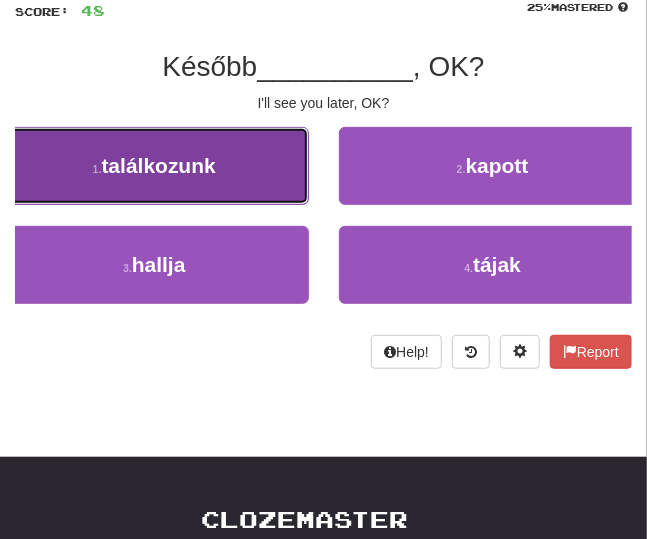 click on "1 .  találkozunk" at bounding box center (154, 166) 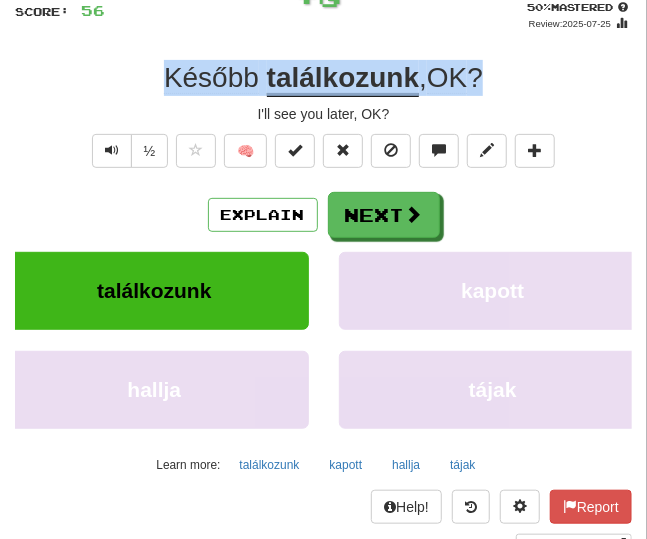 drag, startPoint x: 466, startPoint y: 88, endPoint x: 145, endPoint y: 87, distance: 321.00156 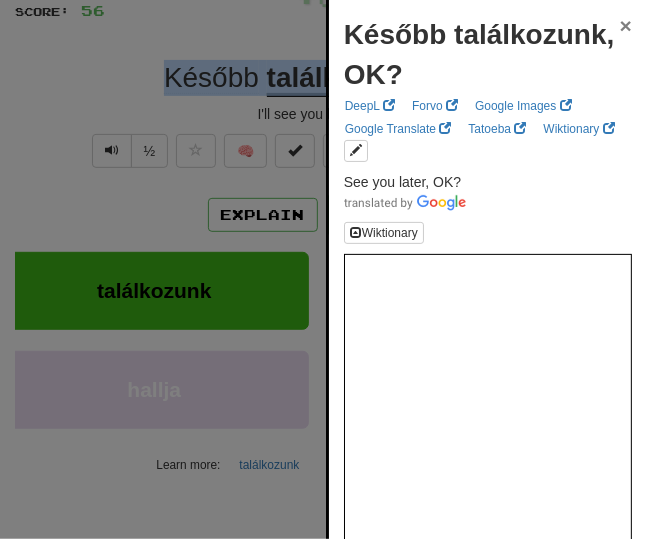 click on "×" at bounding box center [626, 25] 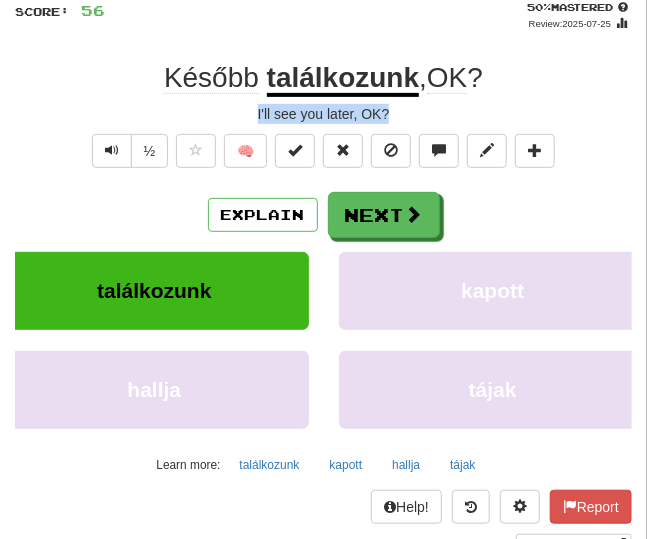 drag, startPoint x: 403, startPoint y: 113, endPoint x: 225, endPoint y: 113, distance: 178 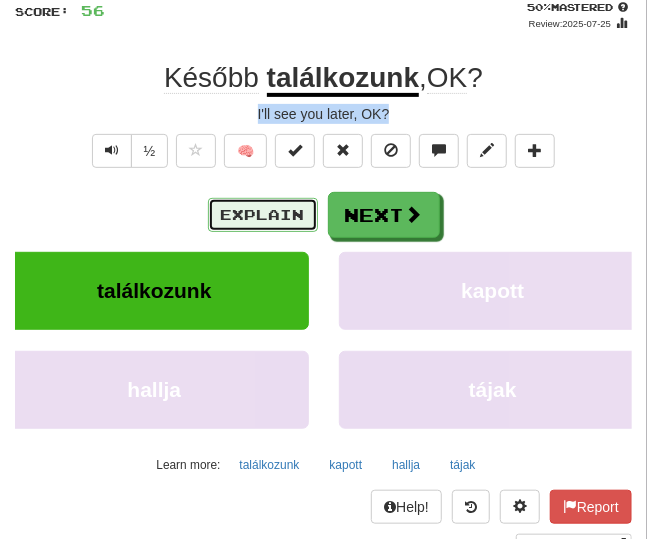 click on "Explain" at bounding box center [263, 215] 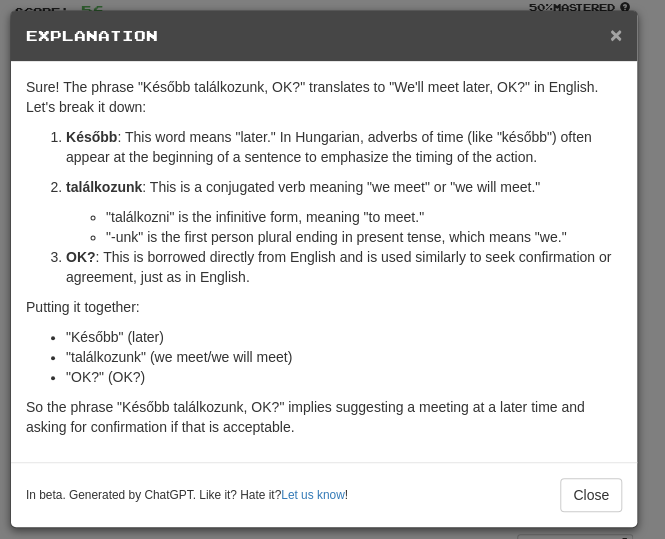 click on "×" at bounding box center (616, 34) 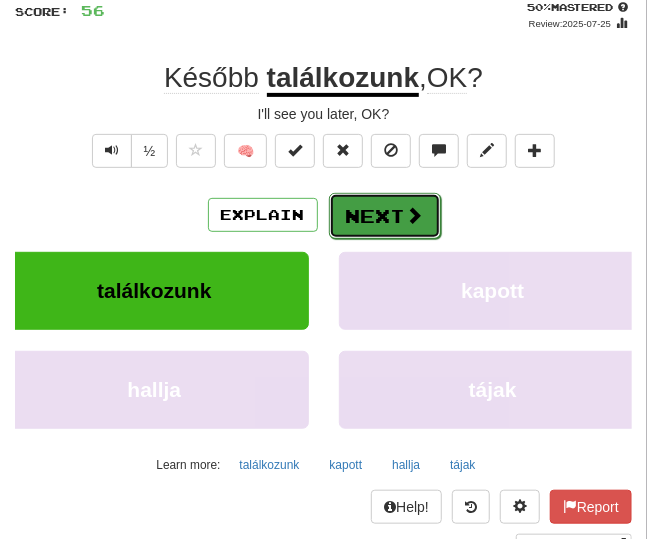 click on "Next" at bounding box center [385, 216] 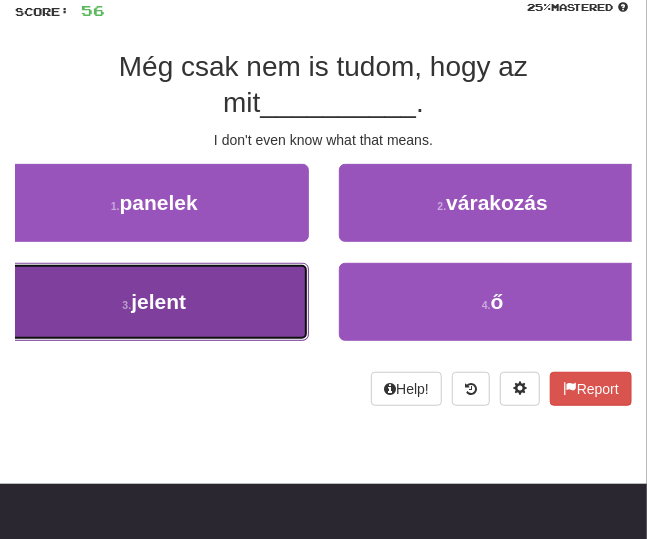 click on "3 .  jelent" at bounding box center (154, 302) 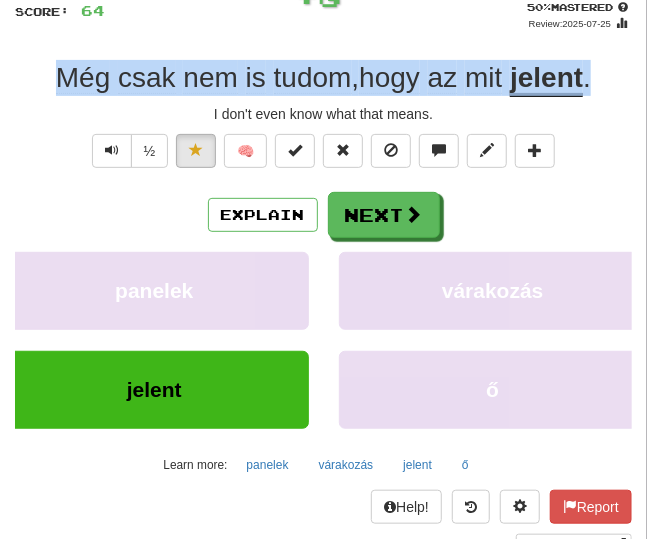 drag, startPoint x: 595, startPoint y: 89, endPoint x: 47, endPoint y: 87, distance: 548.00366 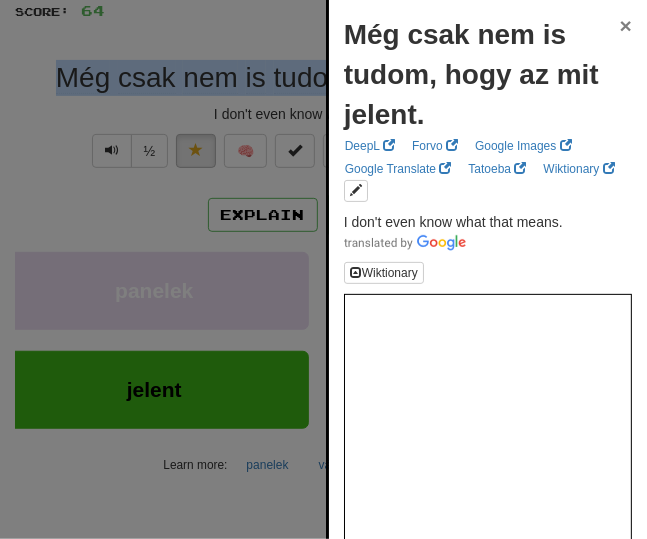 click on "×" at bounding box center (626, 25) 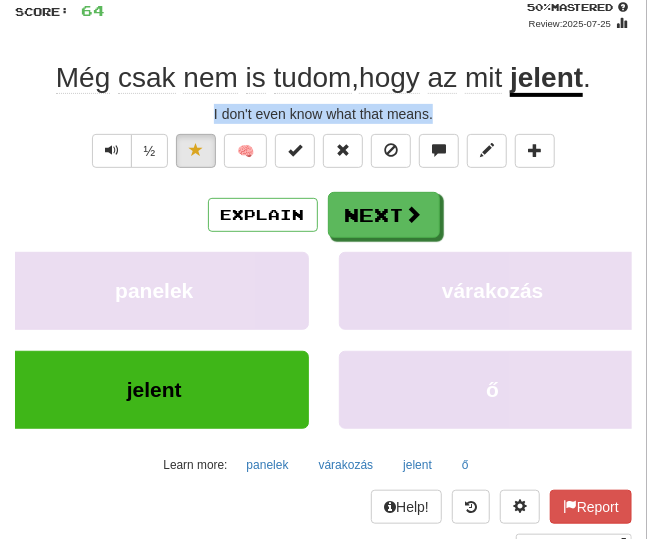 drag, startPoint x: 443, startPoint y: 113, endPoint x: 156, endPoint y: 115, distance: 287.00696 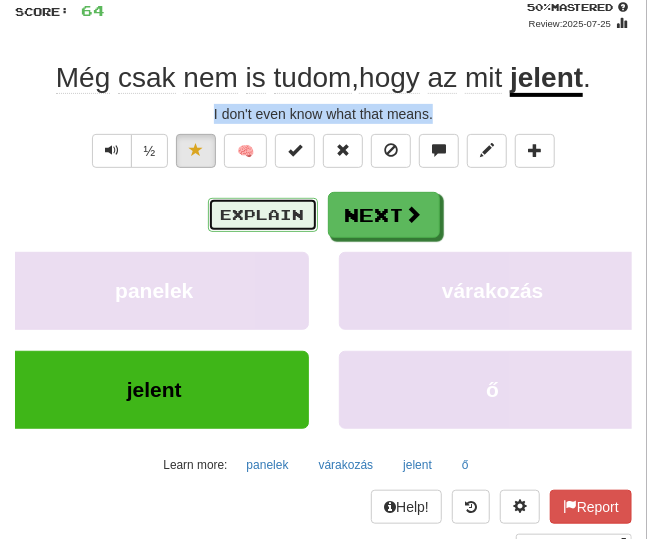 click on "Explain" at bounding box center (263, 215) 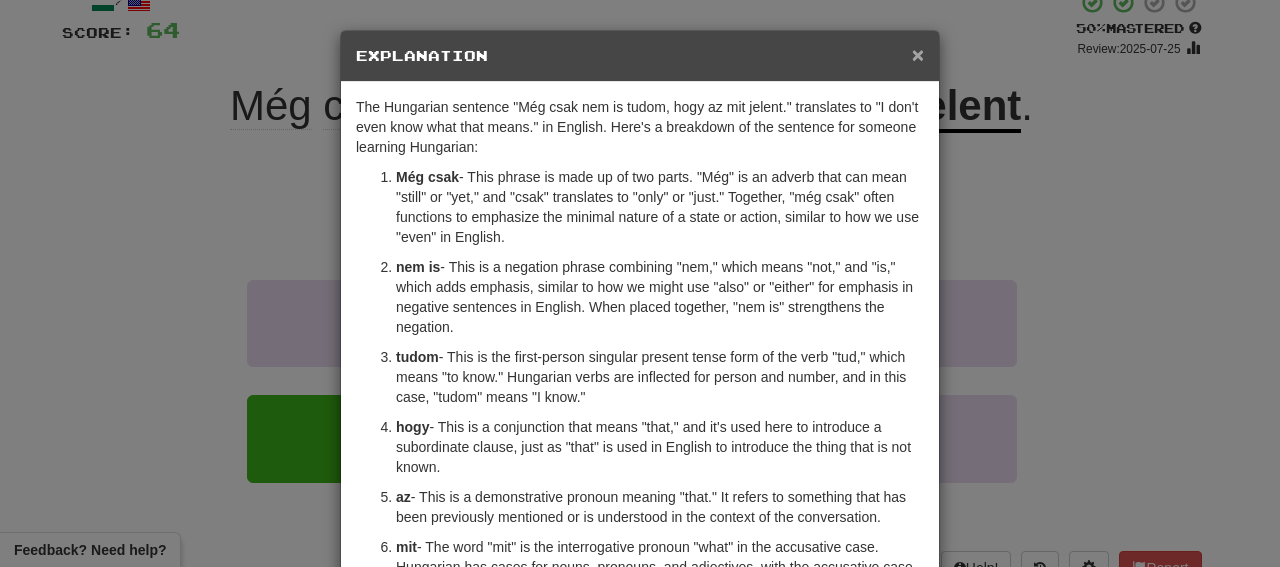 click on "×" at bounding box center (918, 54) 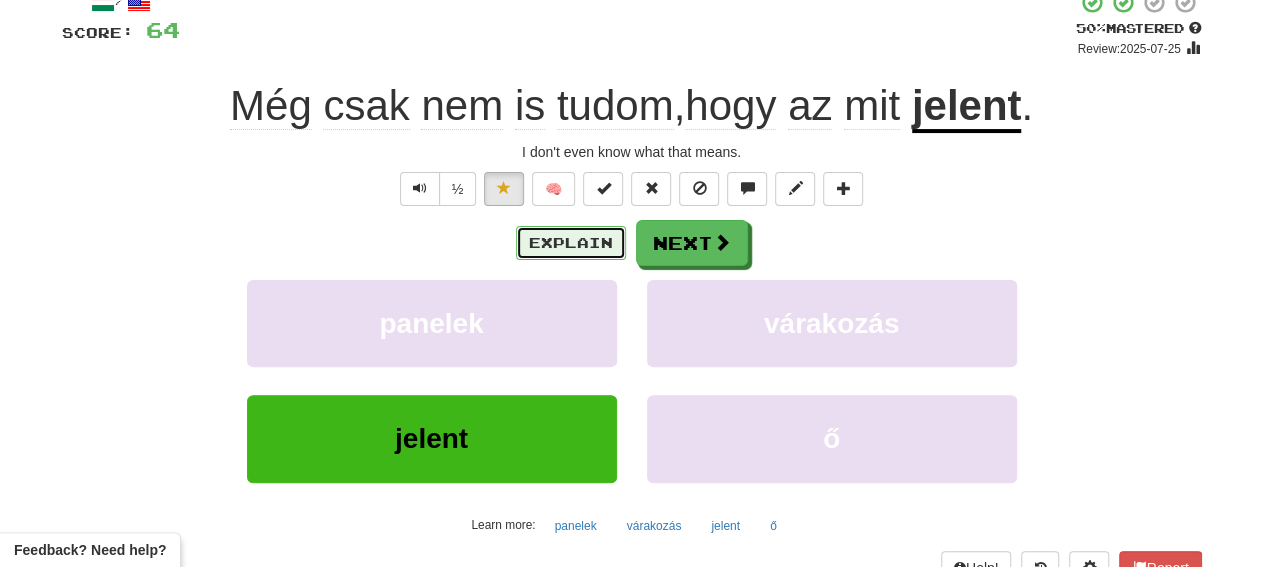 click on "Explain" at bounding box center [571, 243] 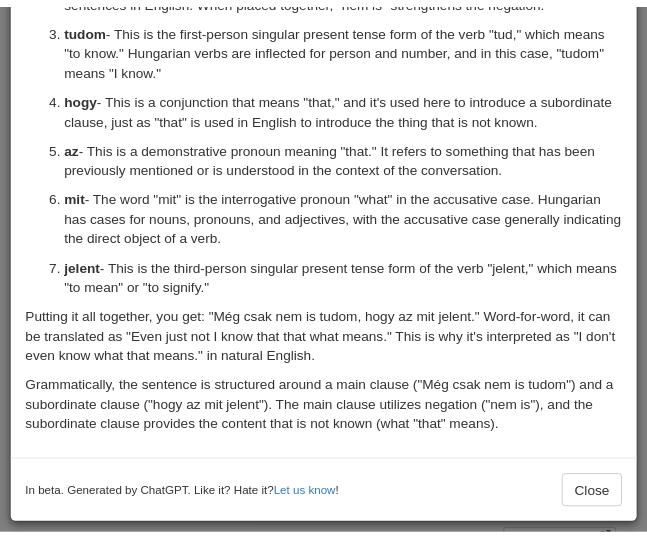 scroll, scrollTop: 0, scrollLeft: 0, axis: both 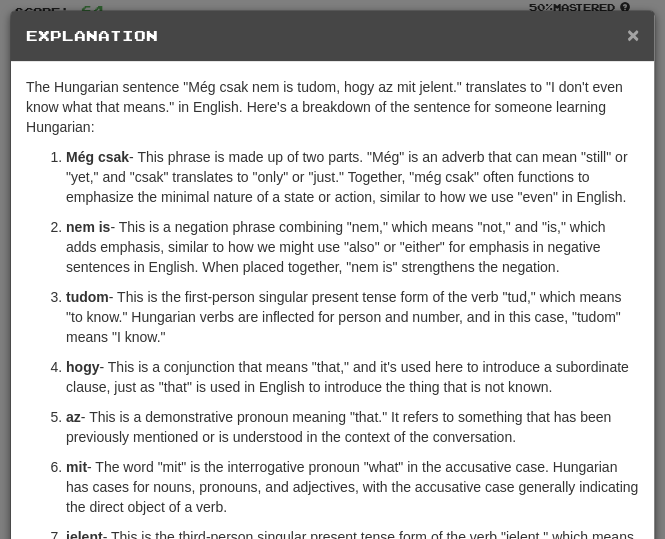 click on "×" at bounding box center [633, 34] 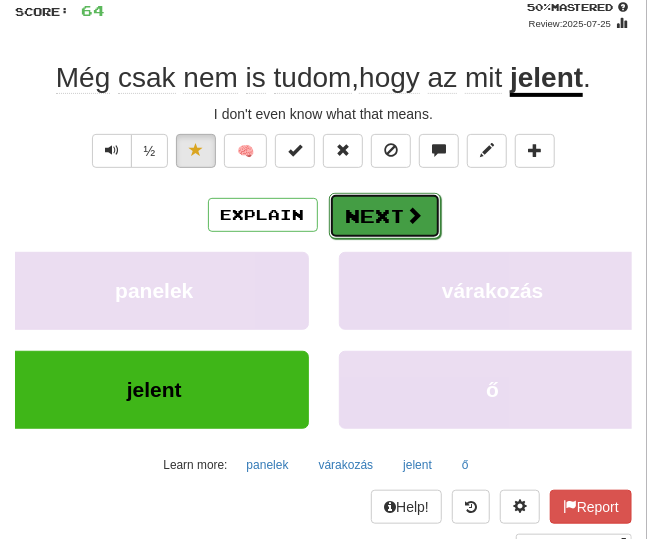 click on "Next" at bounding box center (385, 216) 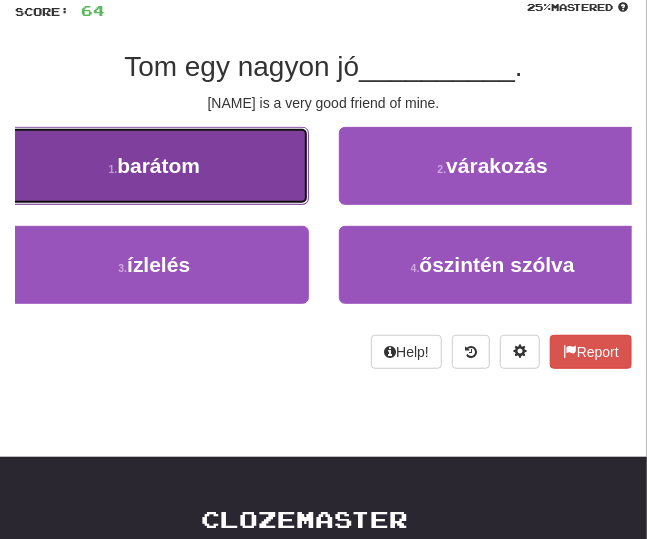 click on "1 .  barátom" at bounding box center [154, 166] 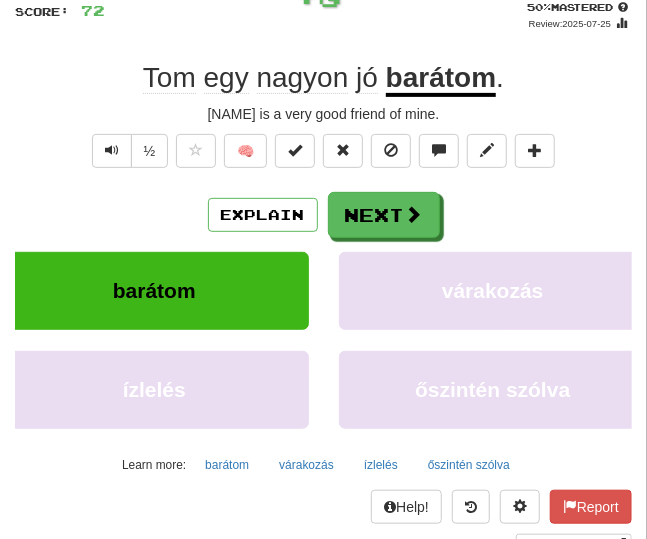 click on "[NAME] is a very good friend of mine." at bounding box center [323, 114] 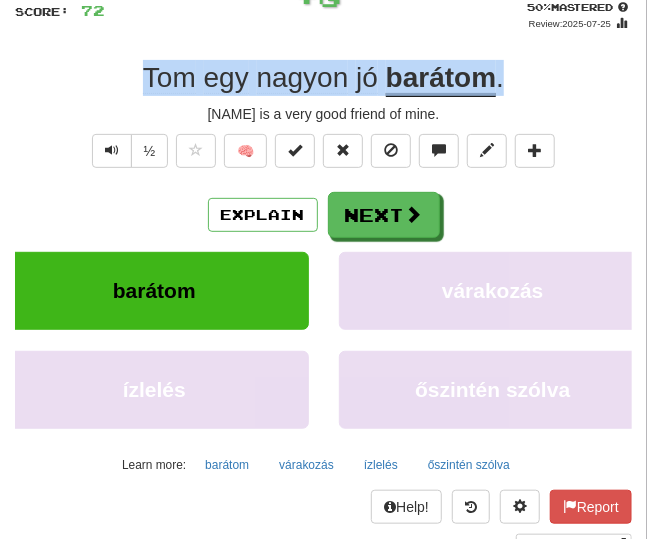 drag, startPoint x: 506, startPoint y: 79, endPoint x: 71, endPoint y: 75, distance: 435.0184 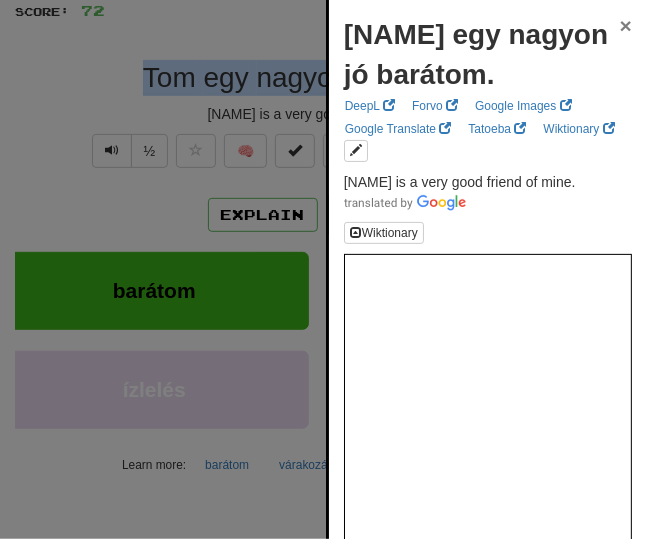 click on "×" at bounding box center (626, 25) 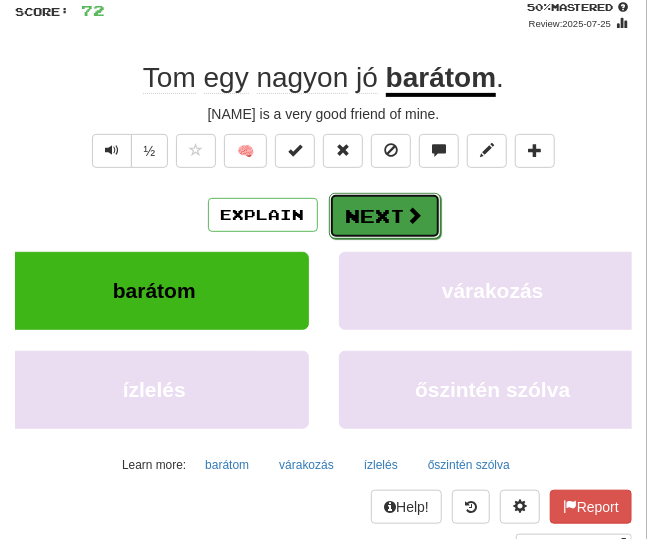 click on "Next" at bounding box center [385, 216] 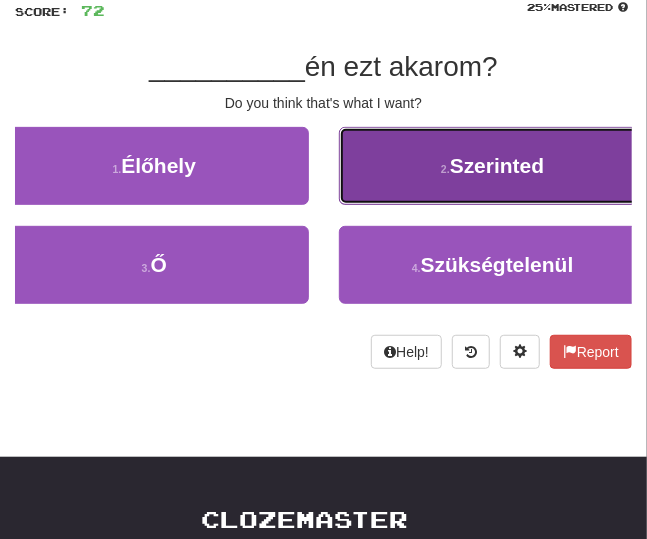 click on "2 .  Szerinted" at bounding box center (493, 166) 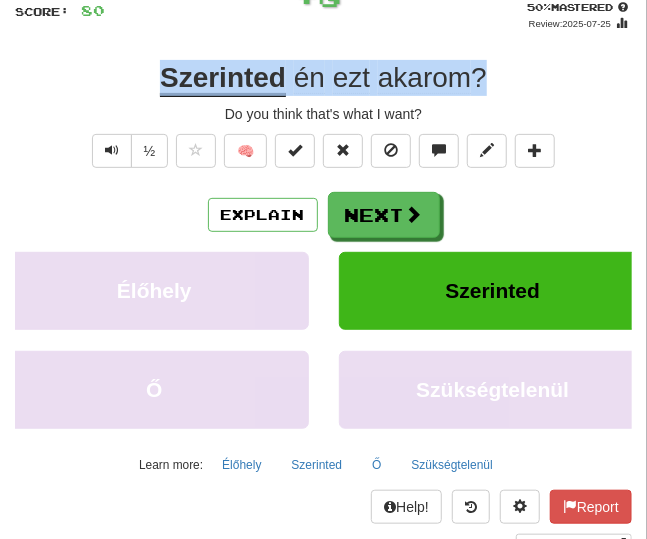 drag, startPoint x: 505, startPoint y: 82, endPoint x: 145, endPoint y: 81, distance: 360.0014 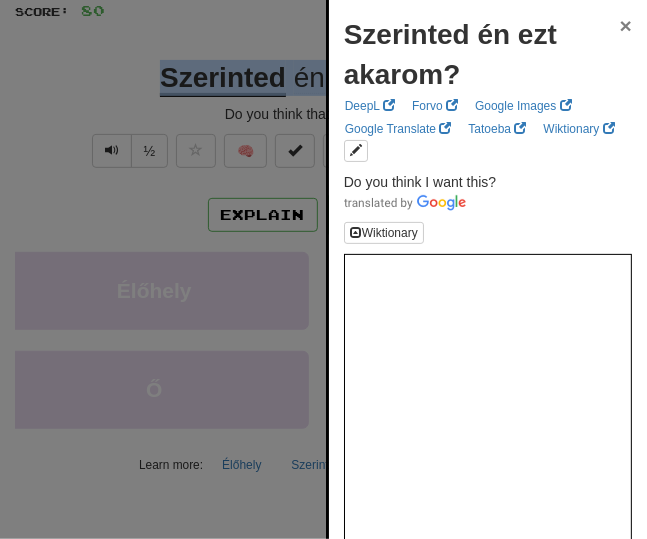 click on "×" at bounding box center (626, 25) 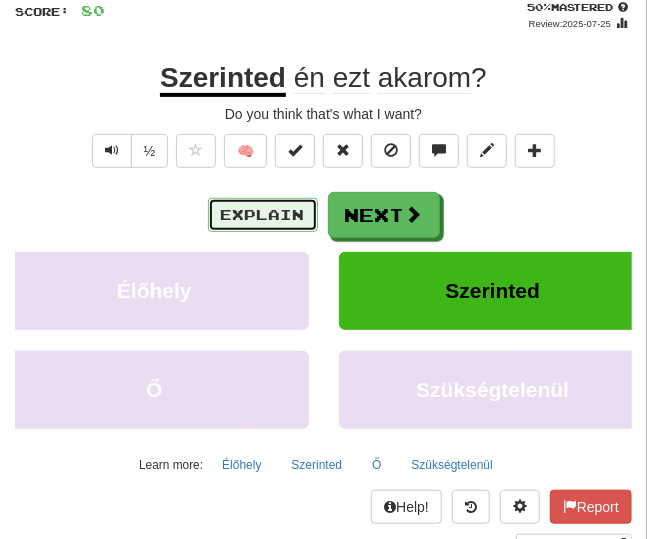 click on "Explain" at bounding box center (263, 215) 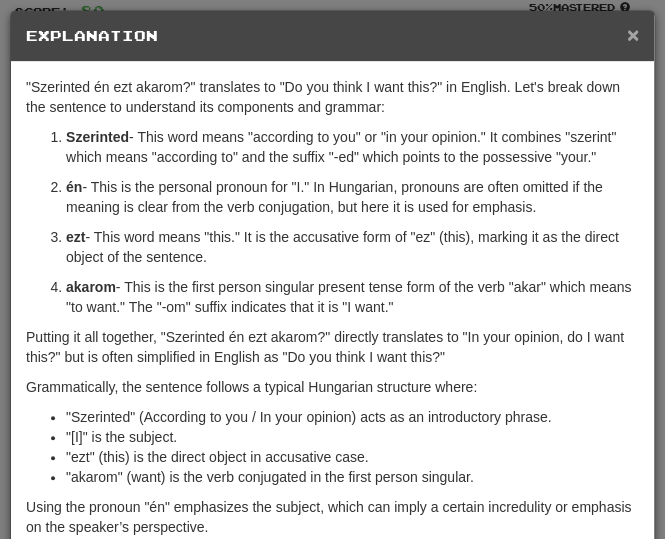 click on "×" at bounding box center (633, 34) 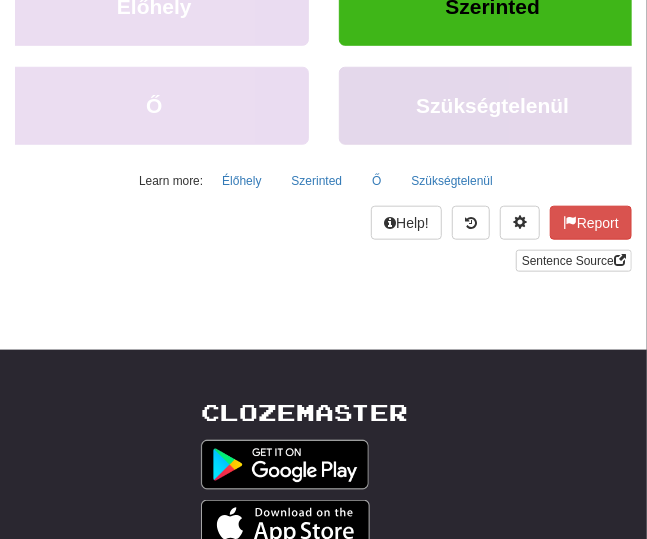 scroll, scrollTop: 0, scrollLeft: 0, axis: both 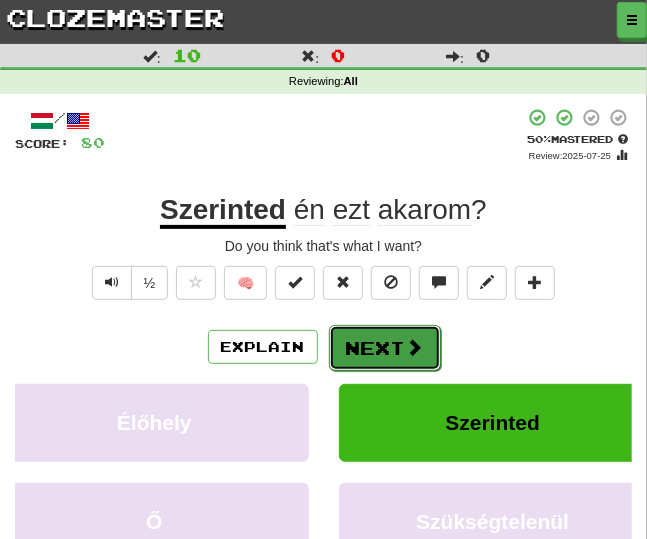 click on "Next" at bounding box center (385, 348) 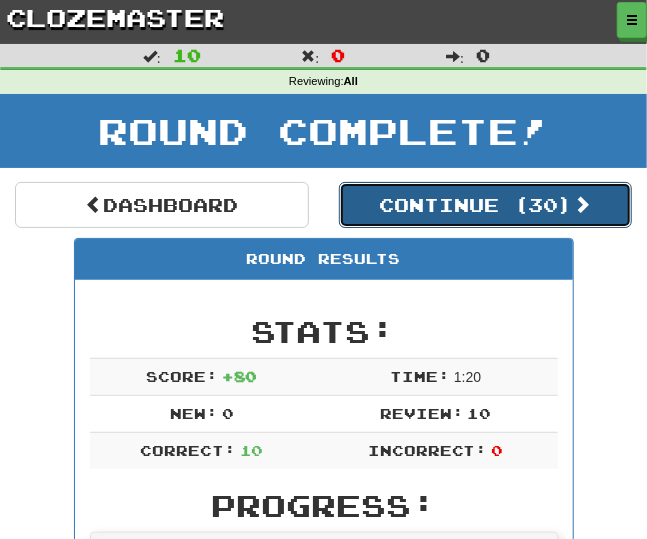 click on "Continue ( 30 )" at bounding box center (486, 205) 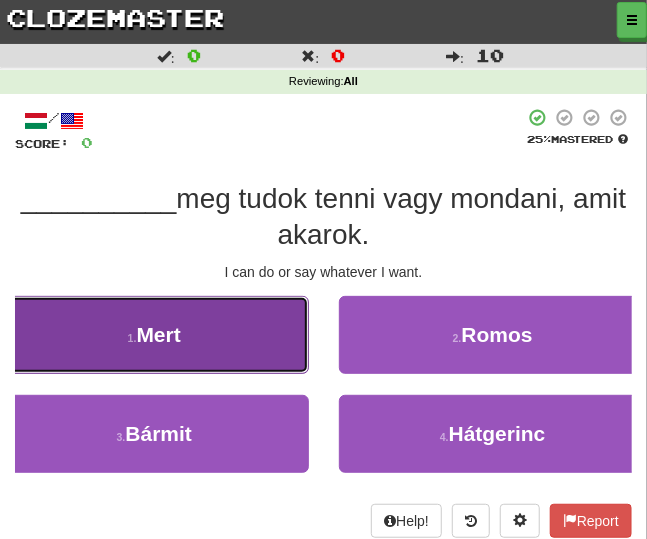 click on "1 .  Mert" at bounding box center (154, 335) 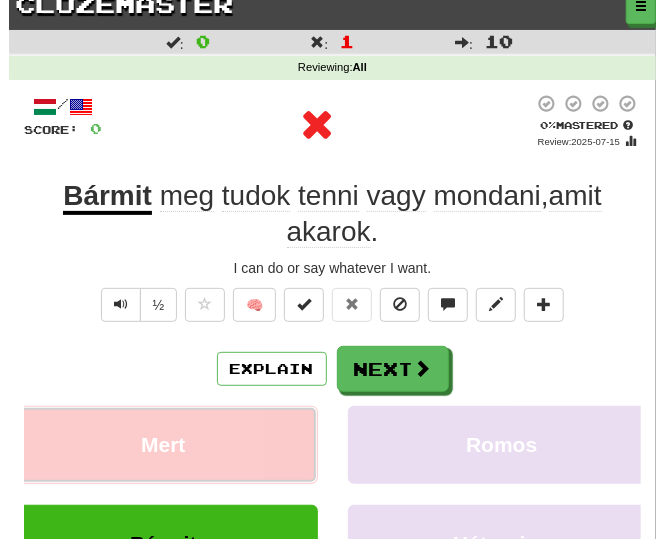 scroll, scrollTop: 0, scrollLeft: 0, axis: both 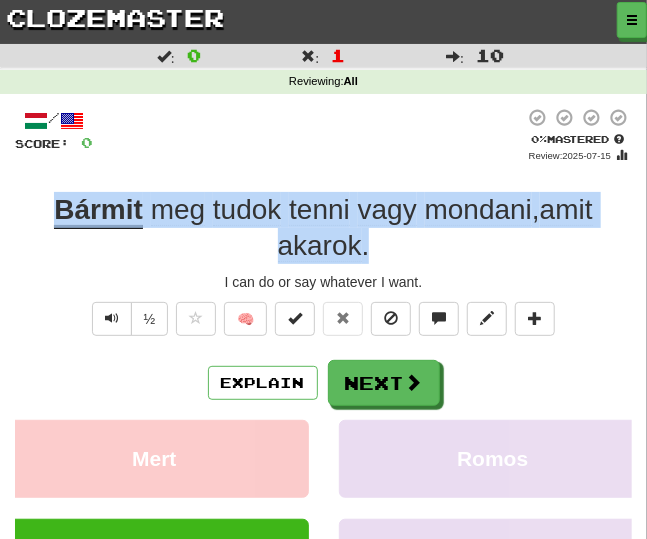 drag, startPoint x: 397, startPoint y: 247, endPoint x: 56, endPoint y: 206, distance: 343.45596 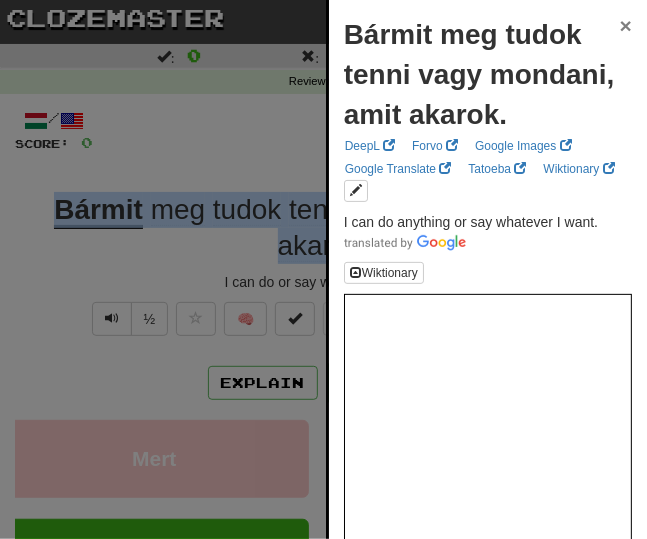 click on "×" at bounding box center (626, 25) 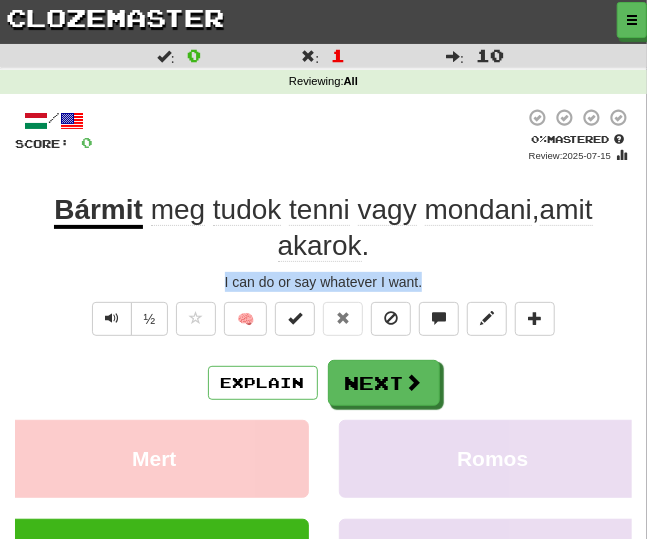 drag, startPoint x: 436, startPoint y: 281, endPoint x: 181, endPoint y: 292, distance: 255.23715 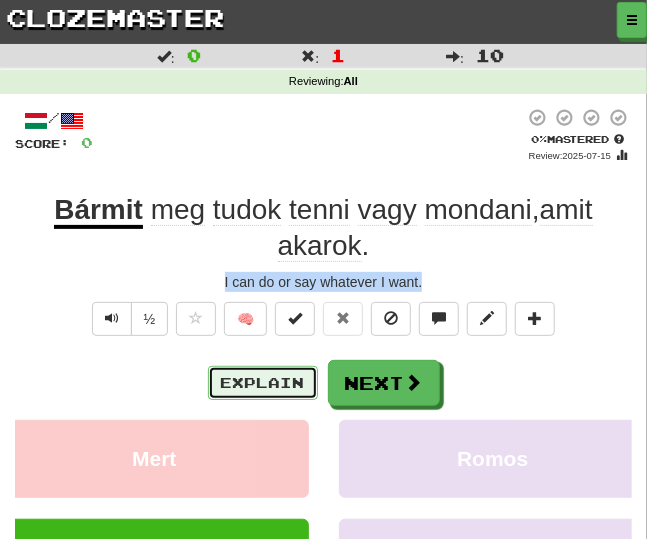 click on "Explain" at bounding box center (263, 383) 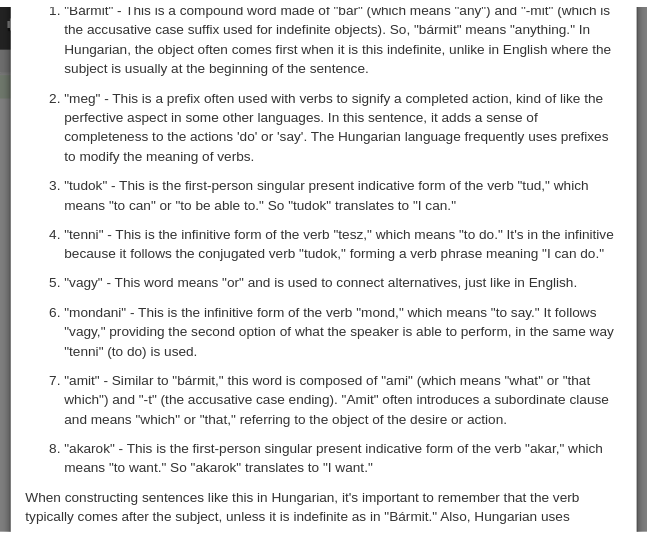 scroll, scrollTop: 0, scrollLeft: 0, axis: both 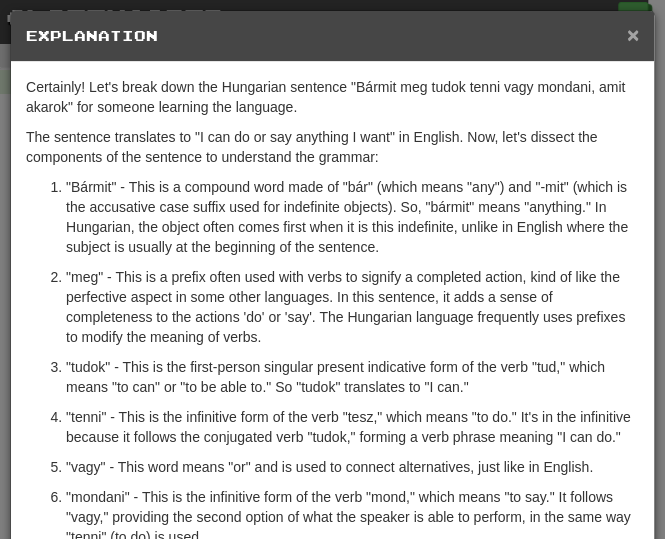 click on "×" at bounding box center [633, 34] 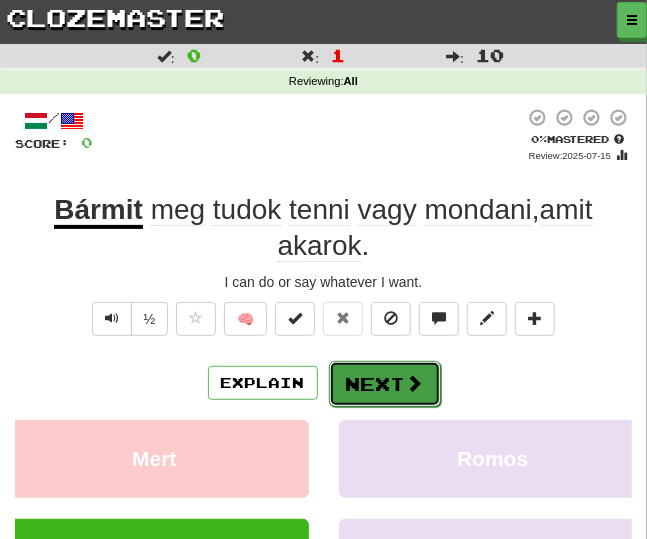 click at bounding box center (415, 383) 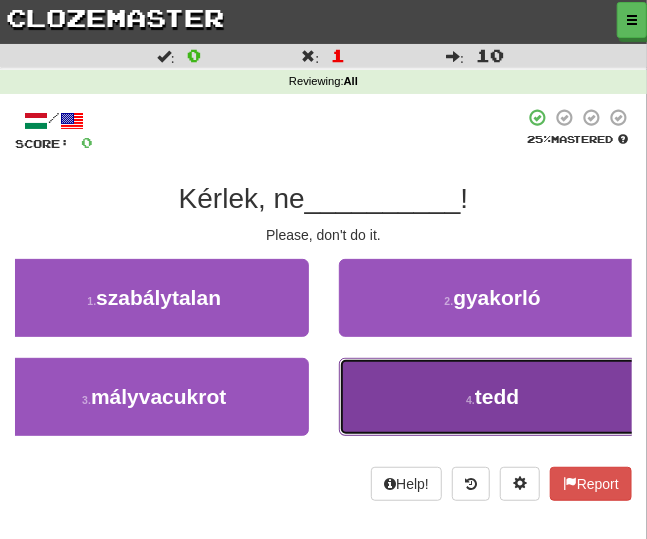click on "4 .  tedd" at bounding box center [493, 397] 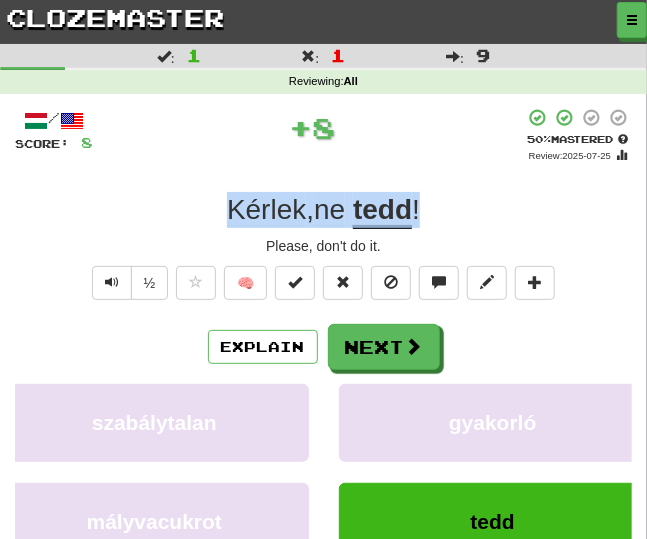 drag, startPoint x: 426, startPoint y: 212, endPoint x: 197, endPoint y: 210, distance: 229.00873 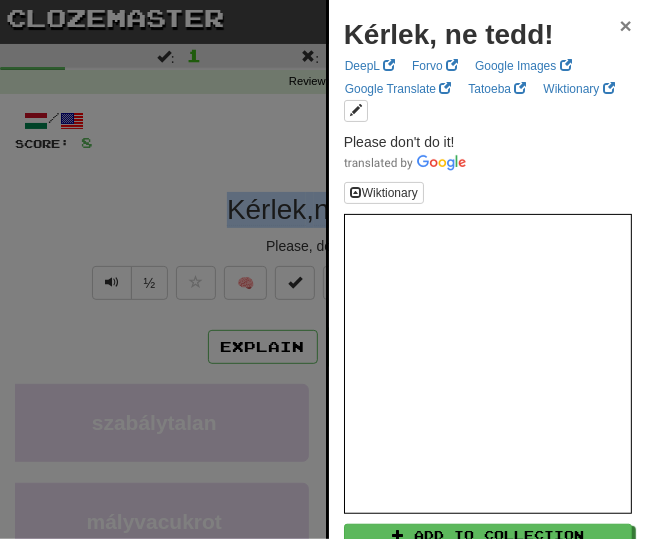click on "×" at bounding box center [626, 25] 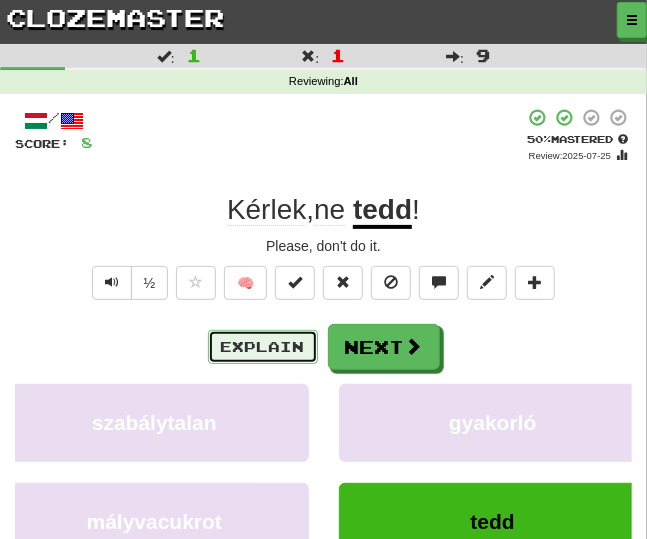 click on "Explain" at bounding box center (263, 347) 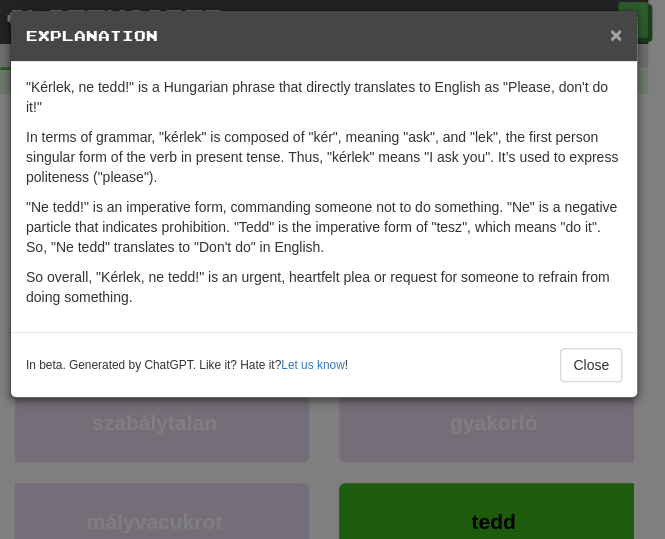 click on "×" at bounding box center (616, 34) 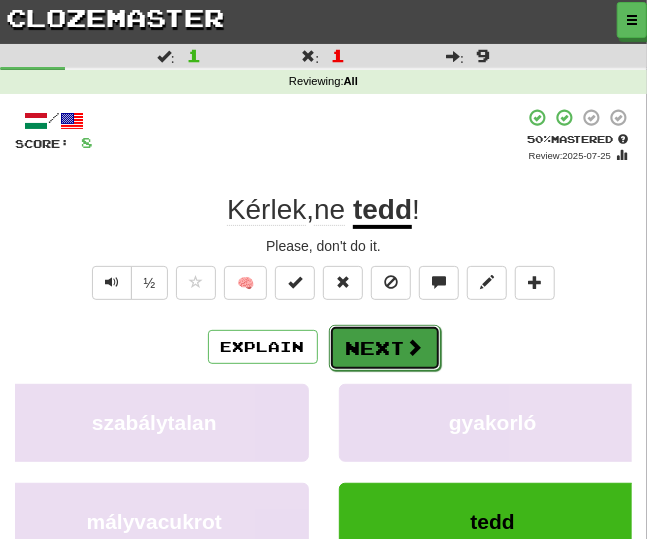 click on "Next" at bounding box center (385, 348) 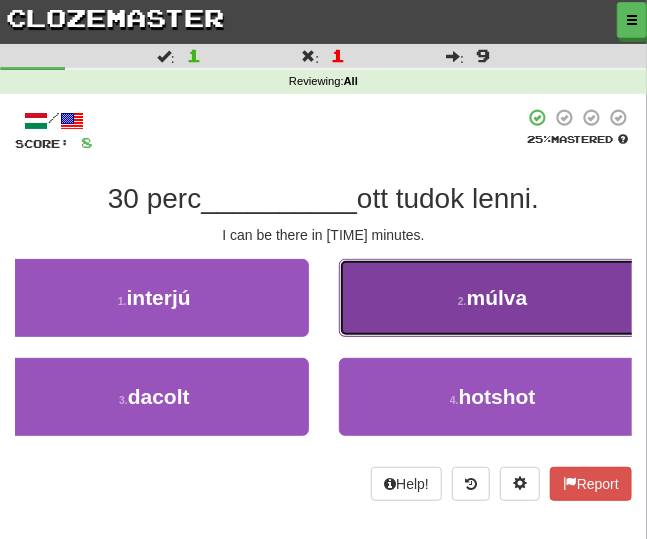 click on "2 .  múlva" at bounding box center [493, 298] 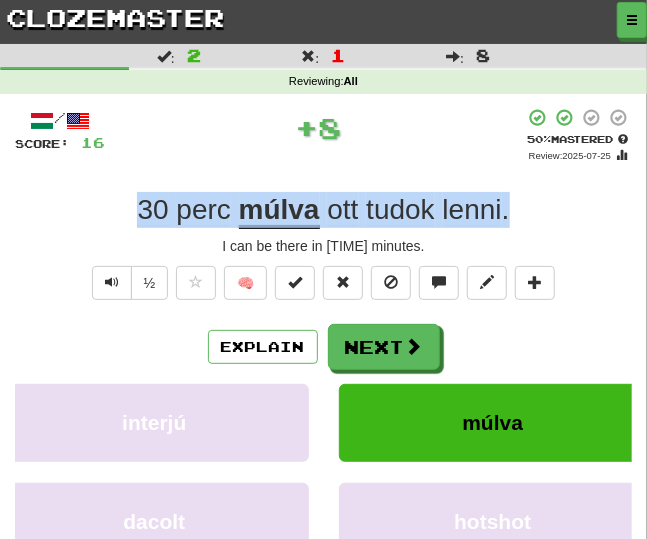 drag, startPoint x: 510, startPoint y: 210, endPoint x: 34, endPoint y: 215, distance: 476.02625 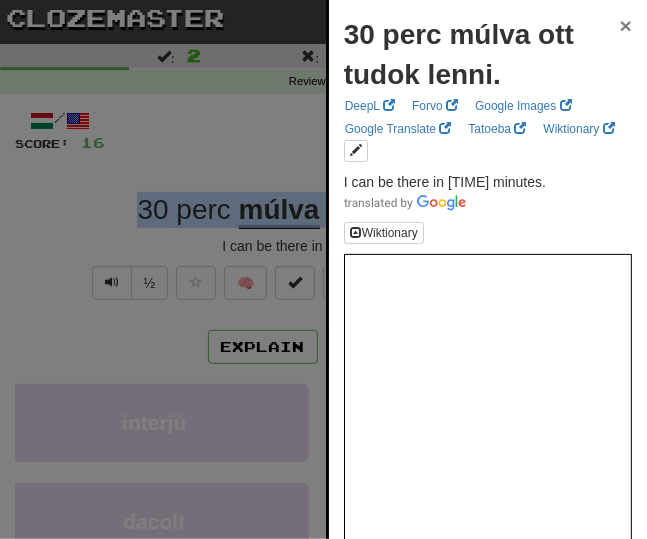 click on "×" at bounding box center [626, 25] 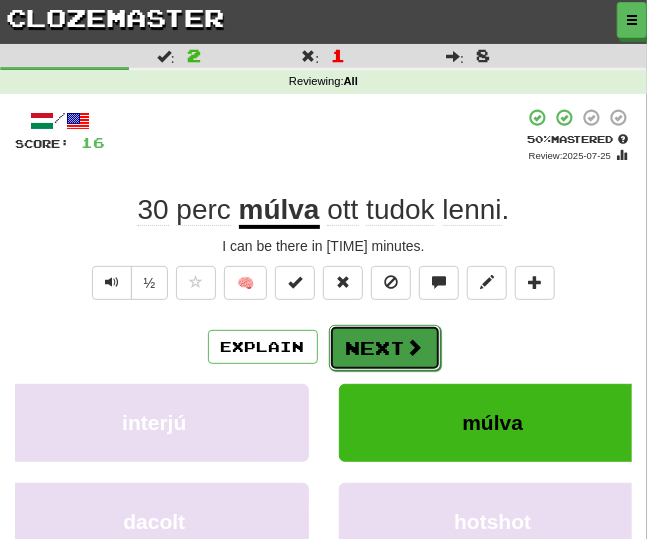 click at bounding box center [415, 347] 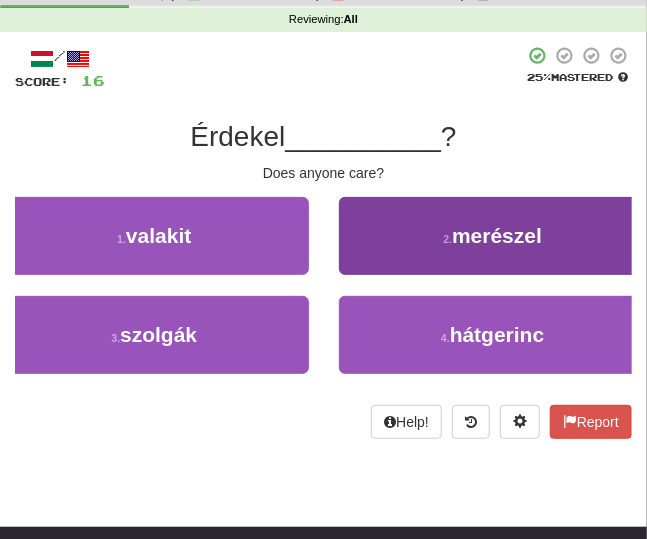 scroll, scrollTop: 104, scrollLeft: 0, axis: vertical 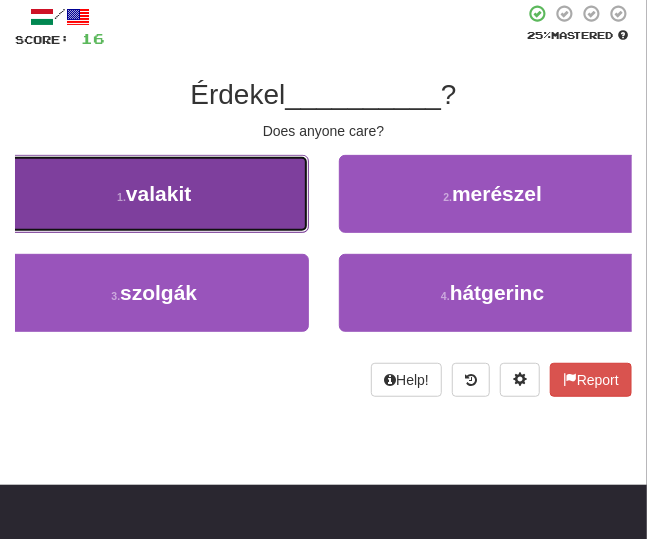 click on "1 .  valakit" at bounding box center (154, 194) 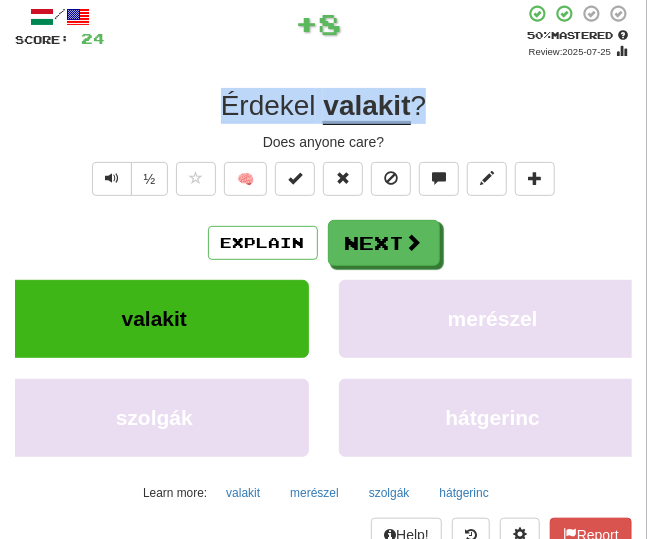 drag, startPoint x: 453, startPoint y: 108, endPoint x: 187, endPoint y: 102, distance: 266.06766 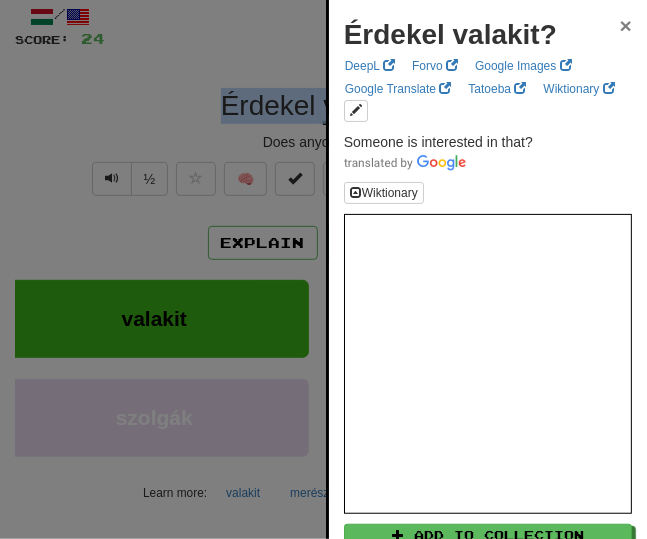 click on "×" at bounding box center (626, 25) 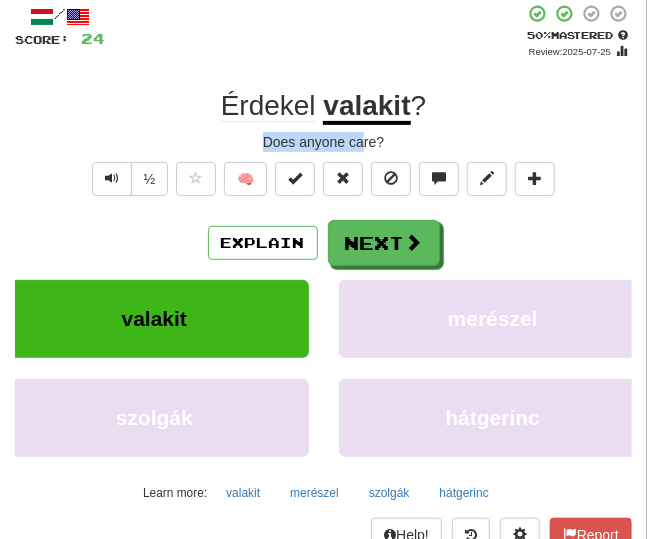 drag, startPoint x: 364, startPoint y: 151, endPoint x: 263, endPoint y: 143, distance: 101.31634 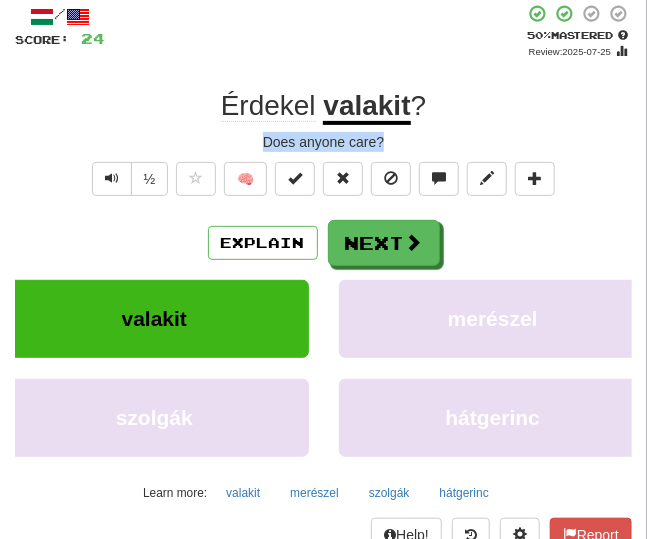 drag, startPoint x: 439, startPoint y: 139, endPoint x: 171, endPoint y: 137, distance: 268.00748 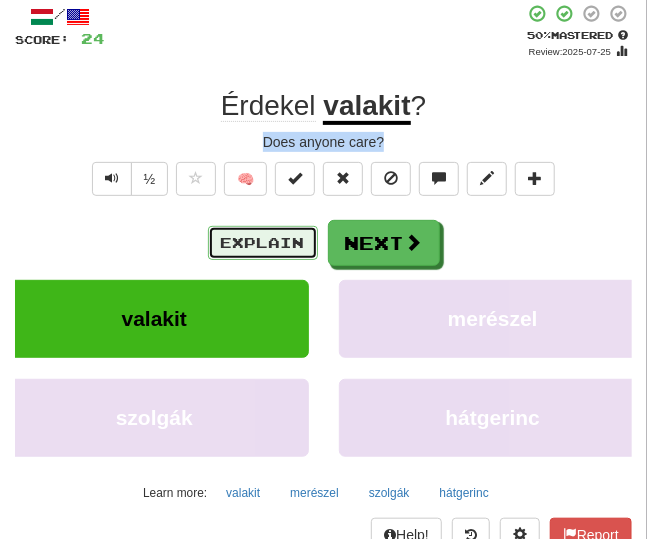 click on "Explain" at bounding box center [263, 243] 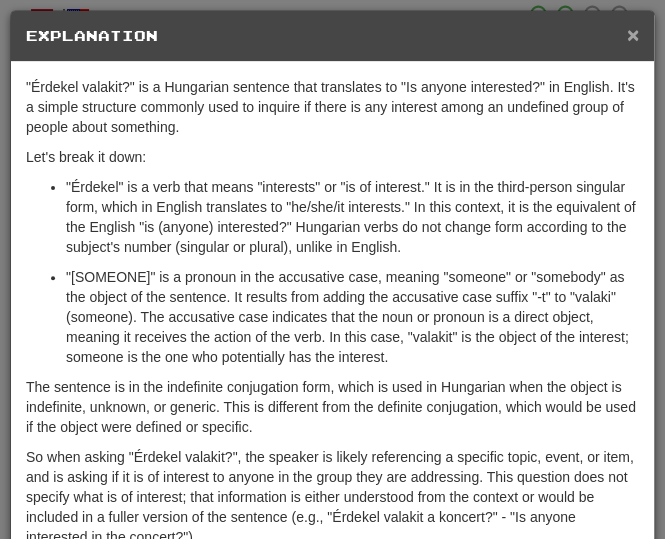 click on "×" at bounding box center [633, 34] 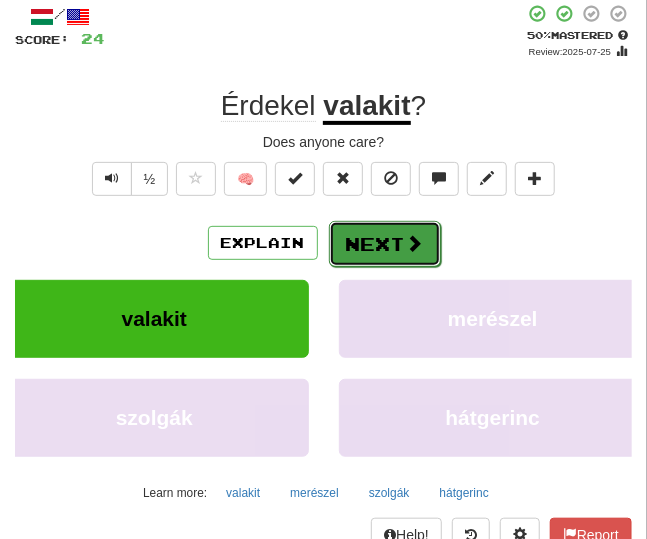 click on "Next" at bounding box center (385, 244) 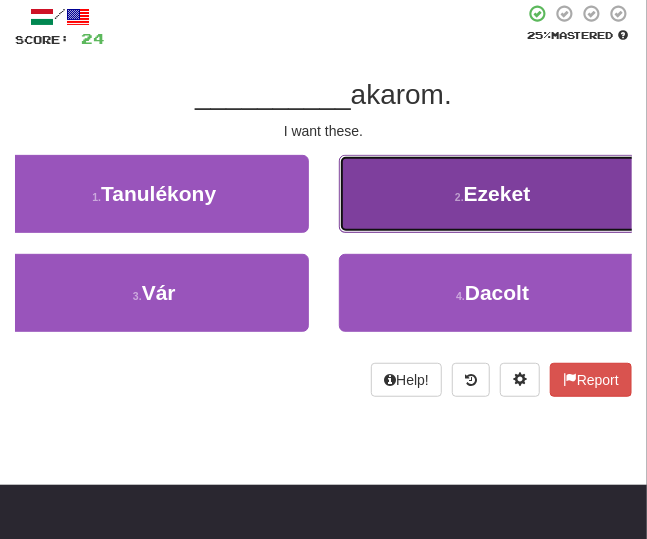 click on "2 .  Ezeket" at bounding box center [493, 194] 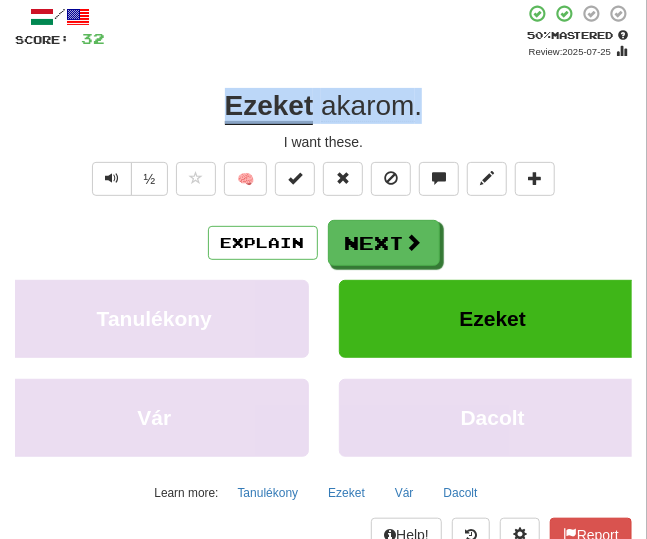 drag, startPoint x: 405, startPoint y: 115, endPoint x: 172, endPoint y: 108, distance: 233.10513 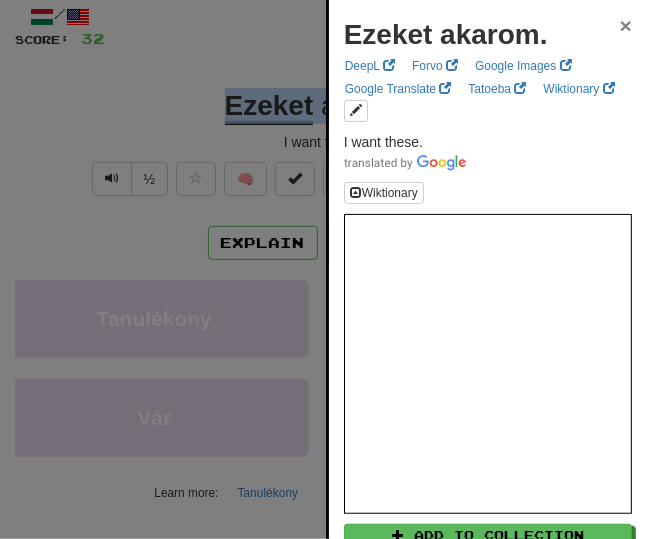 click on "×" at bounding box center (626, 25) 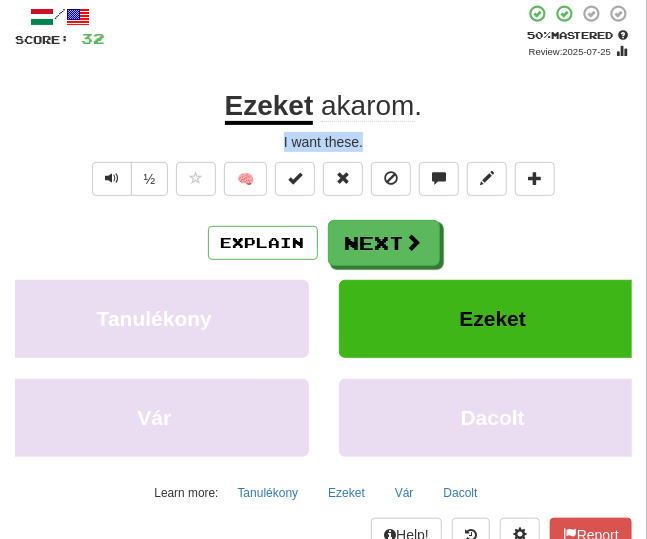 drag, startPoint x: 377, startPoint y: 141, endPoint x: 247, endPoint y: 143, distance: 130.01538 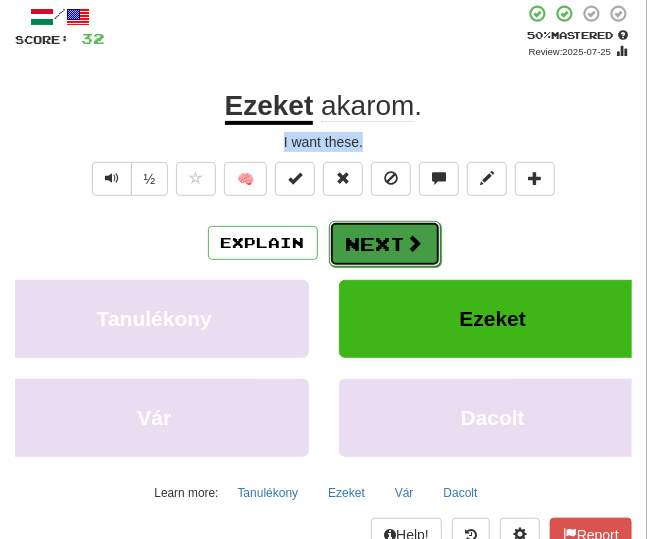 click on "Next" at bounding box center (385, 244) 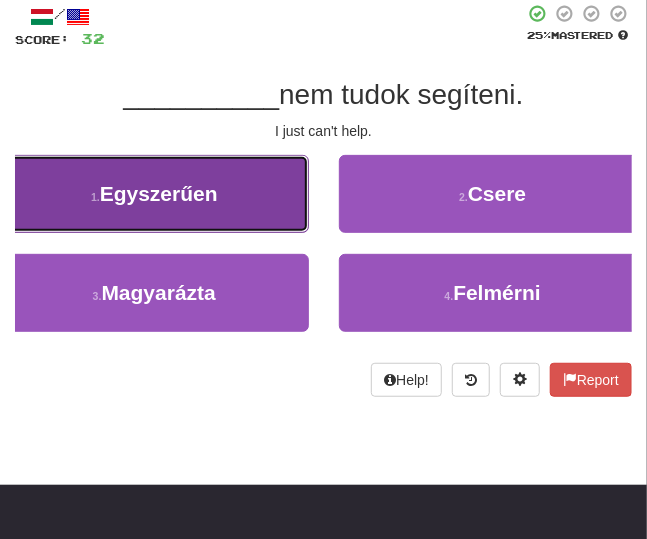 click on "1 .  Egyszerűen" at bounding box center (154, 194) 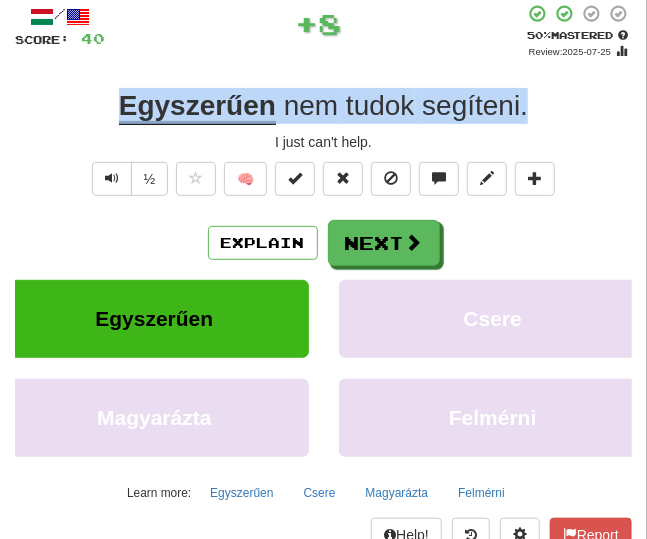 drag, startPoint x: 531, startPoint y: 109, endPoint x: 47, endPoint y: 125, distance: 484.2644 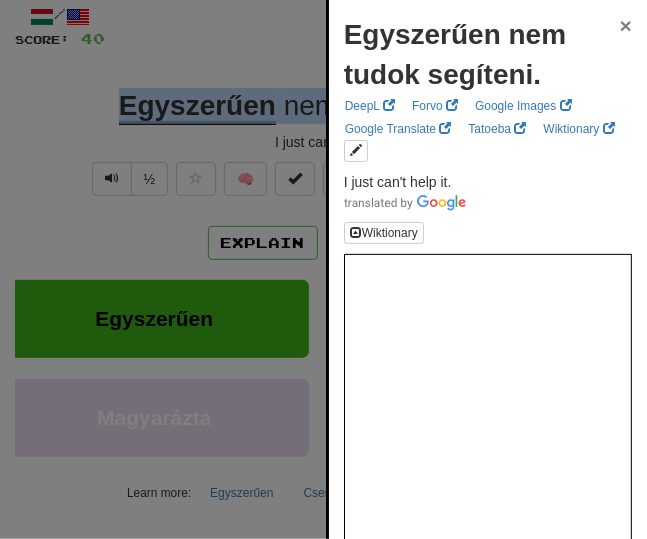 click on "×" at bounding box center [626, 25] 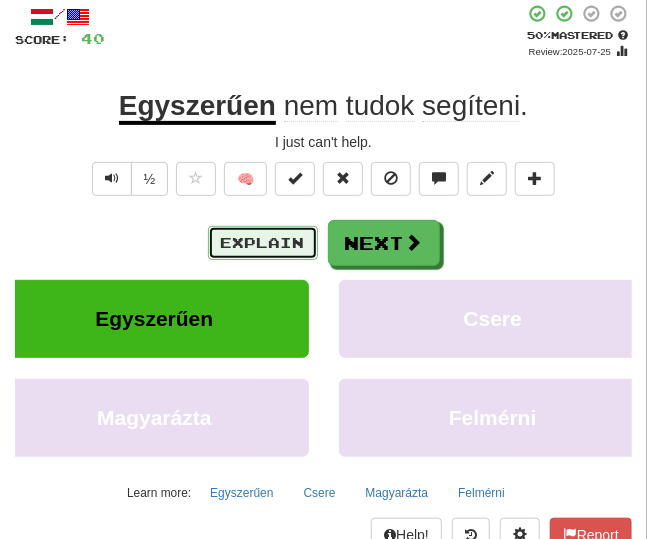 click on "Explain" at bounding box center (263, 243) 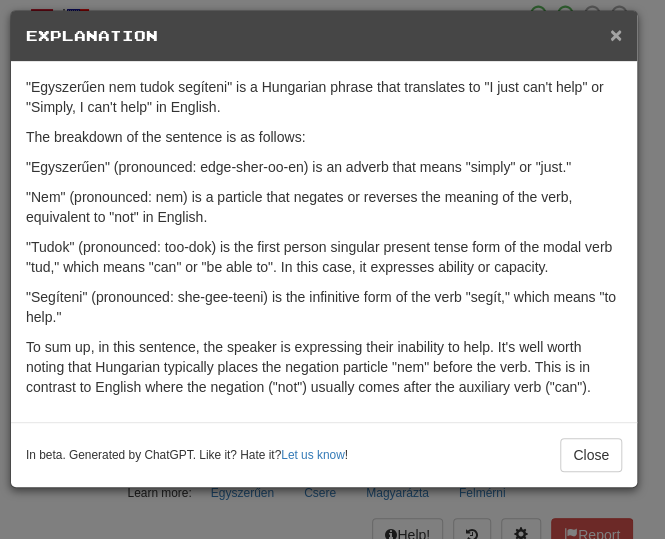 click on "×" at bounding box center [616, 34] 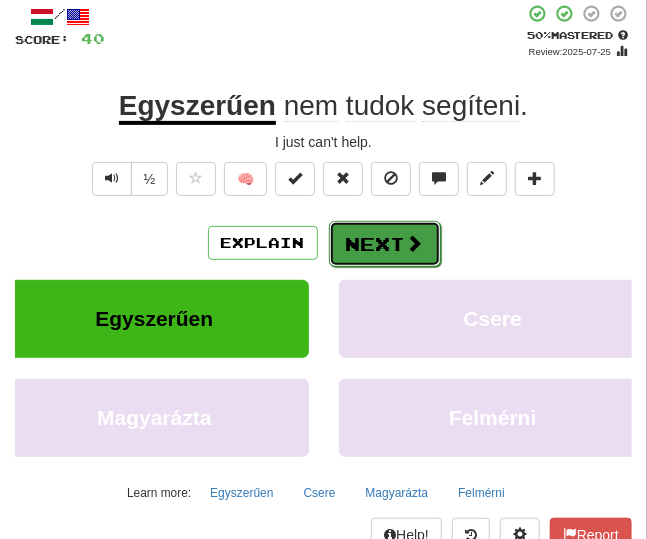 click on "Next" at bounding box center (385, 244) 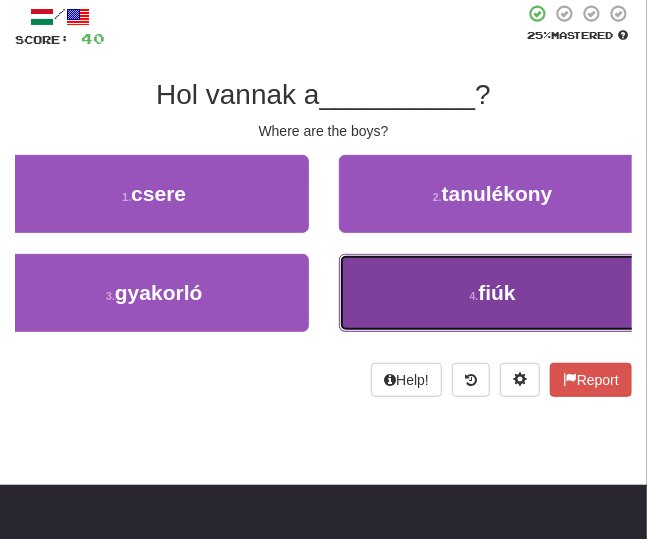 click on "4 .  fiúk" at bounding box center (493, 293) 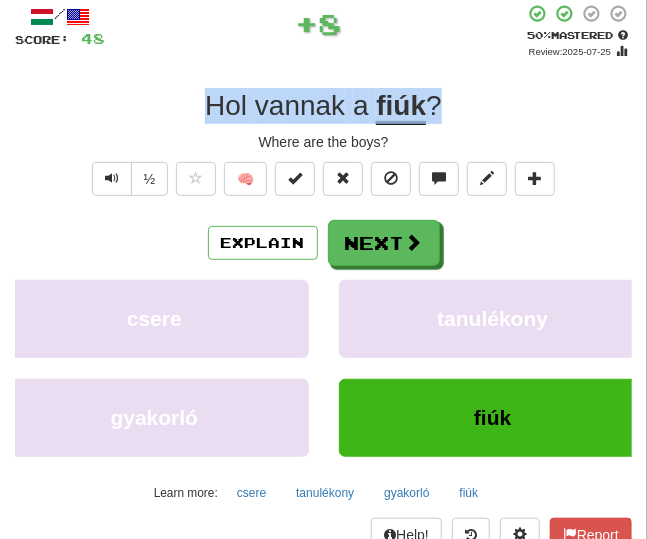 drag, startPoint x: 460, startPoint y: 106, endPoint x: 203, endPoint y: 111, distance: 257.04865 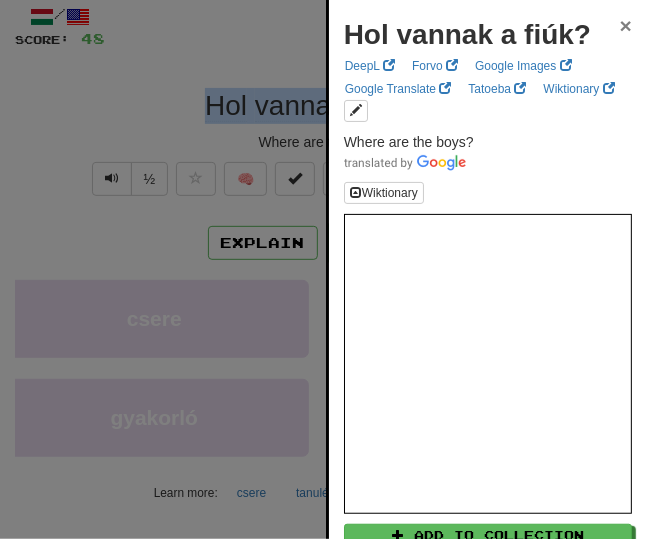 click on "×" at bounding box center [626, 25] 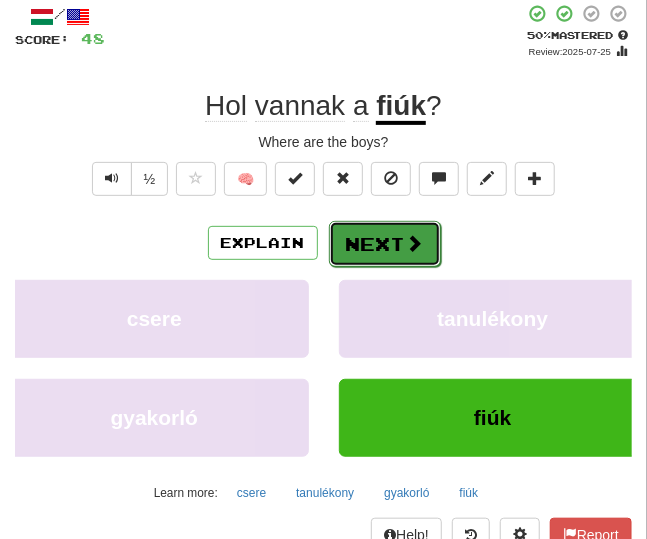 click on "Next" at bounding box center [385, 244] 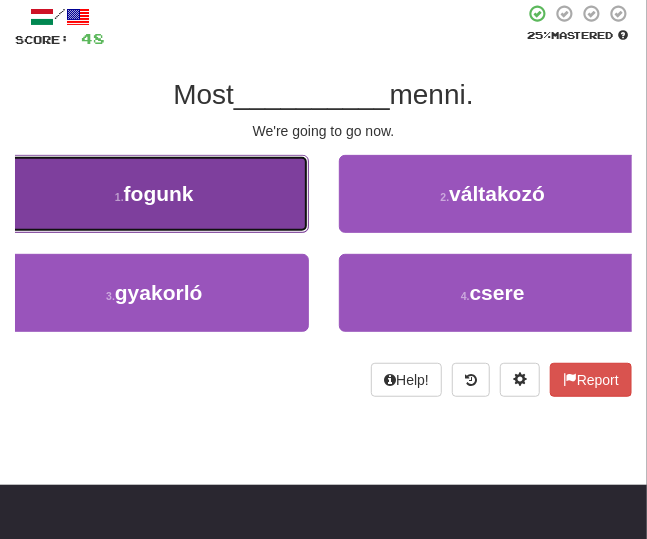 click on "1 .  fogunk" at bounding box center (154, 194) 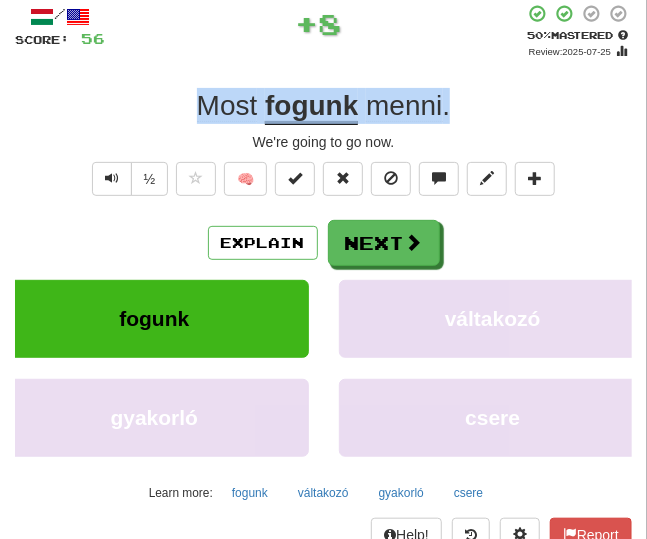 drag, startPoint x: 448, startPoint y: 107, endPoint x: 155, endPoint y: 111, distance: 293.0273 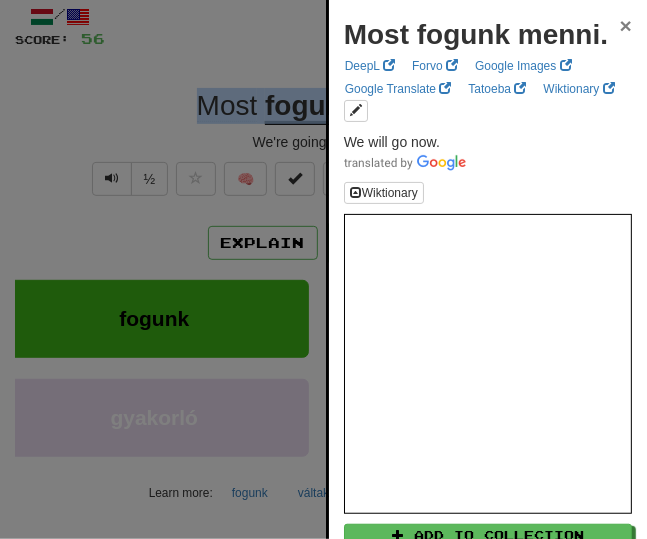 click on "×" at bounding box center (626, 25) 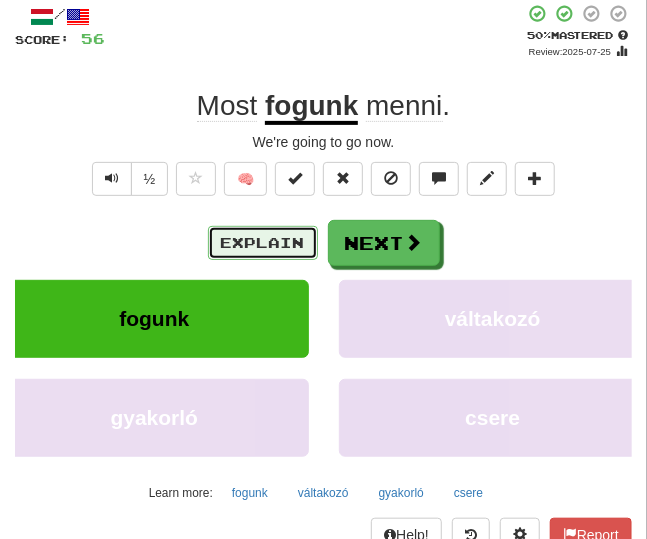 click on "Explain" at bounding box center (263, 243) 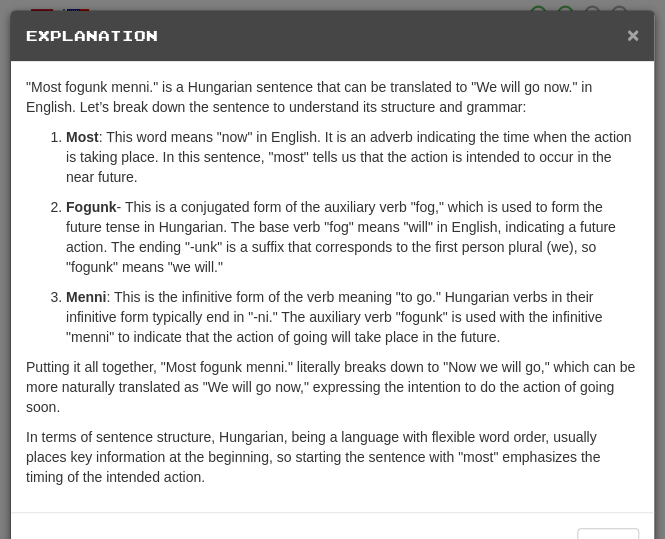 click on "×" at bounding box center [633, 34] 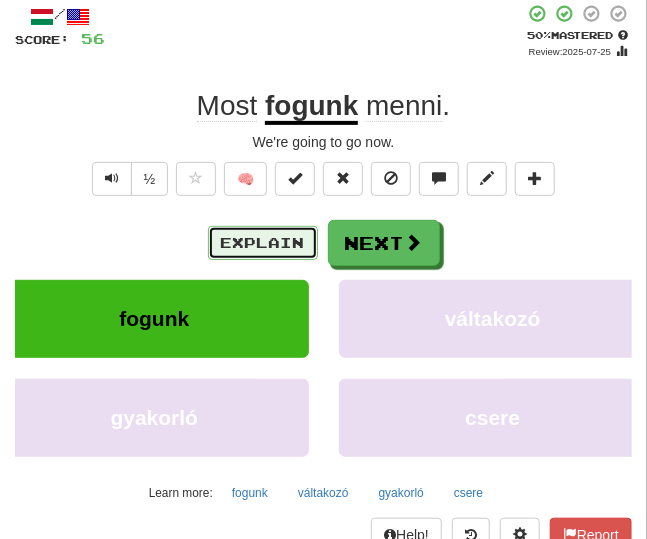 click on "Explain" at bounding box center [263, 243] 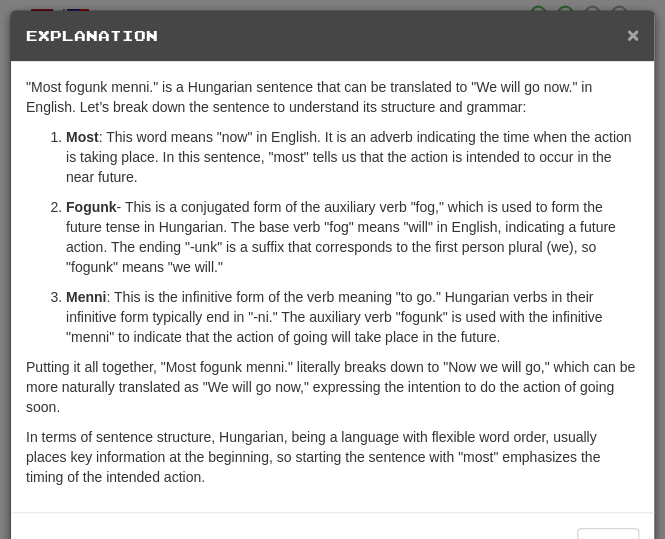 click on "×" at bounding box center [633, 34] 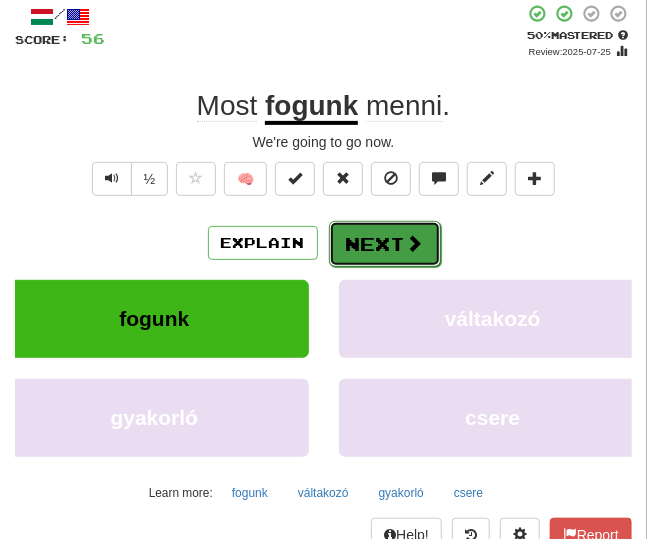click on "Next" at bounding box center (385, 244) 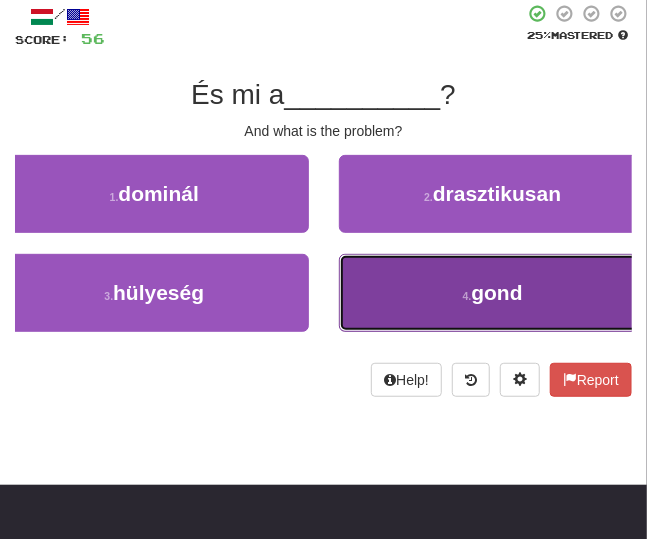 click on "4 .  gond" at bounding box center (493, 293) 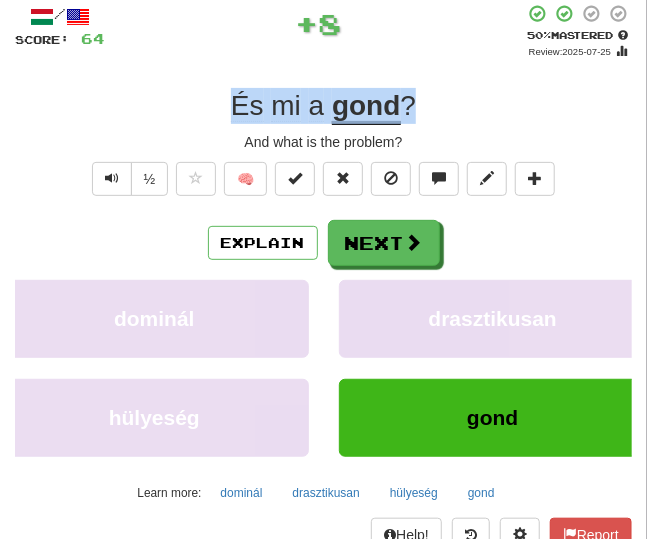 drag, startPoint x: 432, startPoint y: 107, endPoint x: 180, endPoint y: 111, distance: 252.03174 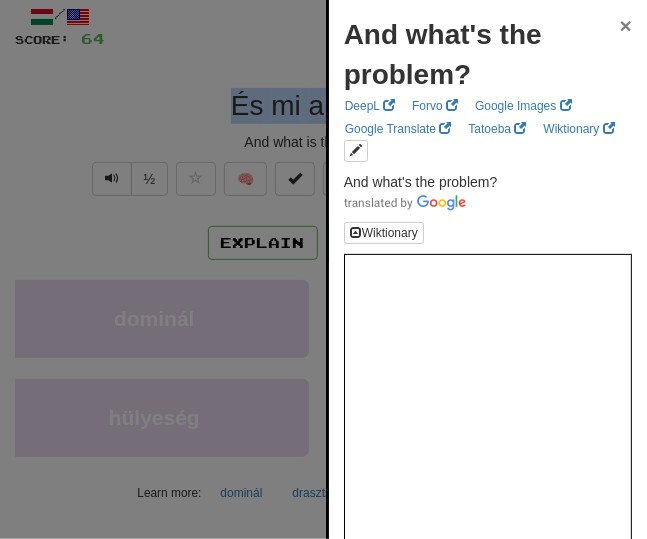 click on "×" at bounding box center (626, 25) 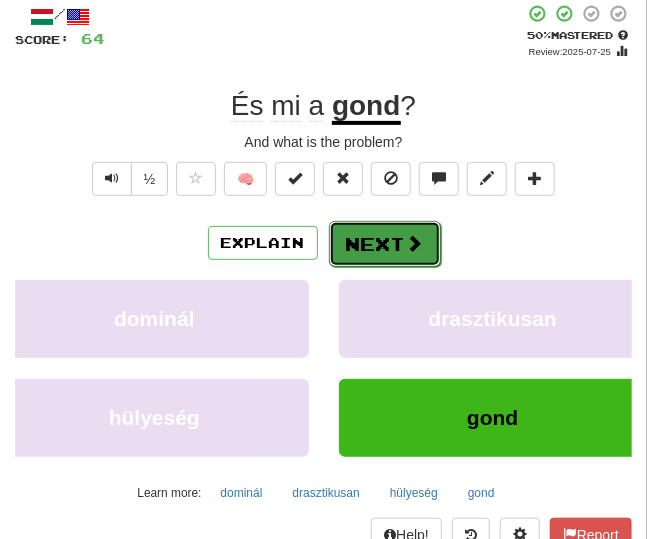 click on "Next" at bounding box center (385, 244) 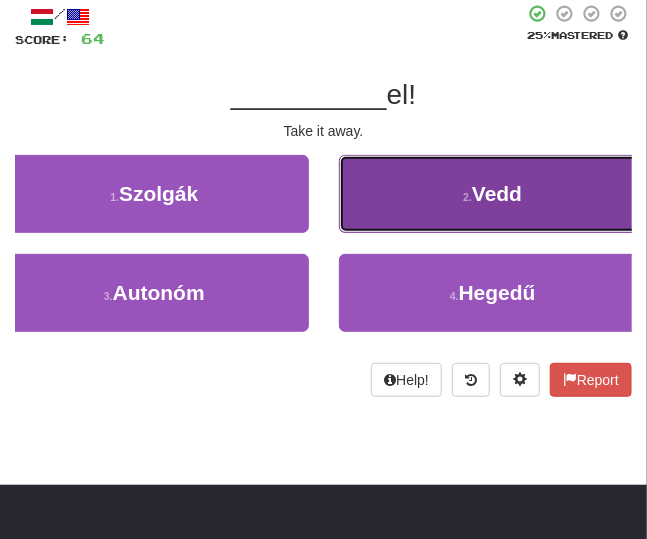 click on "2 .  Vedd" at bounding box center [493, 194] 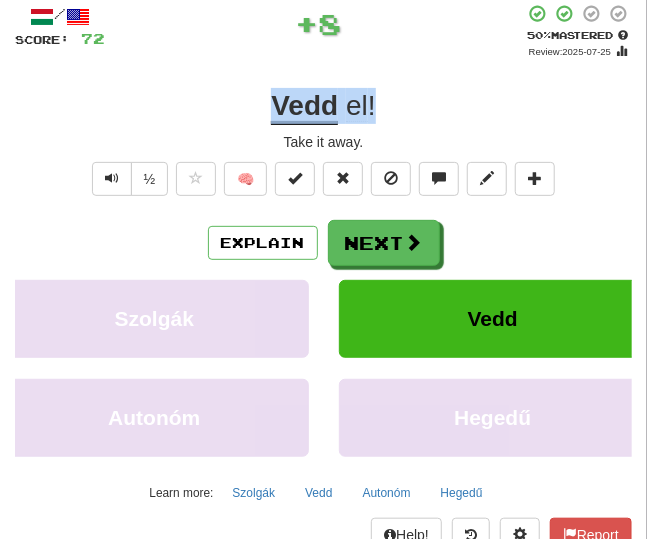 drag, startPoint x: 388, startPoint y: 113, endPoint x: 232, endPoint y: 108, distance: 156.08011 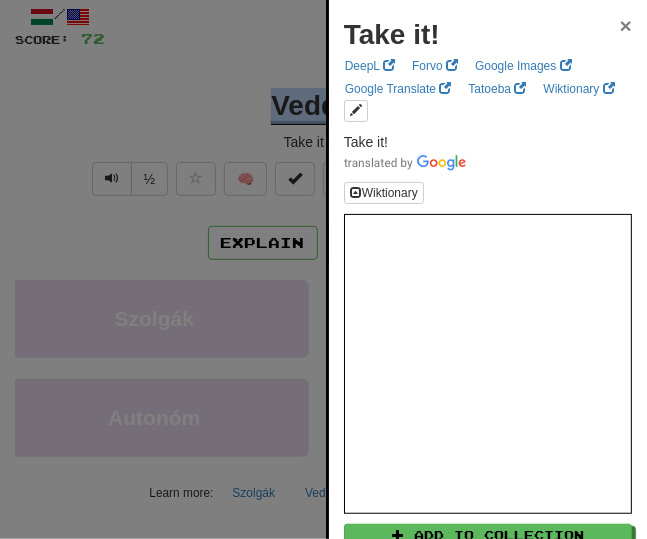 click on "×" at bounding box center (626, 25) 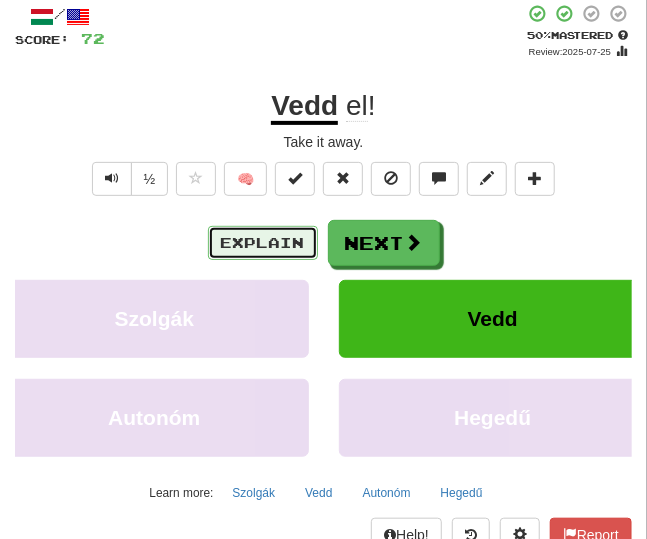 click on "Explain" at bounding box center (263, 243) 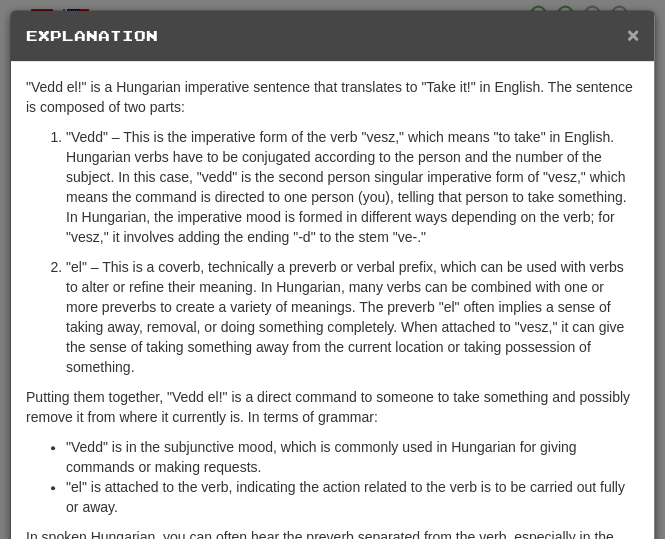 click on "×" at bounding box center [633, 34] 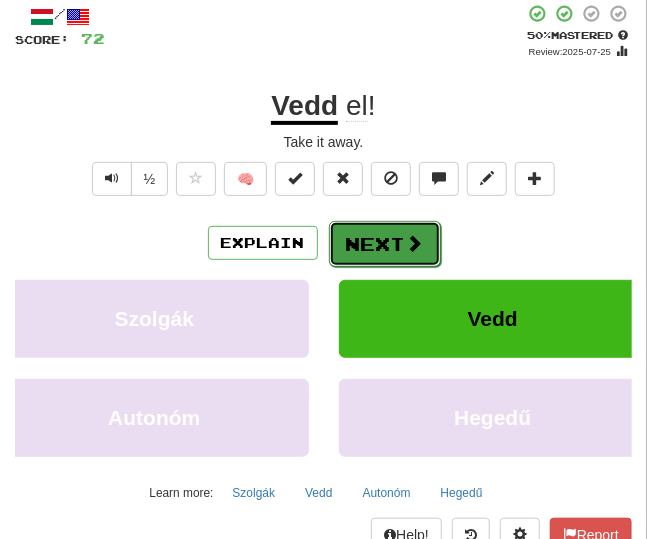 click on "Next" at bounding box center (385, 244) 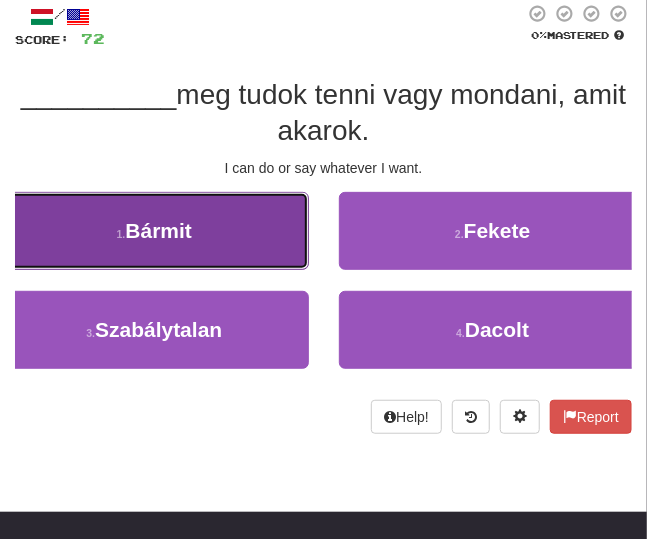 click on "1 .  Bármit" at bounding box center (154, 231) 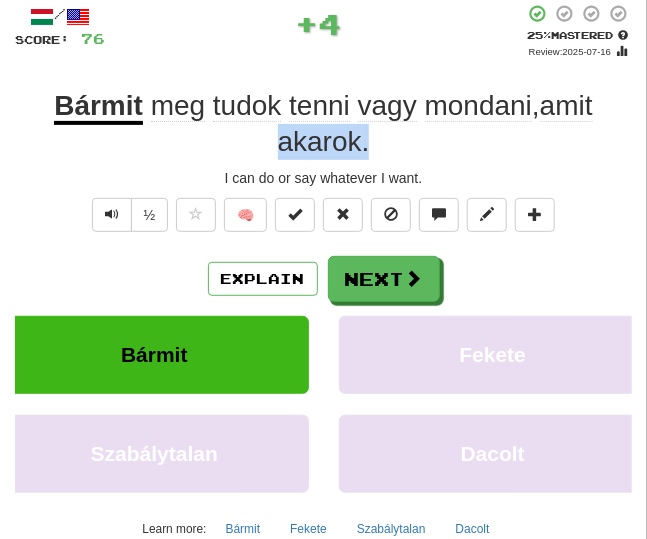 drag, startPoint x: 407, startPoint y: 150, endPoint x: 213, endPoint y: 140, distance: 194.25757 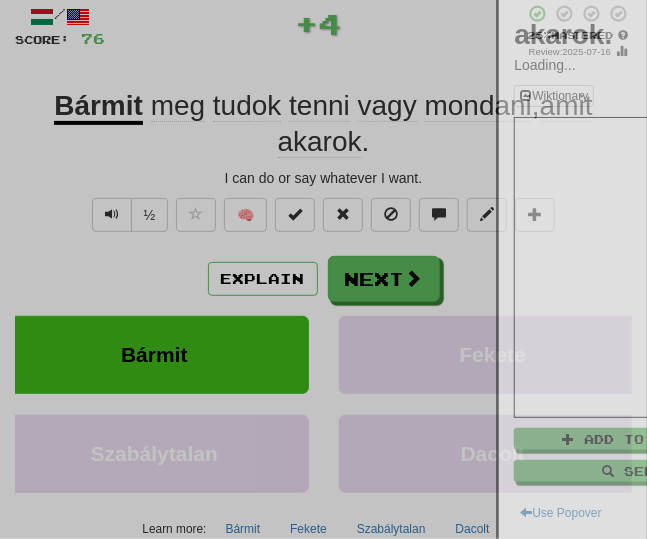 click on "Loading..." at bounding box center [658, 65] 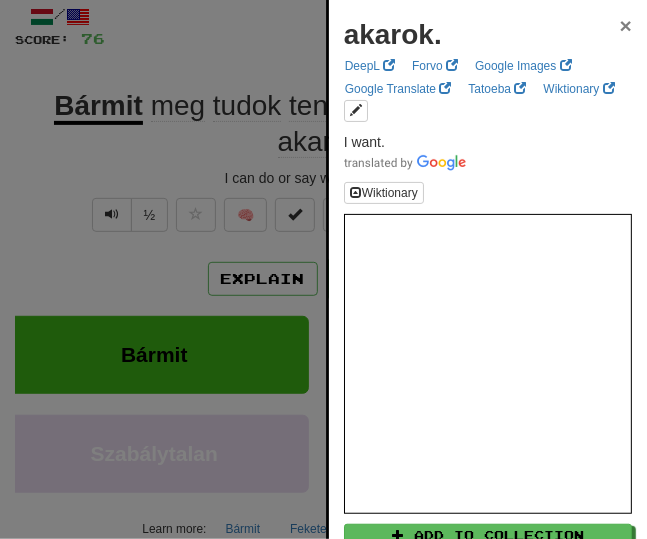 click on "×" at bounding box center [626, 25] 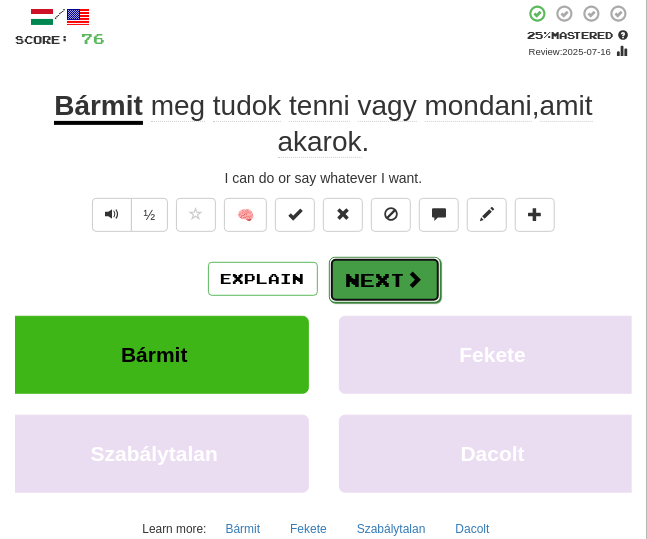 click on "Next" at bounding box center [385, 280] 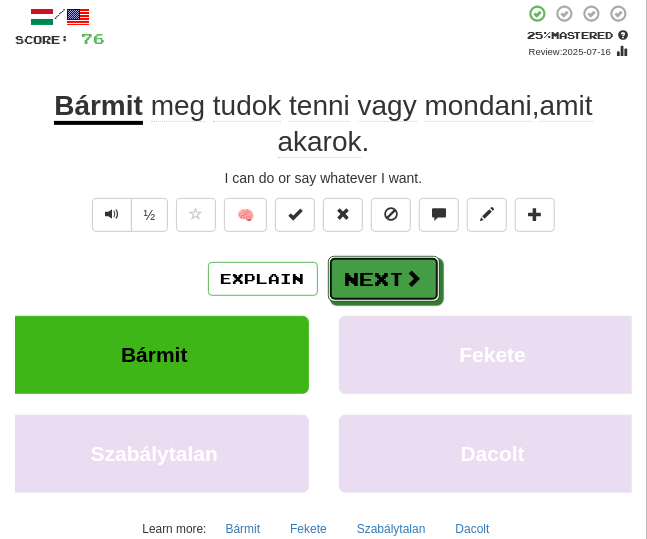 scroll, scrollTop: 191, scrollLeft: 0, axis: vertical 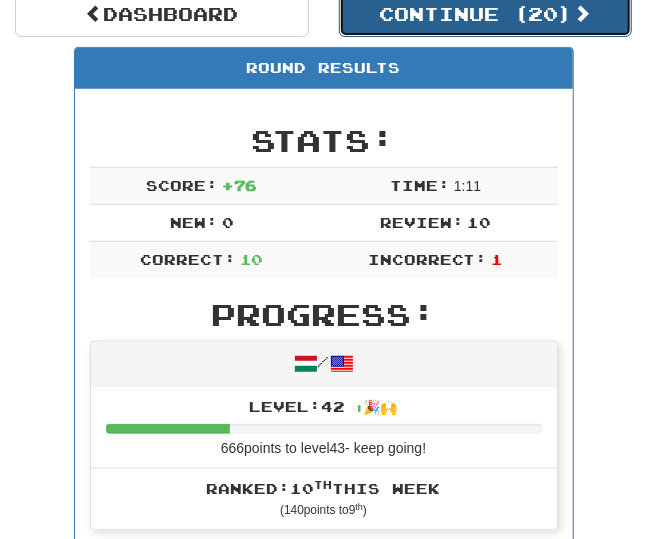 click on "Continue ( 20 )" at bounding box center [486, 14] 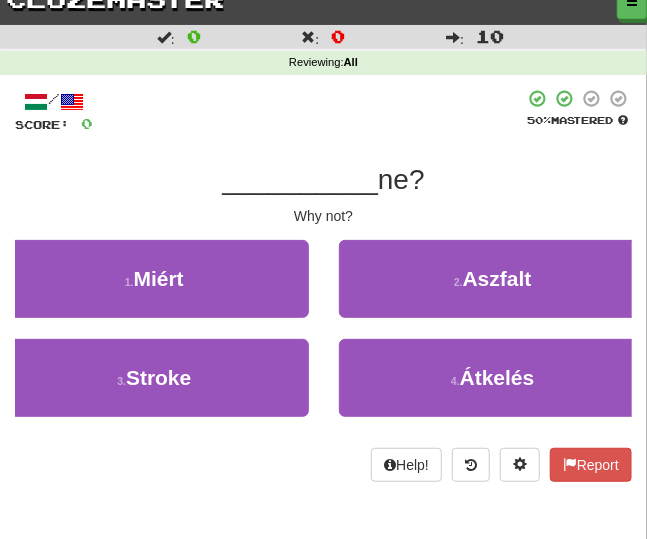 scroll, scrollTop: 0, scrollLeft: 0, axis: both 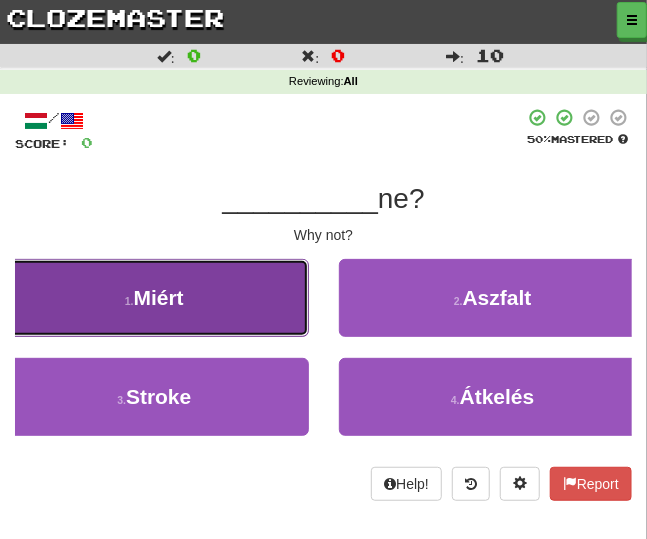 click on "1 .  Miért" at bounding box center (154, 298) 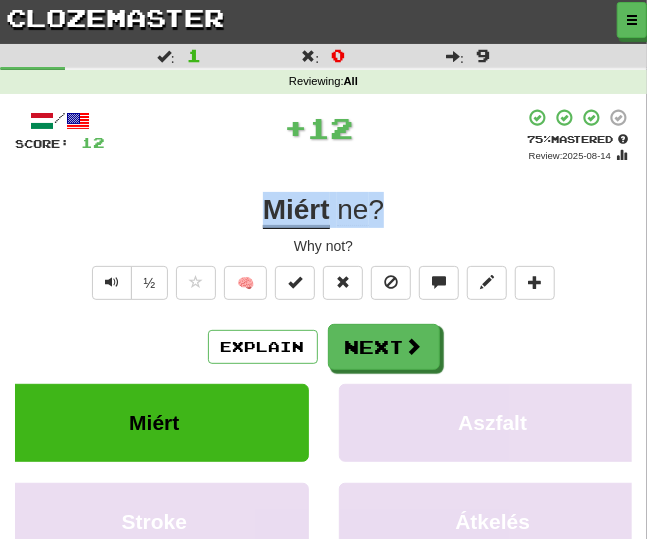 drag, startPoint x: 397, startPoint y: 213, endPoint x: 209, endPoint y: 214, distance: 188.00266 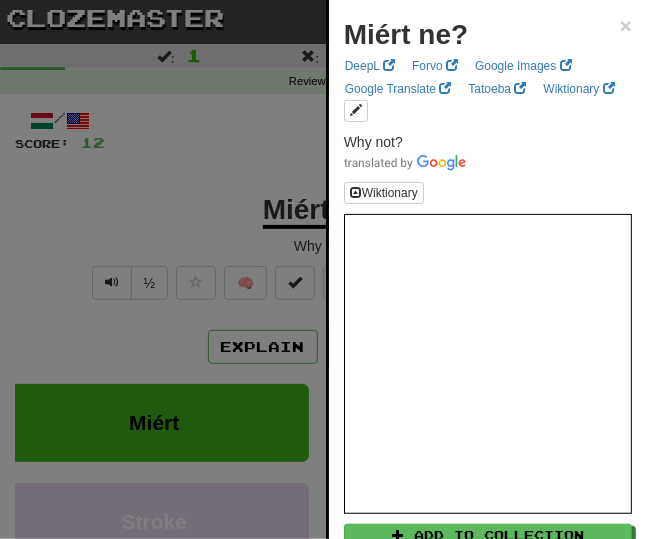 click on "Miért ne? × DeepL   Forvo   Google Images   Google Translate   Tatoeba   Wiktionary   Why not?  Wiktionary   Add to Collection   Sentences  Use Popover" at bounding box center (488, 317) 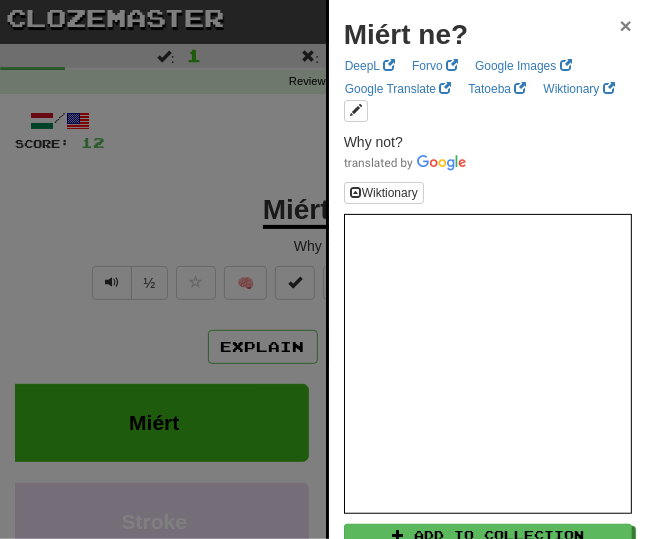 click on "×" at bounding box center (626, 25) 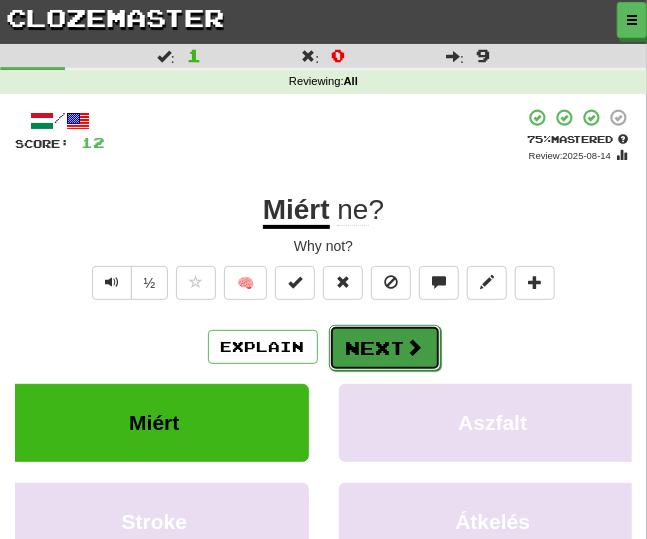 click on "Next" at bounding box center [385, 348] 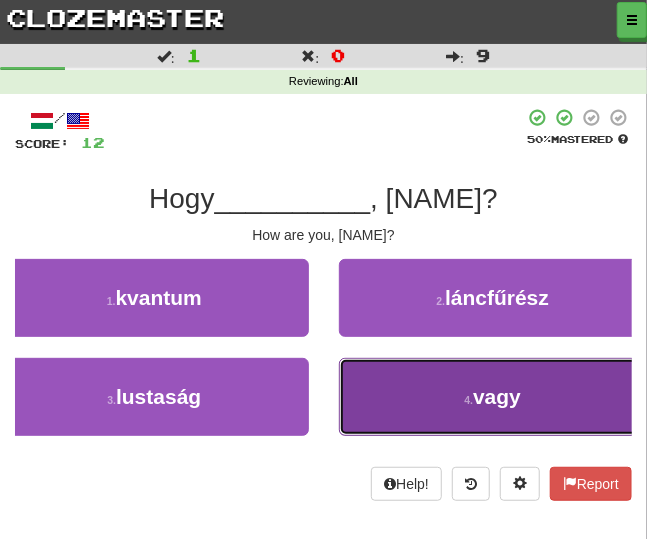 click on "4 .  vagy" at bounding box center [493, 397] 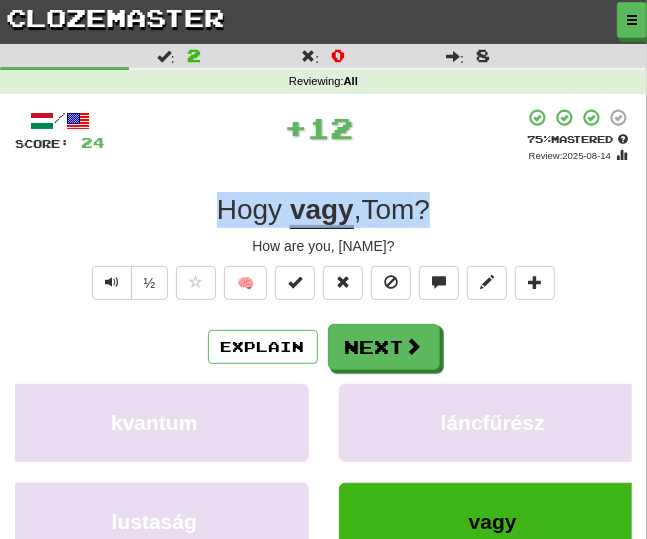 drag, startPoint x: 438, startPoint y: 212, endPoint x: 199, endPoint y: 211, distance: 239.00209 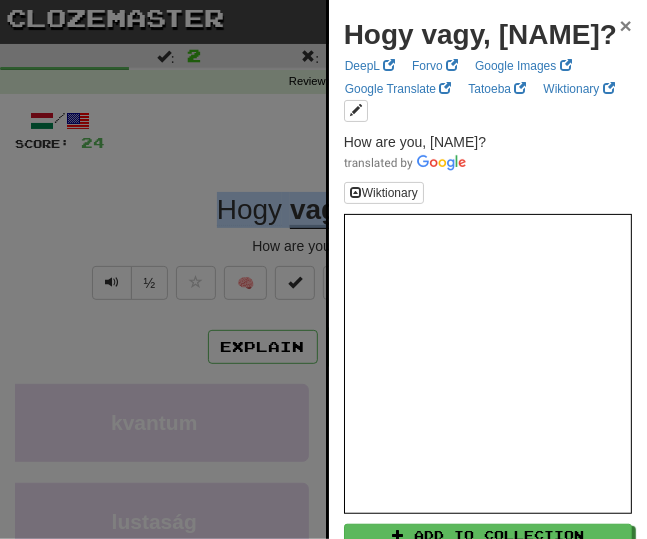 click on "×" at bounding box center [626, 25] 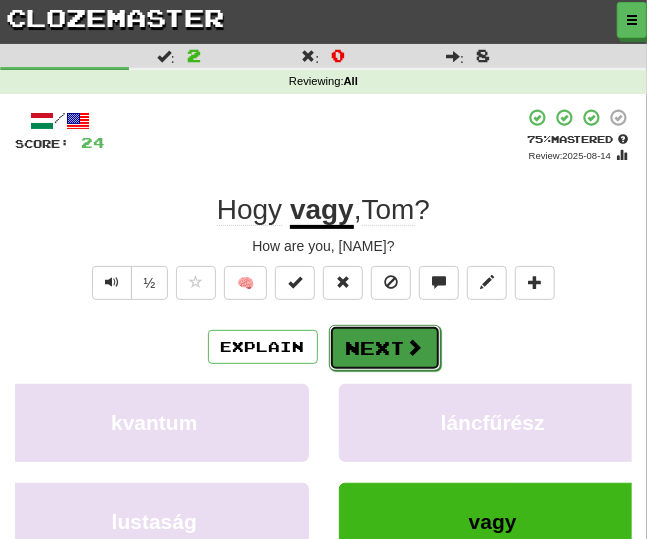 click on "Next" at bounding box center (385, 348) 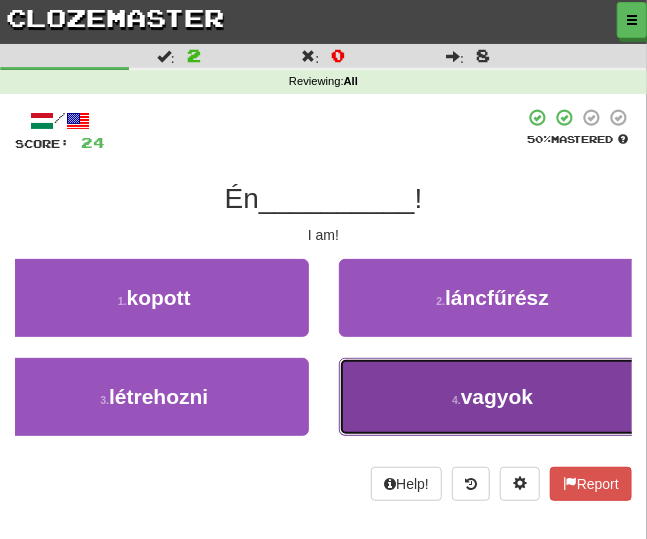 click on "4 .  vagyok" at bounding box center [493, 397] 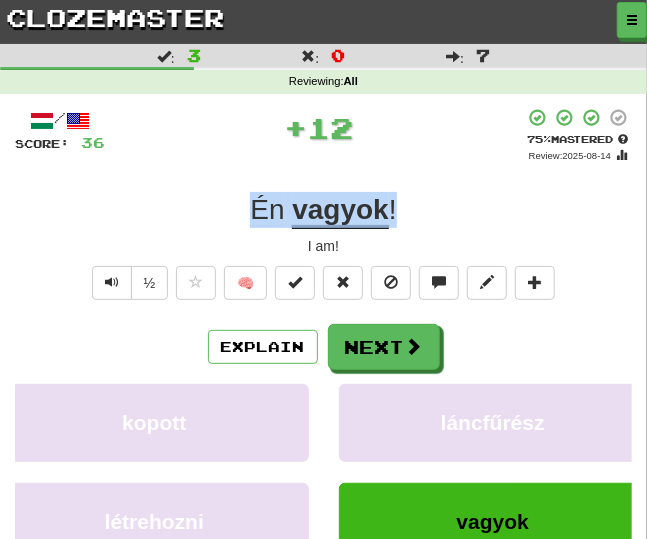 drag, startPoint x: 409, startPoint y: 201, endPoint x: 158, endPoint y: 200, distance: 251.002 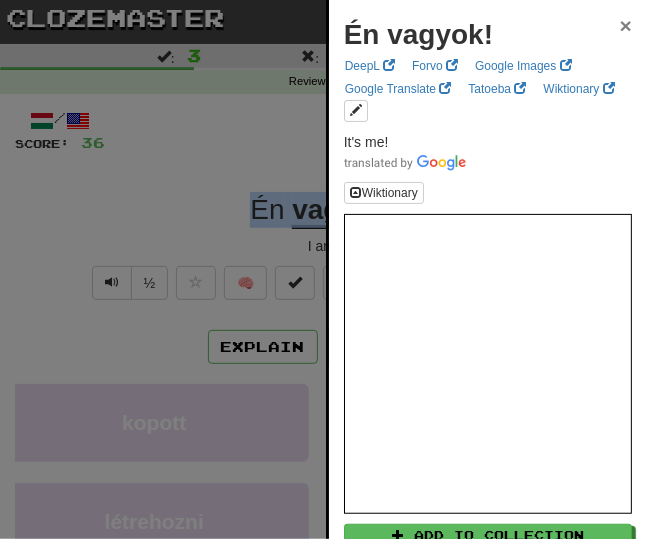 click on "×" at bounding box center (626, 25) 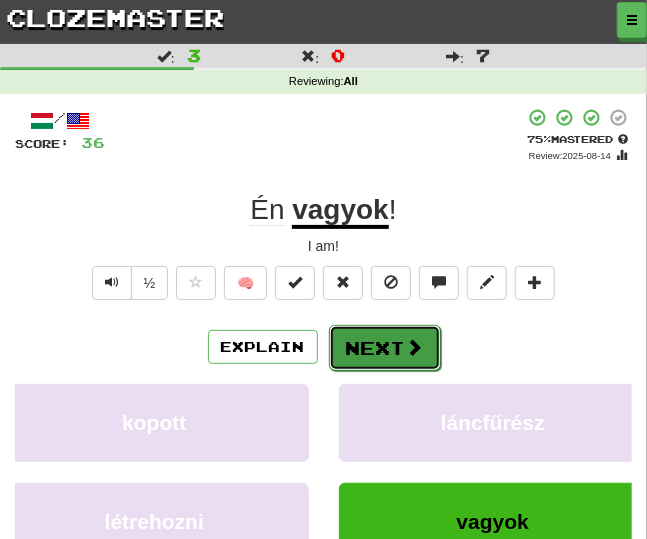 click on "Next" at bounding box center (385, 348) 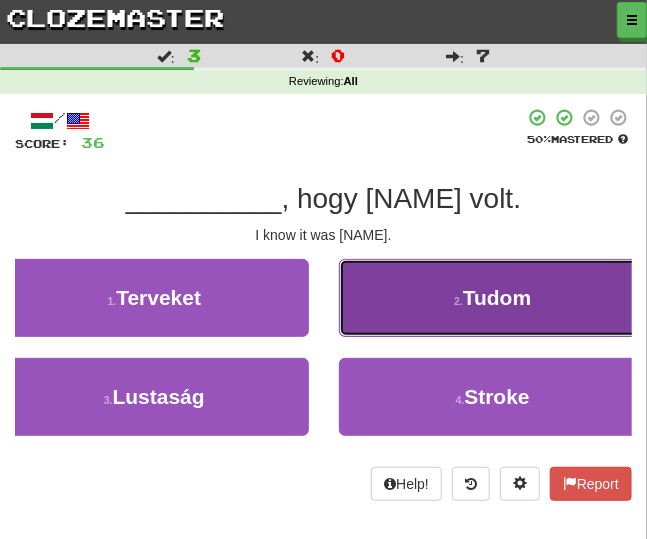 click on "2 .  Tudom" at bounding box center [493, 298] 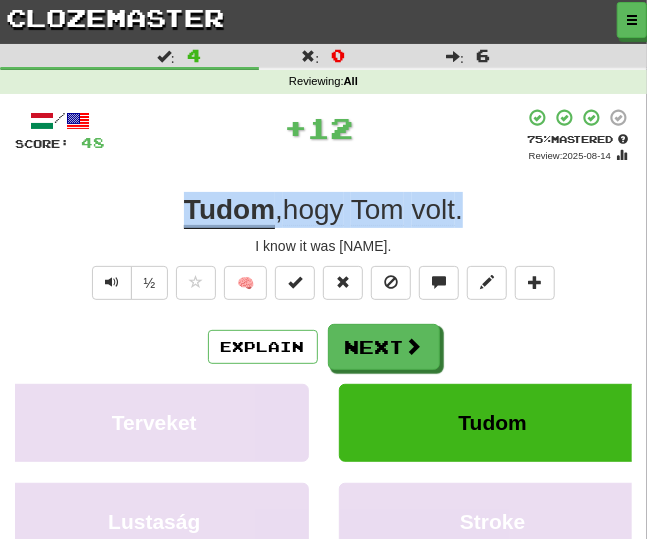 drag, startPoint x: 475, startPoint y: 212, endPoint x: 137, endPoint y: 219, distance: 338.07248 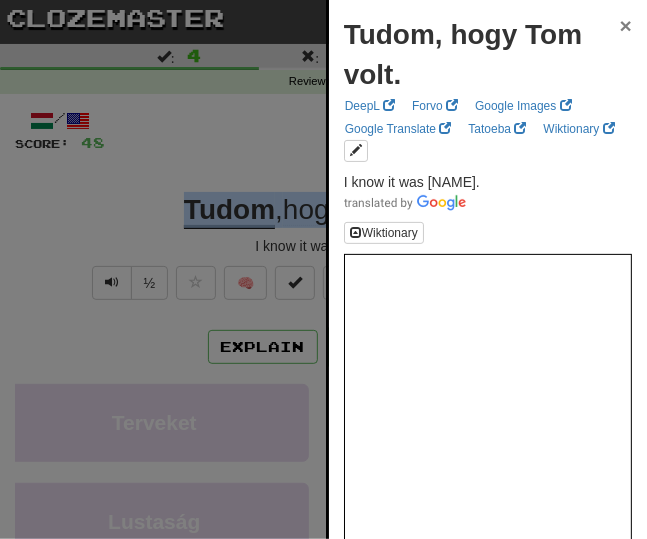click on "×" at bounding box center (626, 25) 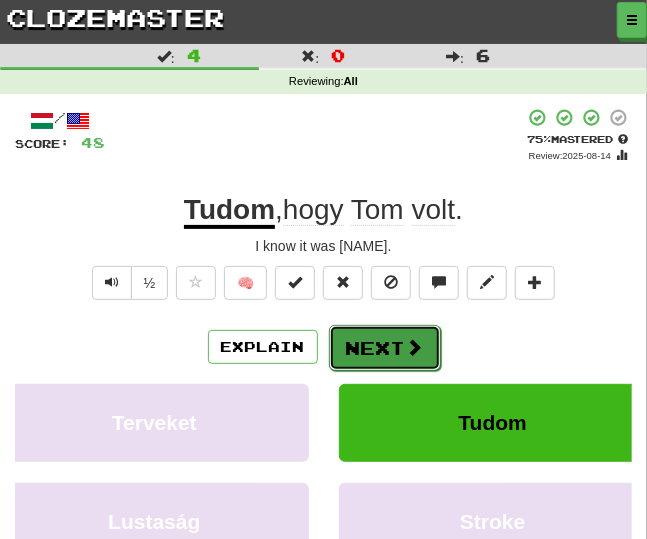 click on "Next" at bounding box center (385, 348) 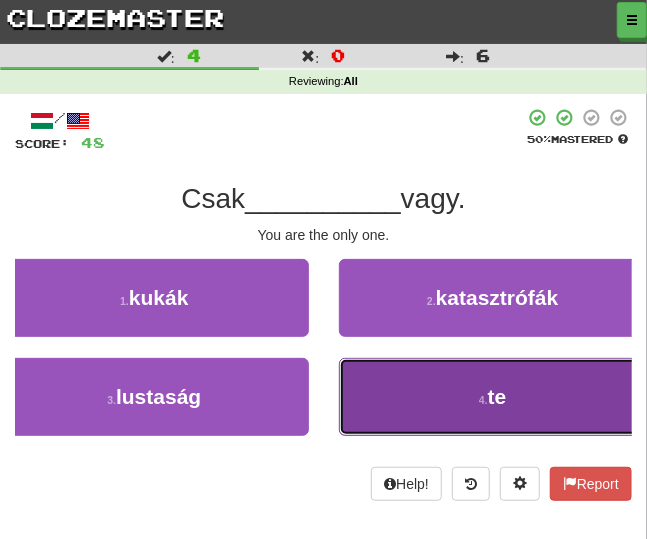 click on "4 .  te" at bounding box center [493, 397] 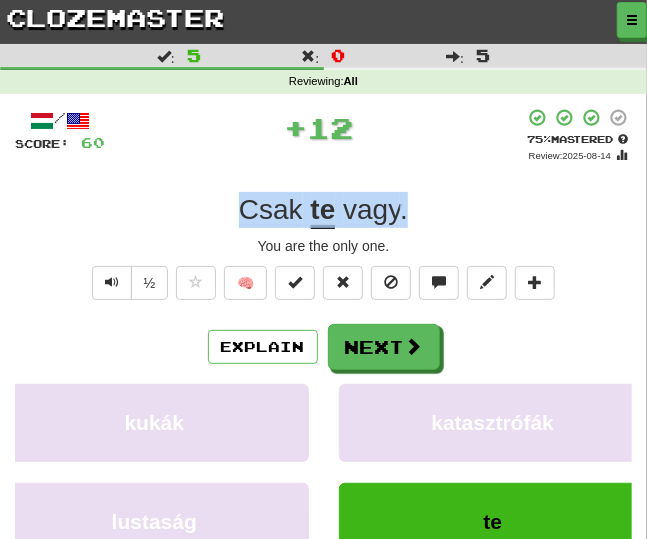 drag, startPoint x: 409, startPoint y: 213, endPoint x: 177, endPoint y: 202, distance: 232.26064 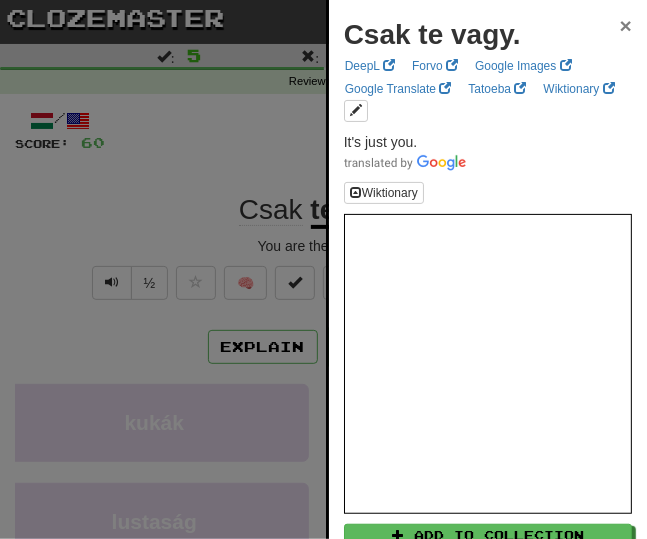 click on "Csak te vagy. ×" at bounding box center [488, 35] 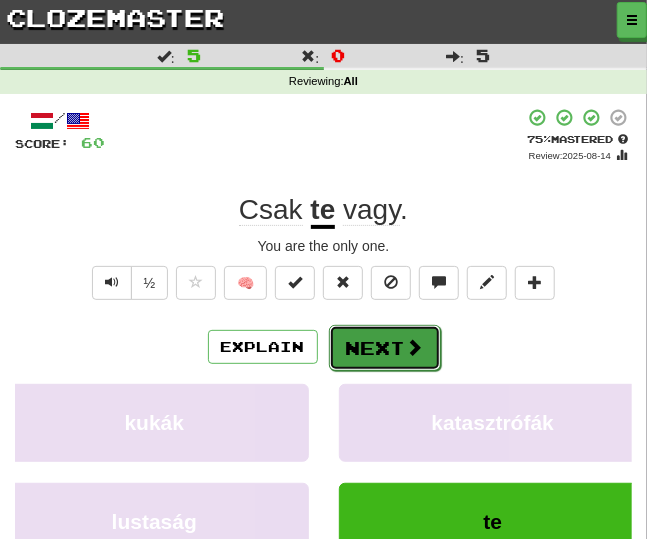 click at bounding box center (415, 347) 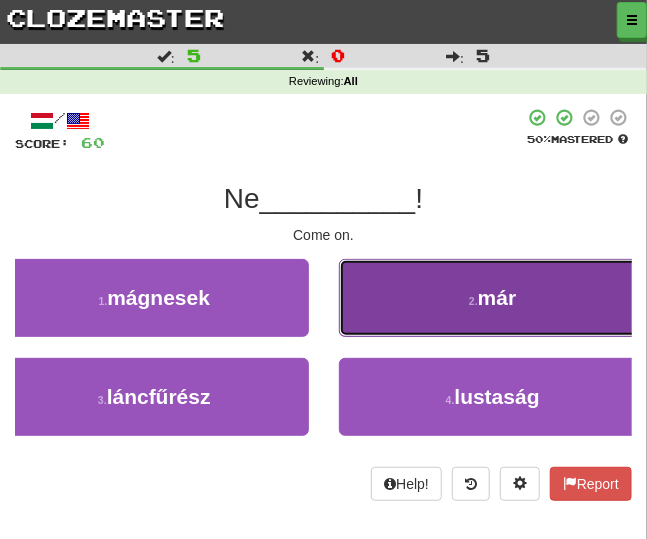 click on "2 .  már" at bounding box center (493, 298) 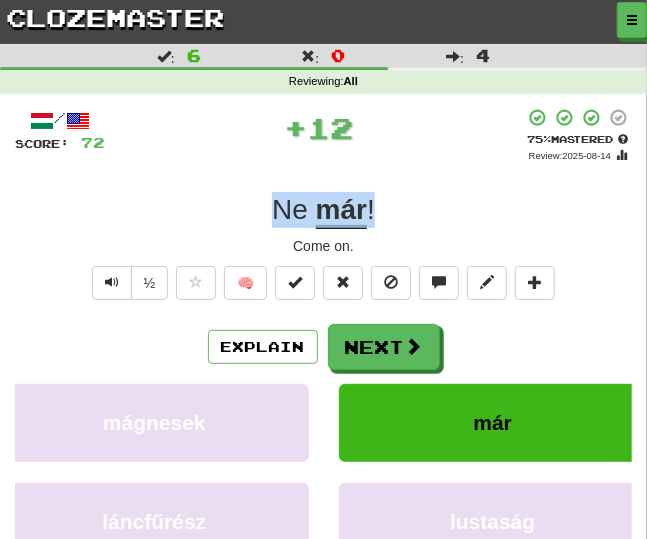 drag, startPoint x: 405, startPoint y: 215, endPoint x: 202, endPoint y: 212, distance: 203.02217 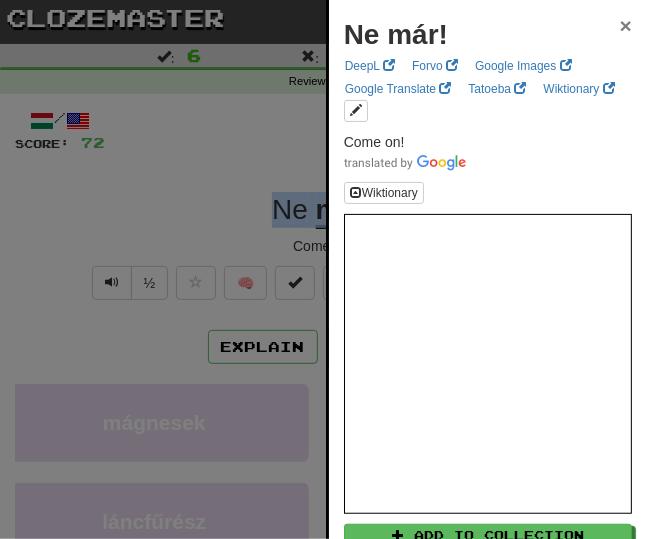 click on "×" at bounding box center [626, 25] 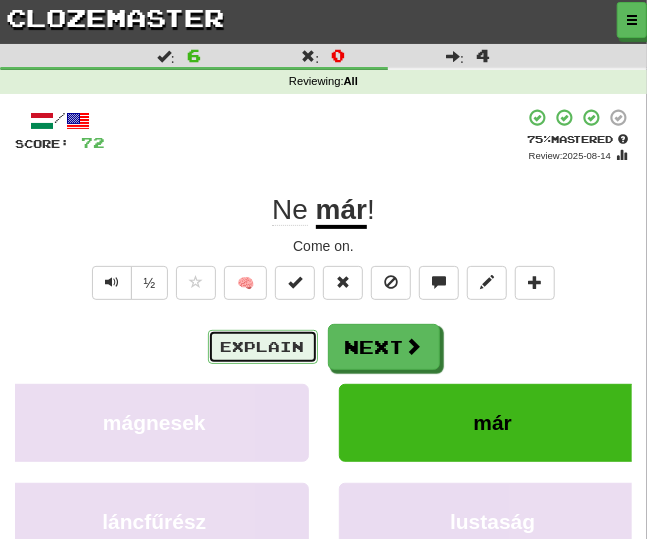 click on "Explain" at bounding box center (263, 347) 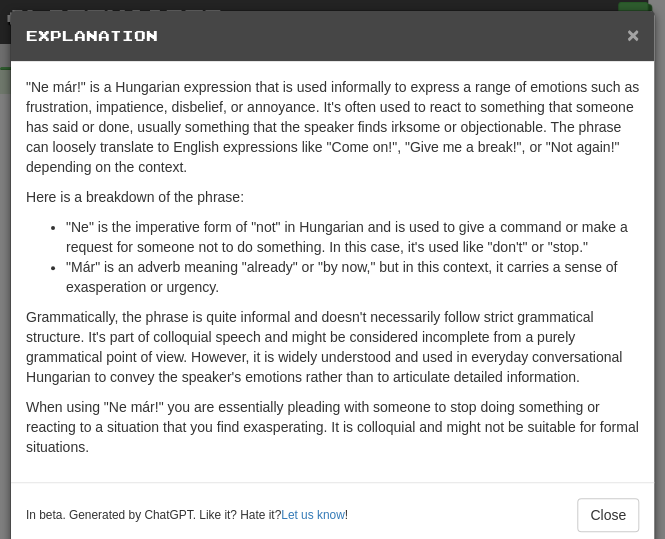 click on "×" at bounding box center (633, 34) 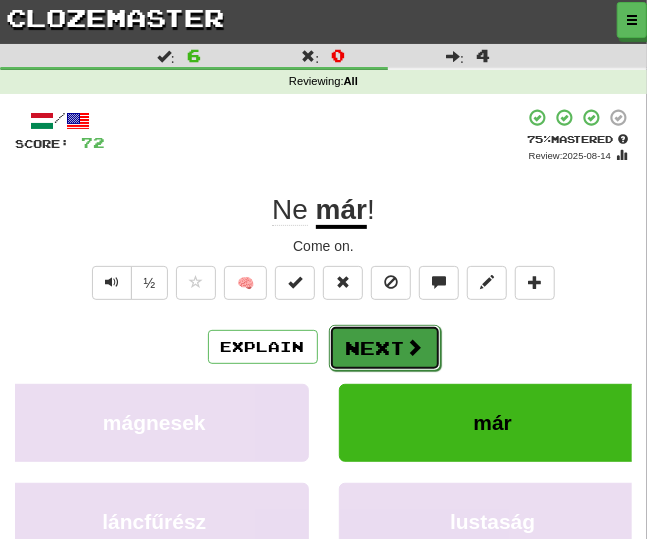 click on "Next" at bounding box center (385, 348) 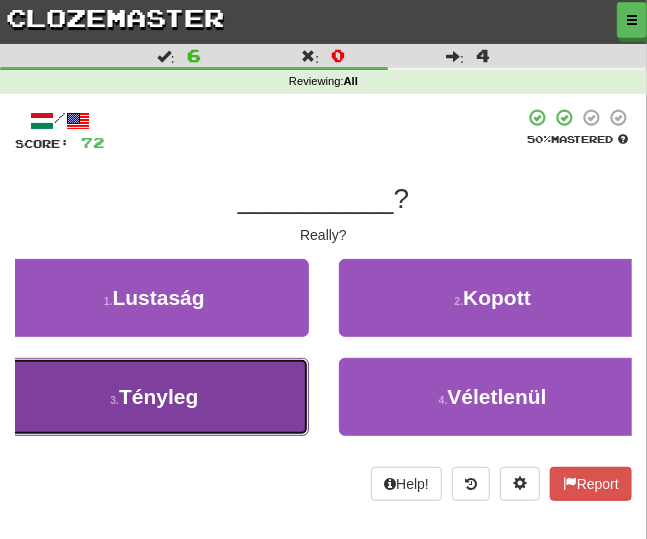click on "3 .  Tényleg" at bounding box center [154, 397] 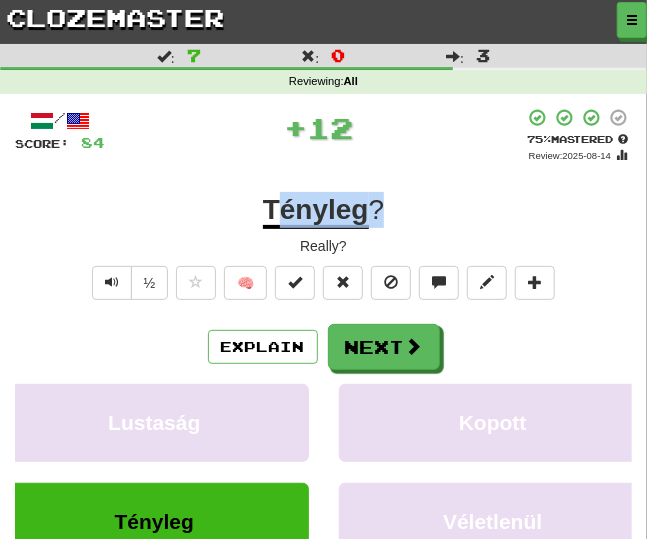 drag, startPoint x: 391, startPoint y: 201, endPoint x: 273, endPoint y: 207, distance: 118.15244 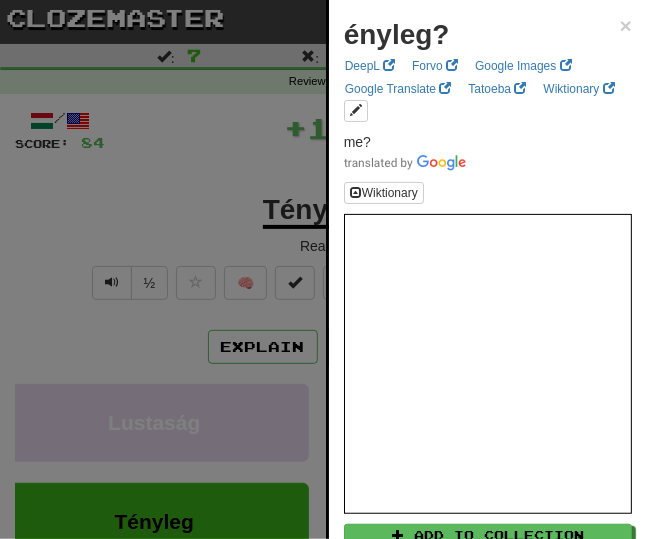 click at bounding box center (323, 269) 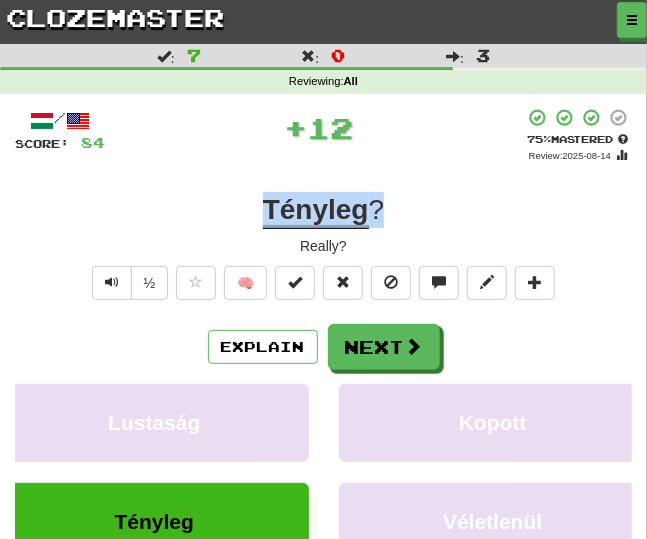 drag, startPoint x: 386, startPoint y: 209, endPoint x: 248, endPoint y: 209, distance: 138 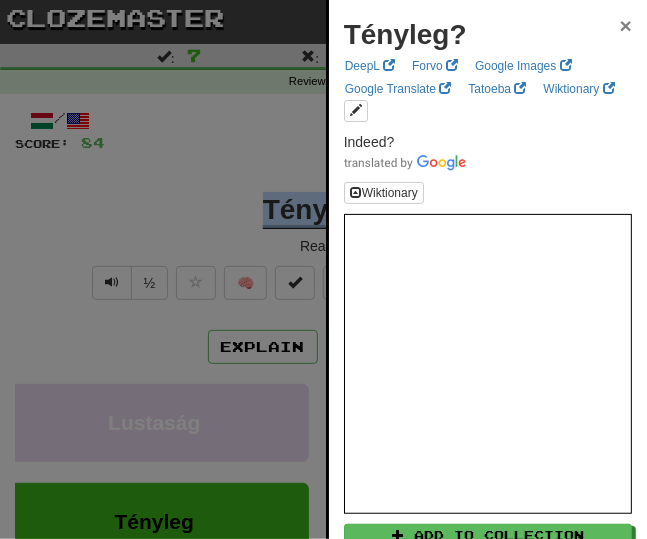 click on "×" at bounding box center (626, 25) 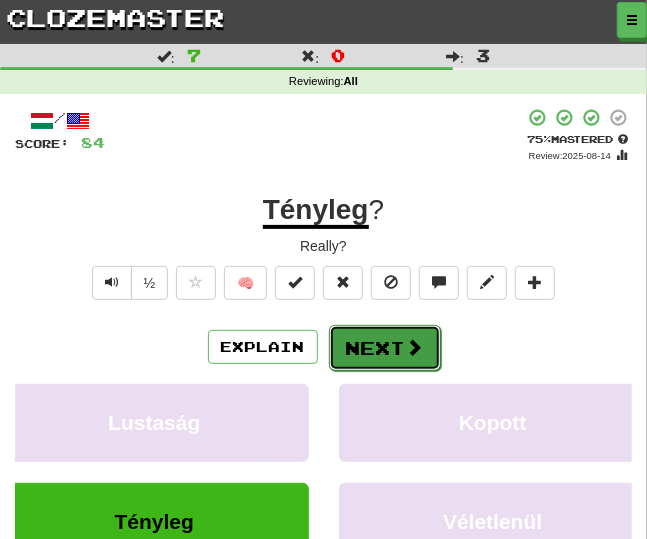 click on "Next" at bounding box center (385, 348) 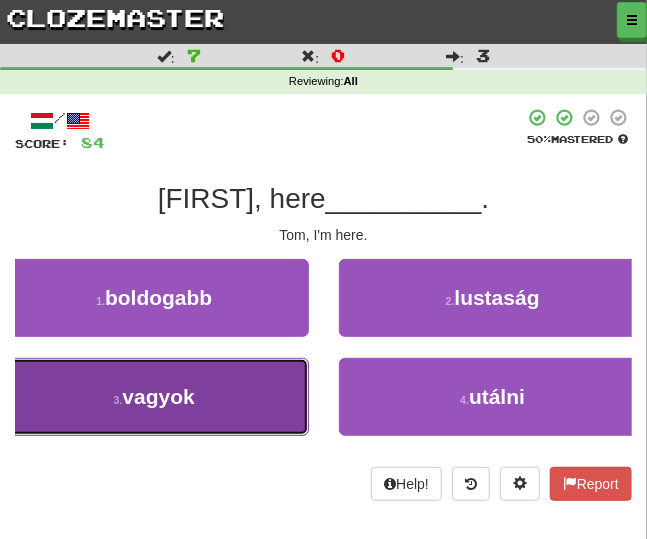 click on "3 .  vagyok" at bounding box center [154, 397] 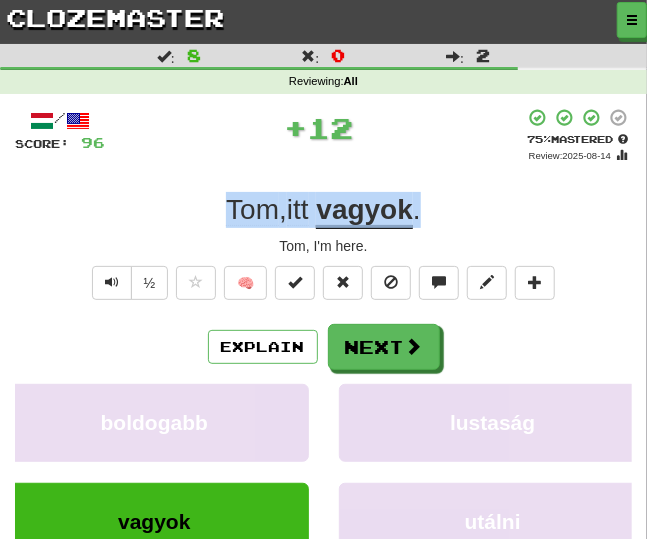 drag, startPoint x: 447, startPoint y: 209, endPoint x: 201, endPoint y: 209, distance: 246 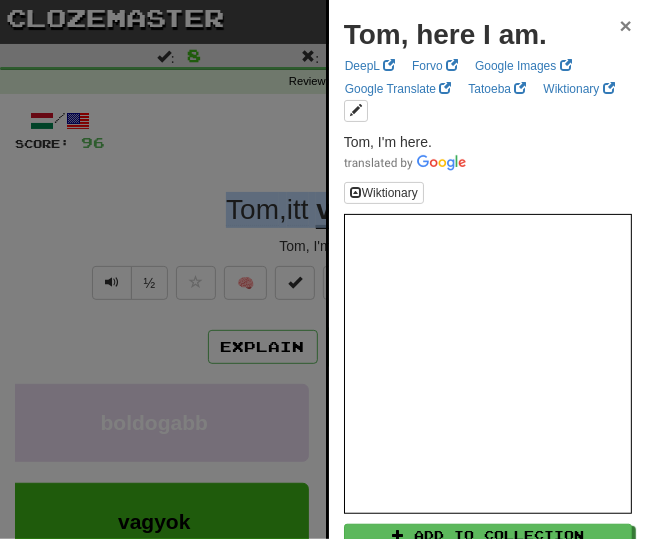 click on "×" at bounding box center (626, 25) 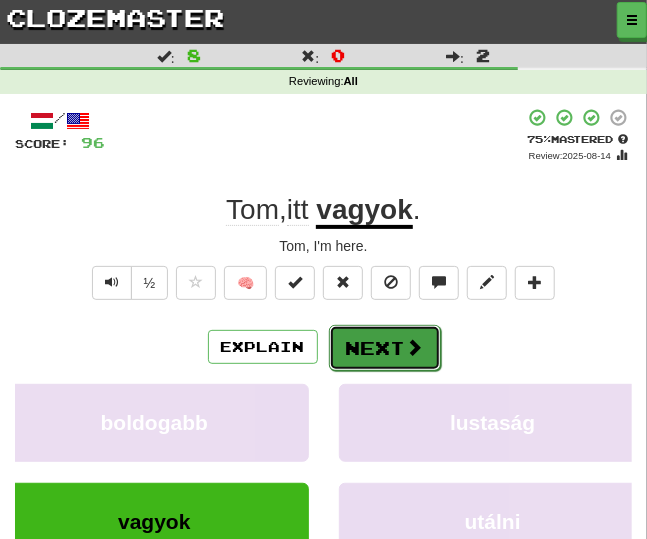 click on "Next" at bounding box center [385, 348] 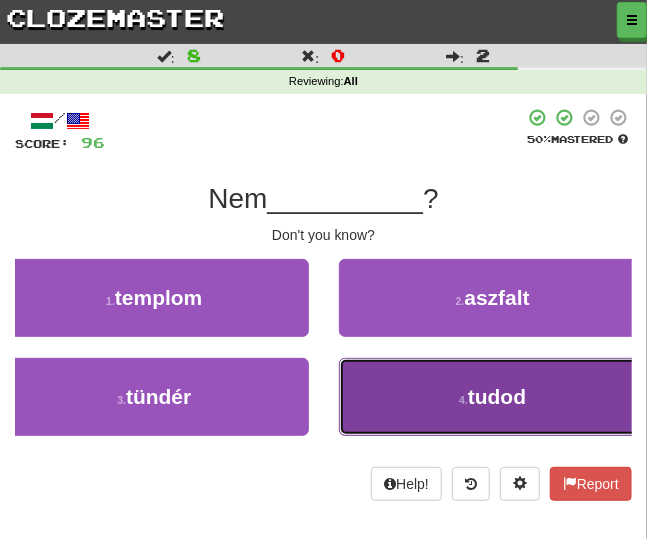click on "4 ." at bounding box center (463, 400) 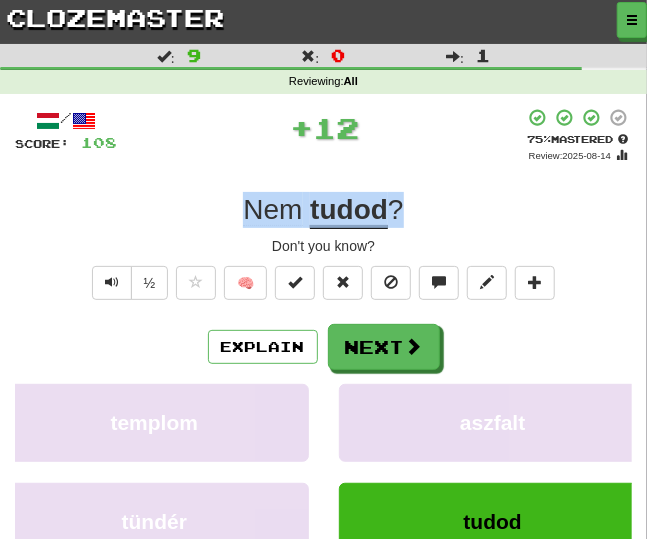 drag, startPoint x: 408, startPoint y: 212, endPoint x: 156, endPoint y: 199, distance: 252.3351 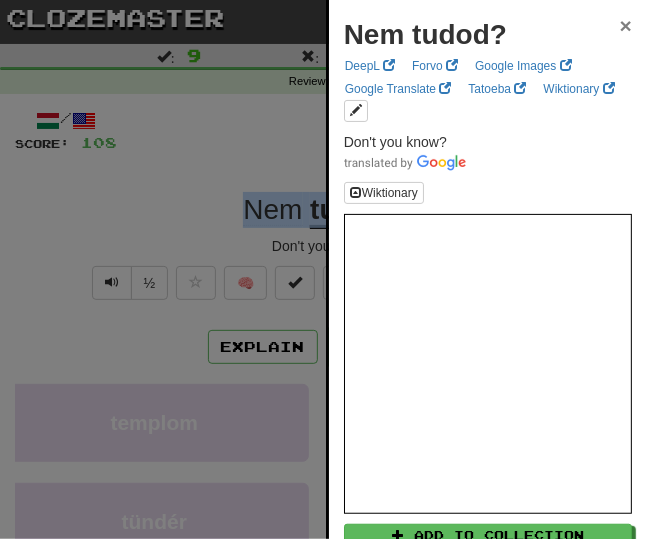 click on "×" at bounding box center [626, 25] 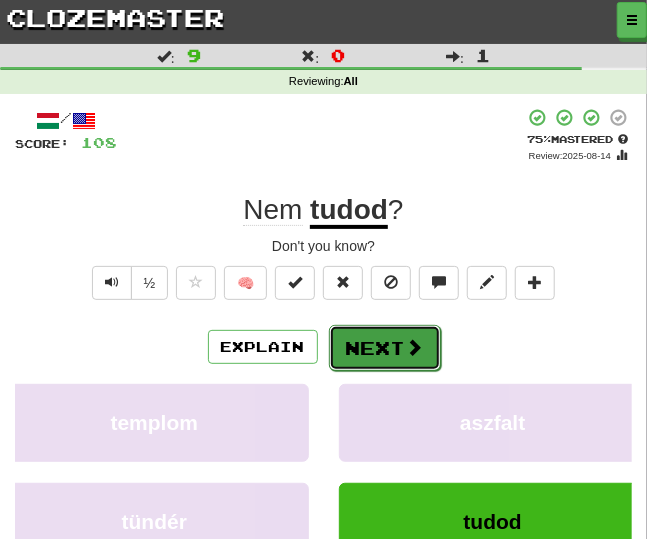 click at bounding box center (415, 347) 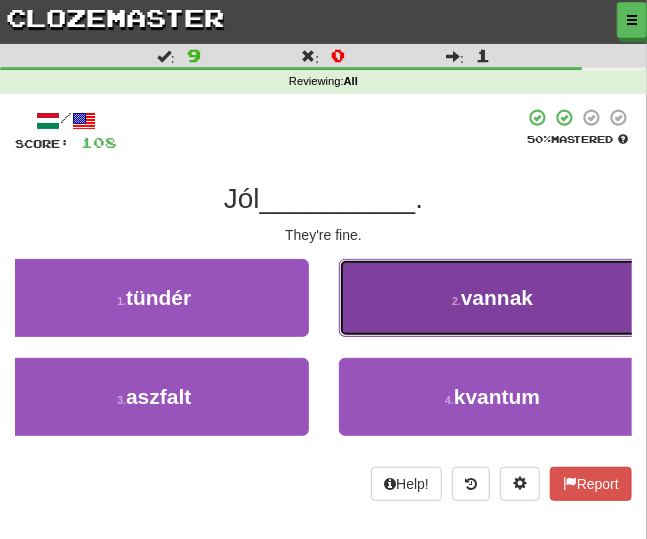 click on "2 .  vannak" at bounding box center [493, 298] 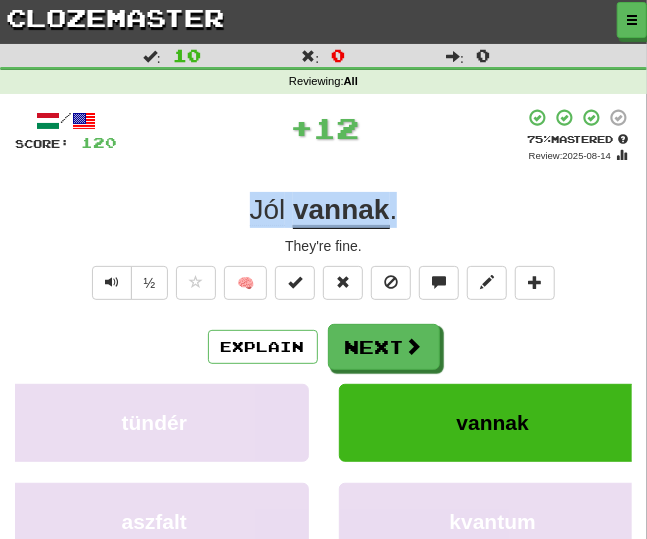 drag, startPoint x: 404, startPoint y: 207, endPoint x: 179, endPoint y: 213, distance: 225.07999 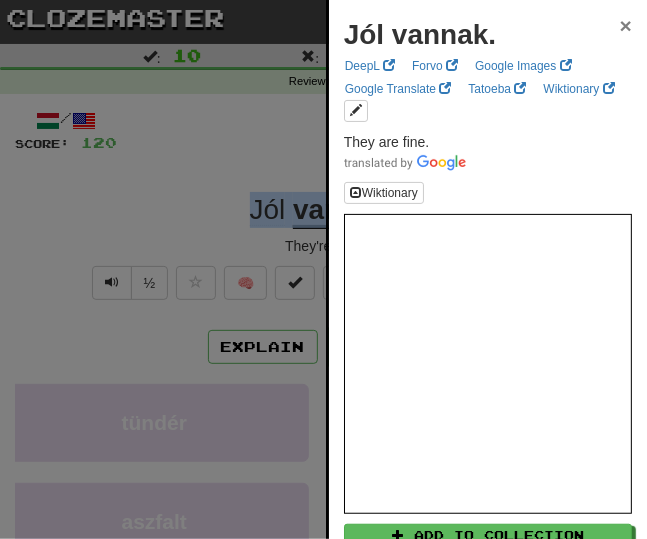 click on "×" at bounding box center [626, 25] 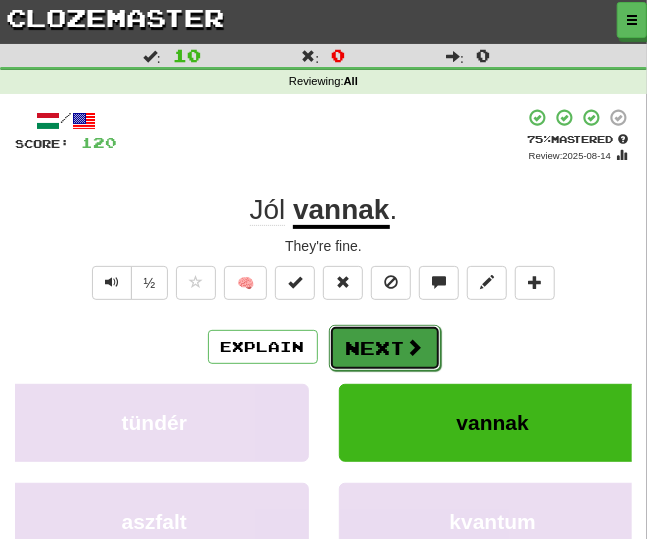 click on "Next" at bounding box center [385, 348] 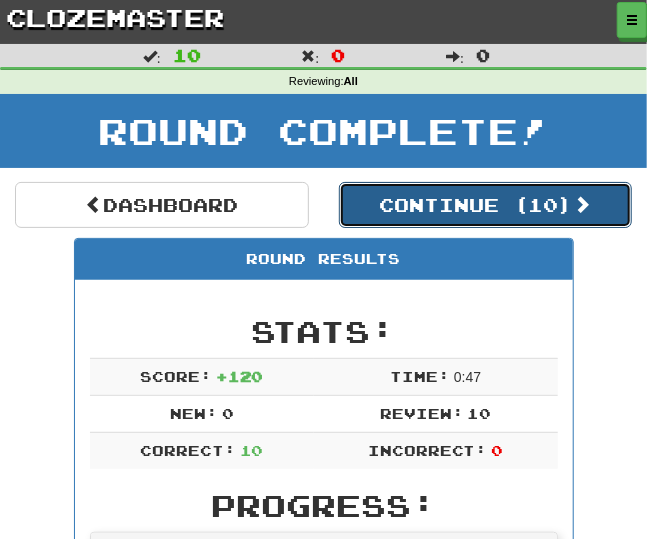 click on "Continue ( 10 )" at bounding box center (486, 205) 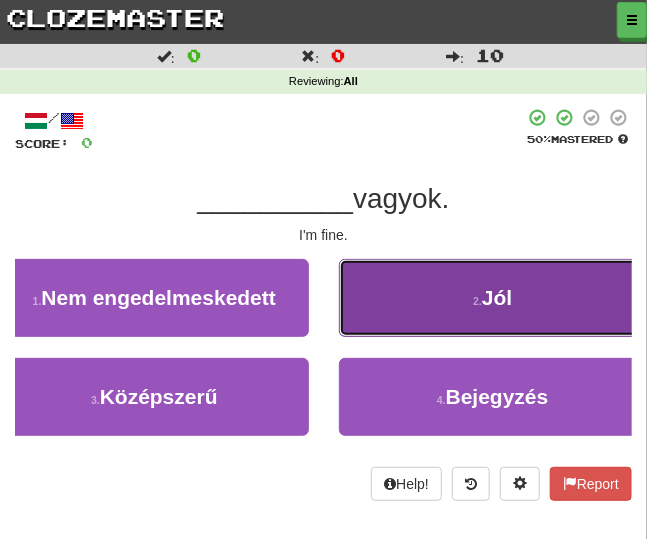 click on "2 .  Jól" at bounding box center [493, 298] 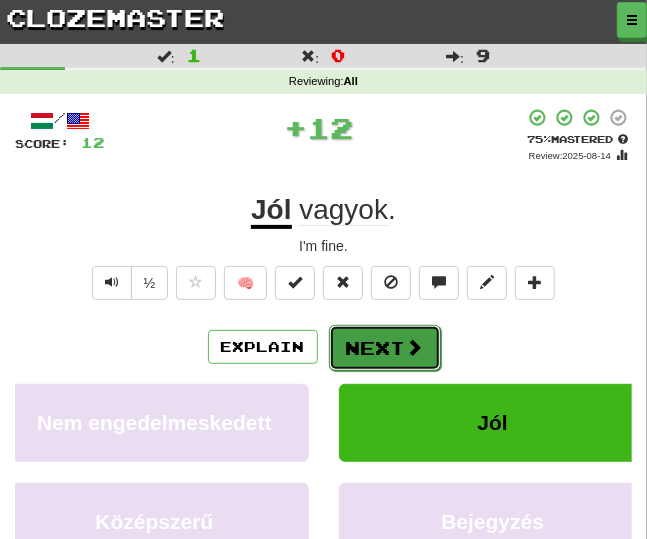 click on "Next" at bounding box center (385, 348) 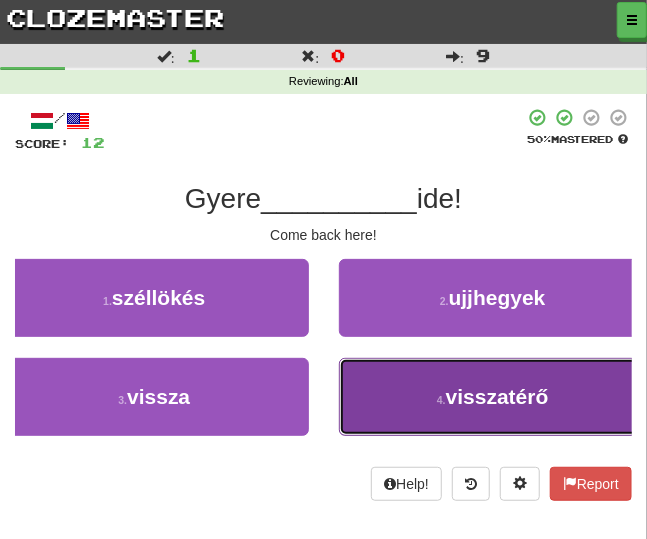 click on "4 .  visszatérő" at bounding box center (493, 397) 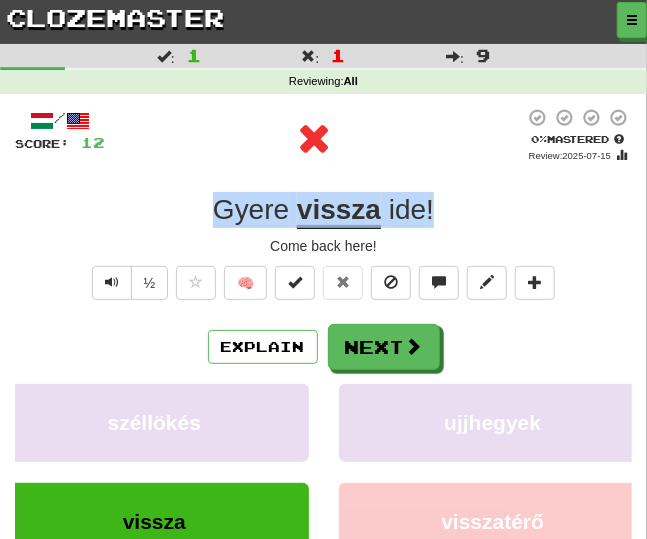 drag, startPoint x: 454, startPoint y: 212, endPoint x: 161, endPoint y: 212, distance: 293 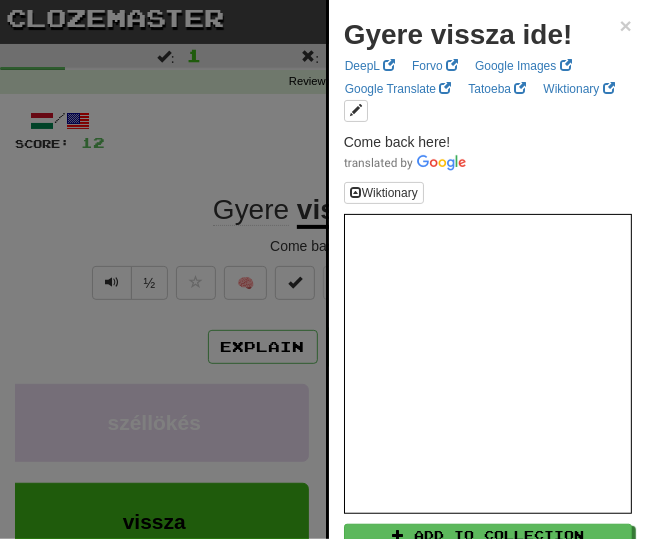 click at bounding box center (323, 269) 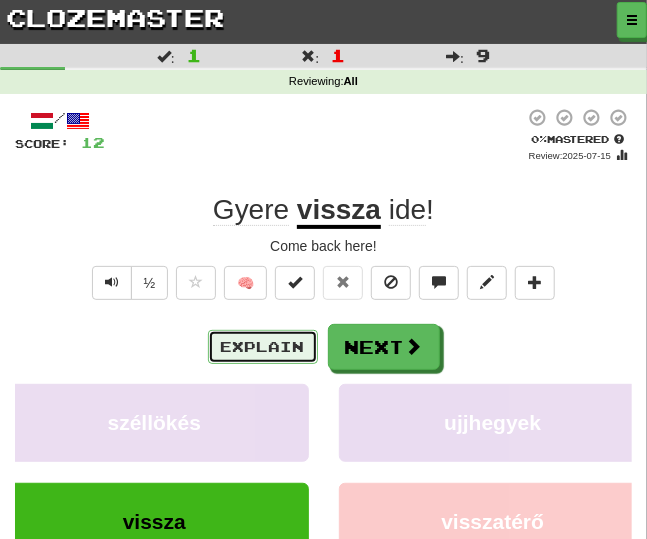 click on "Explain" at bounding box center [263, 347] 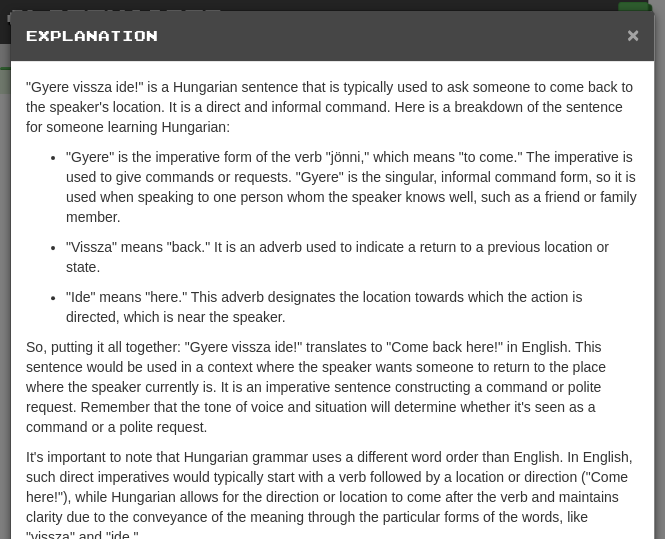 click on "×" at bounding box center (633, 34) 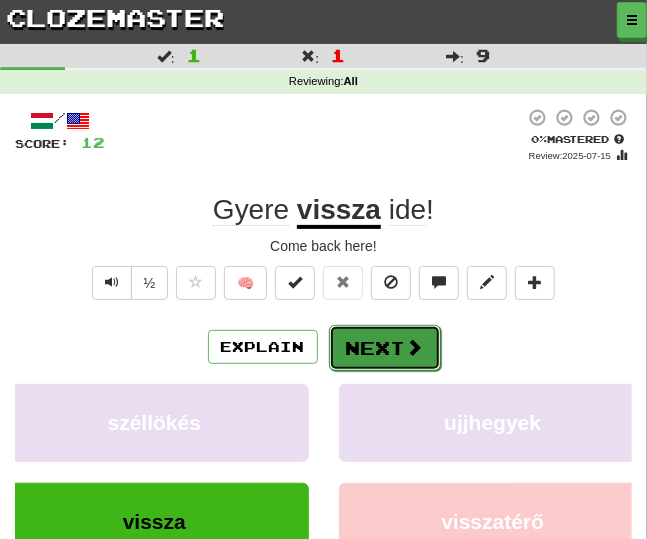 click on "Next" at bounding box center (385, 348) 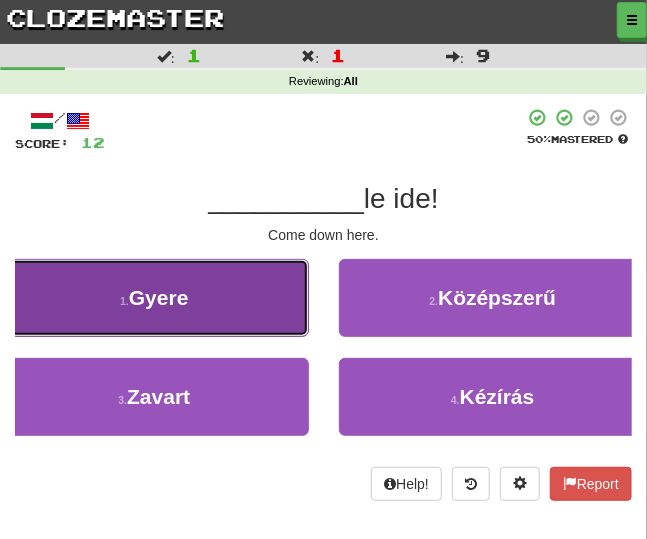 click on "1 .  Gyere" at bounding box center (154, 298) 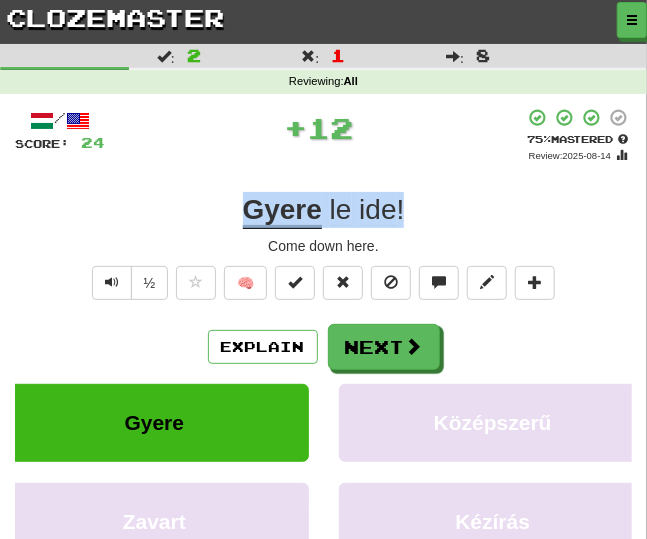 drag, startPoint x: 416, startPoint y: 210, endPoint x: 143, endPoint y: 211, distance: 273.00183 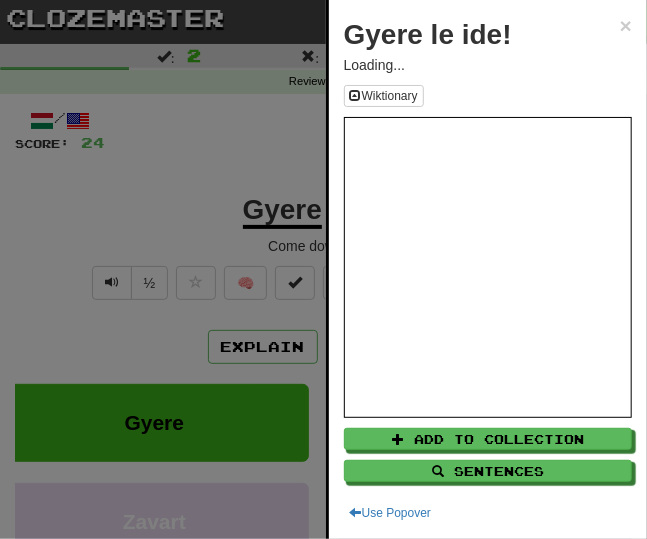 click at bounding box center (323, 269) 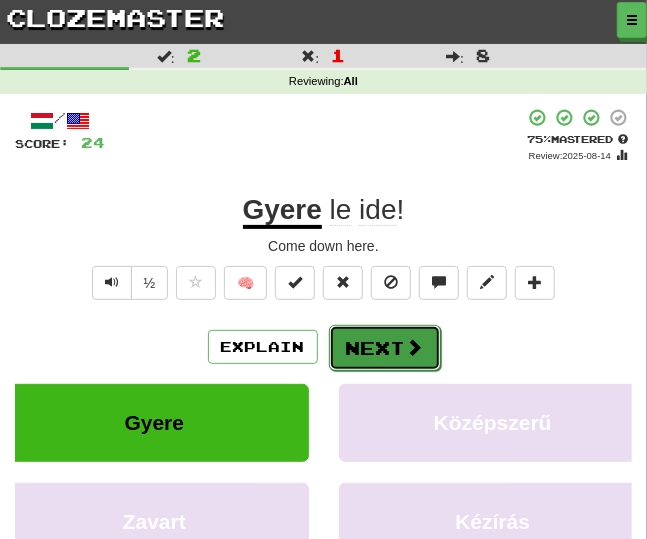 click on "Next" at bounding box center (385, 348) 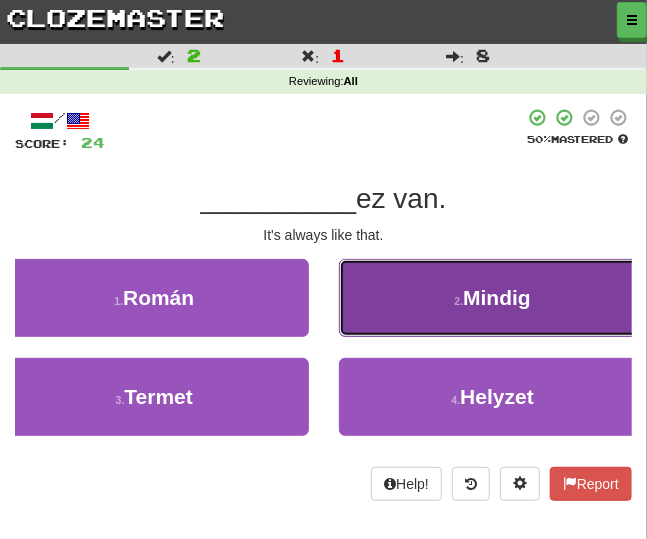 click on "Mindig" at bounding box center [497, 297] 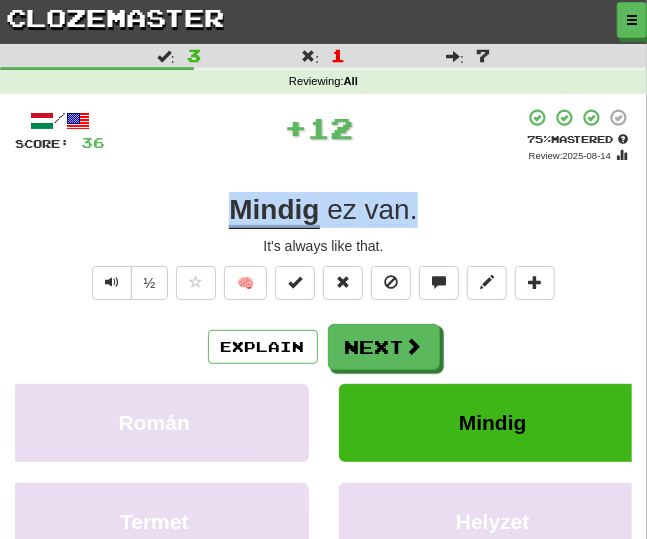 drag, startPoint x: 466, startPoint y: 222, endPoint x: 187, endPoint y: 210, distance: 279.25793 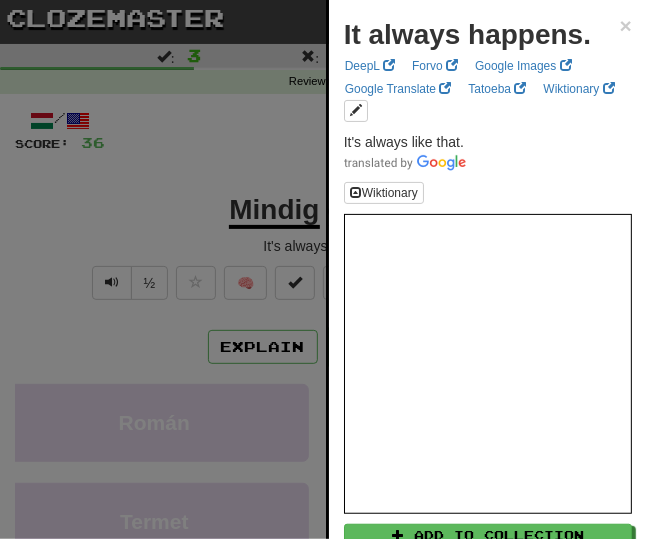 click at bounding box center (323, 269) 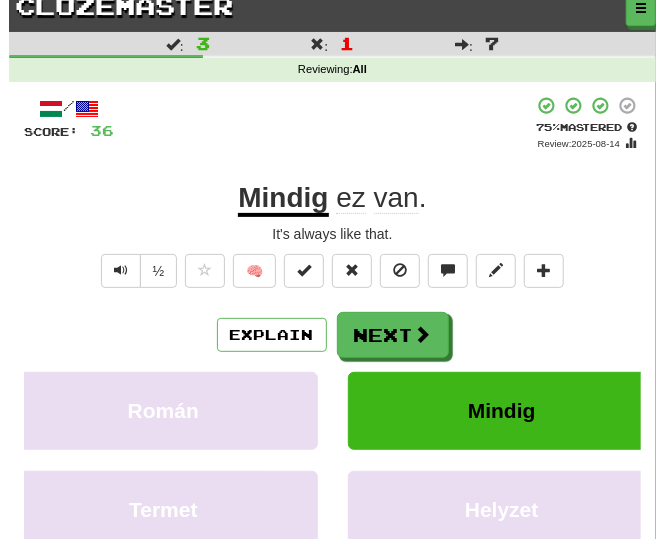 scroll, scrollTop: 104, scrollLeft: 0, axis: vertical 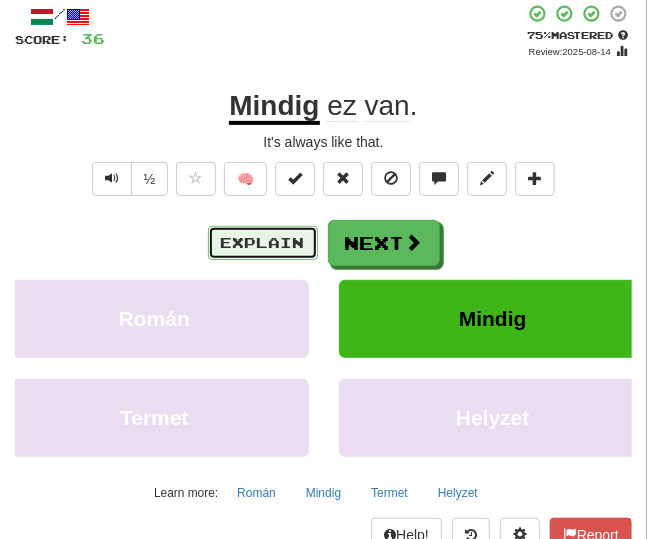 click on "Explain" at bounding box center (263, 243) 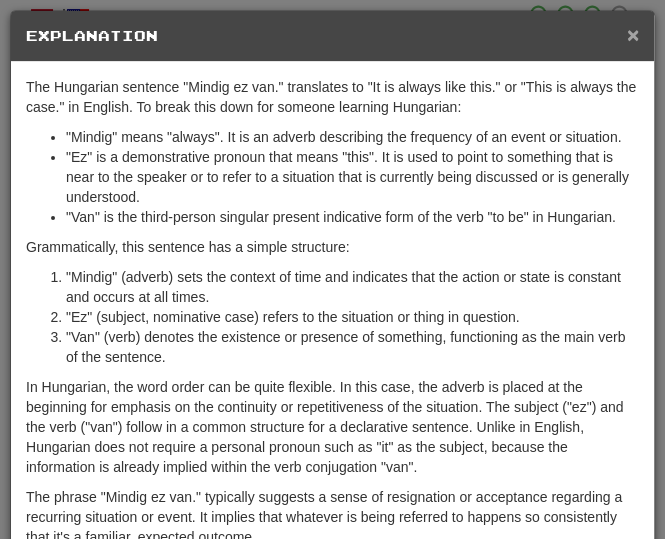 click on "×" at bounding box center [633, 34] 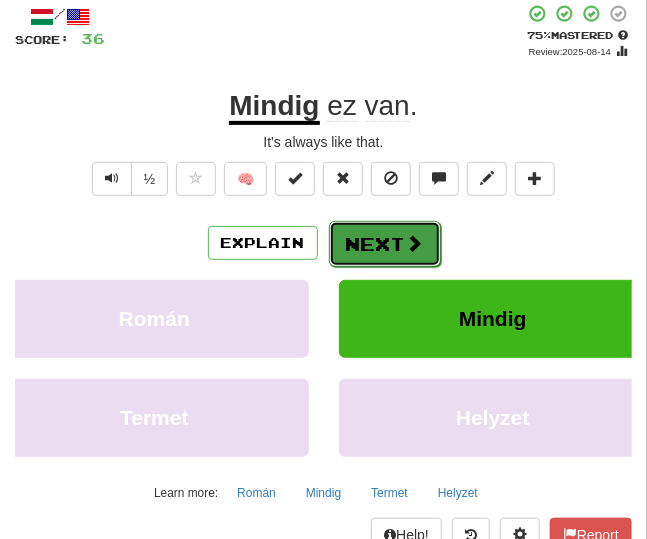 click on "Next" at bounding box center (385, 244) 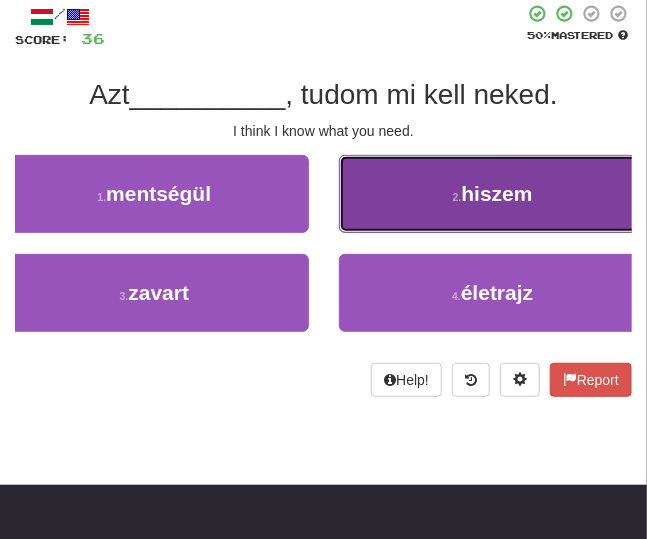 click on "2 .  hiszem" at bounding box center (493, 194) 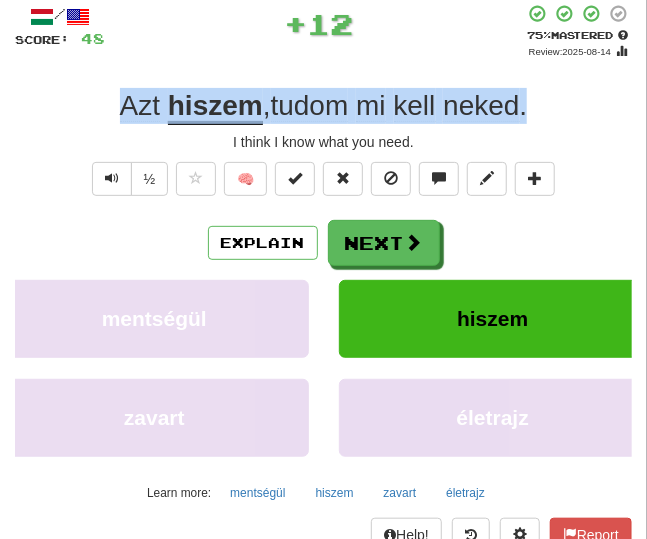 drag, startPoint x: 529, startPoint y: 119, endPoint x: 78, endPoint y: 115, distance: 451.01773 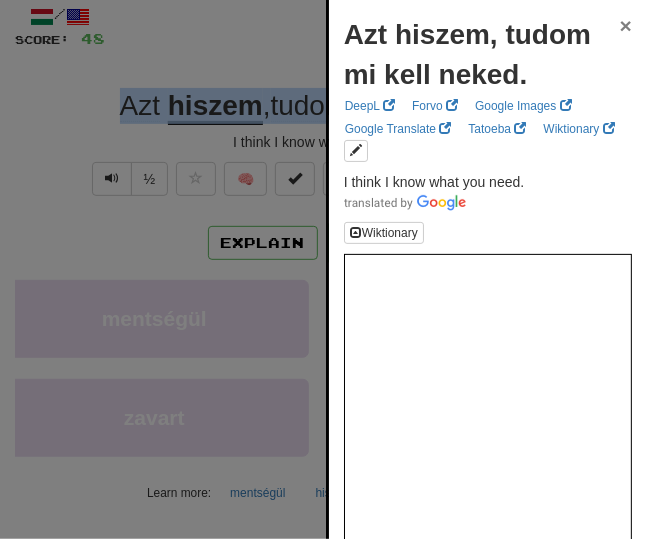 click on "×" at bounding box center (626, 25) 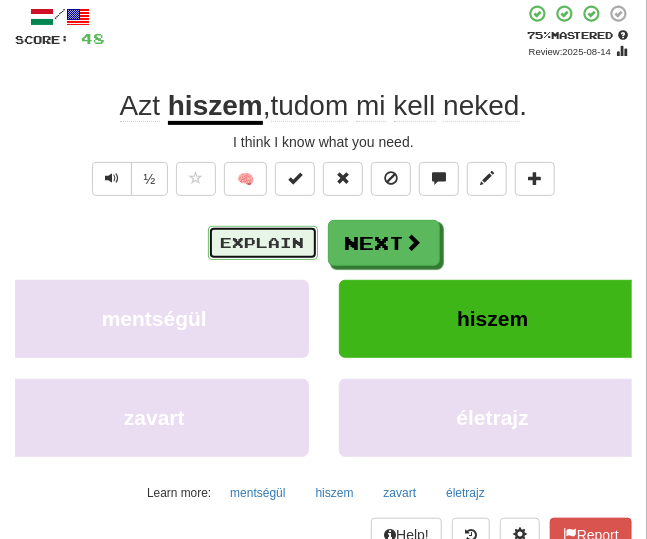 click on "Explain" at bounding box center [263, 243] 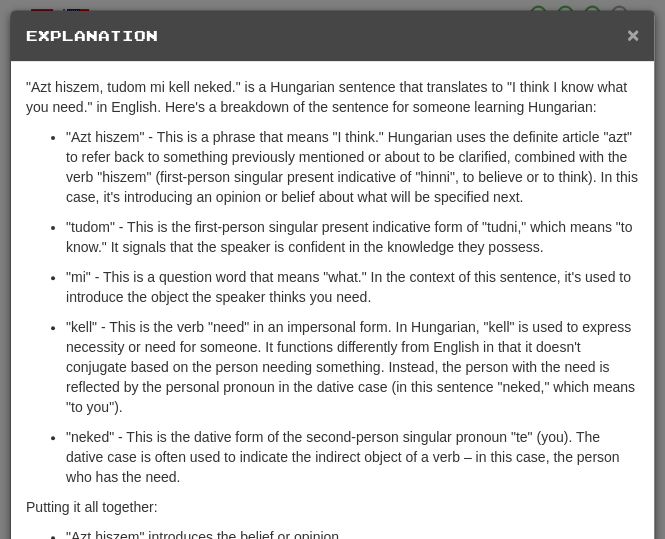 click on "×" at bounding box center [633, 34] 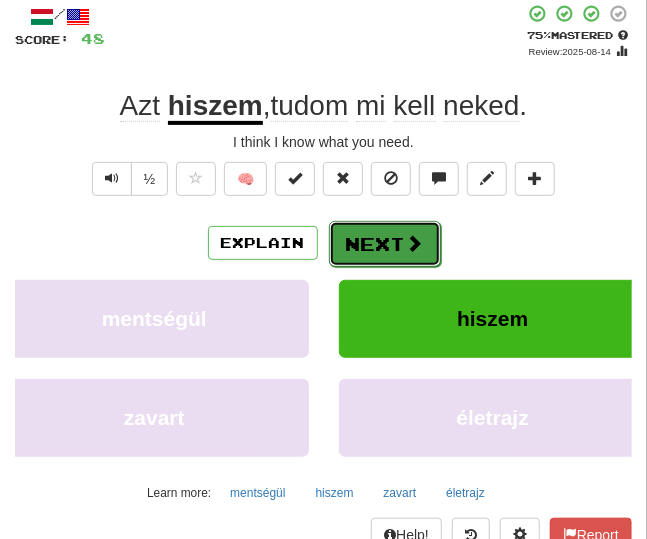 click on "Next" at bounding box center (385, 244) 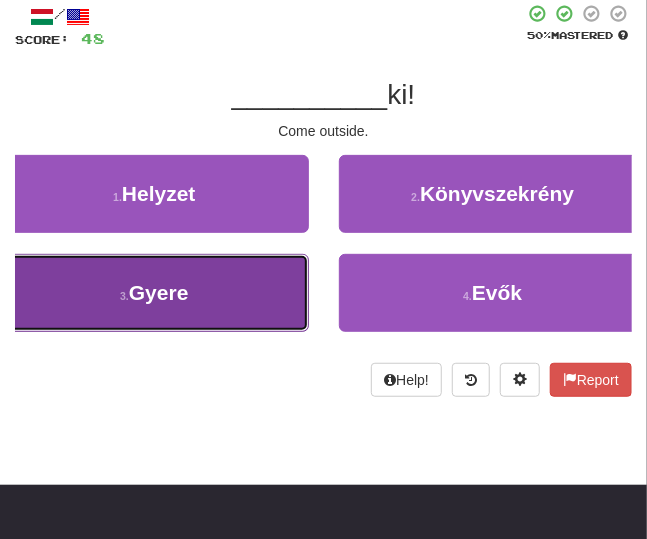 click on "3 .  Gyere" at bounding box center (154, 293) 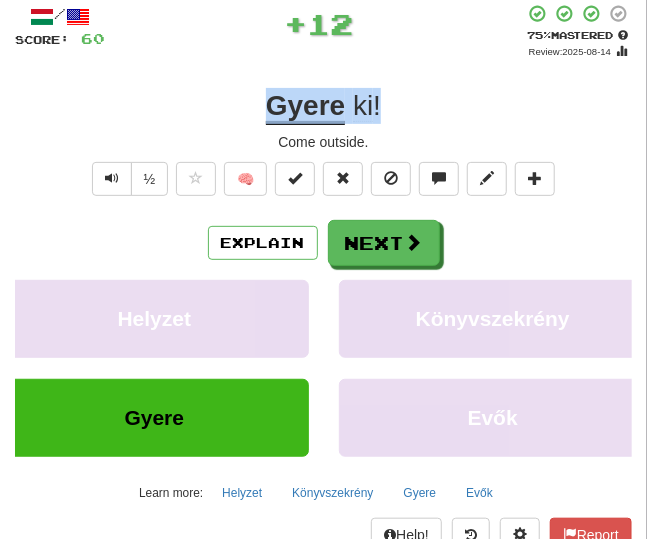 drag, startPoint x: 384, startPoint y: 105, endPoint x: 247, endPoint y: 109, distance: 137.05838 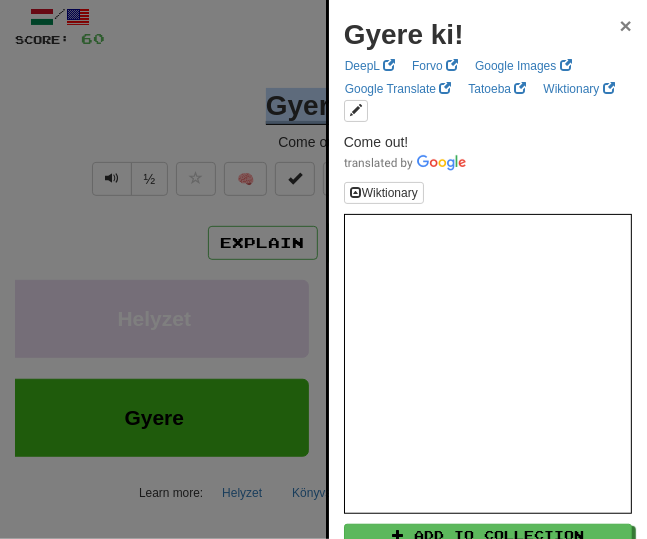 click on "×" at bounding box center [626, 25] 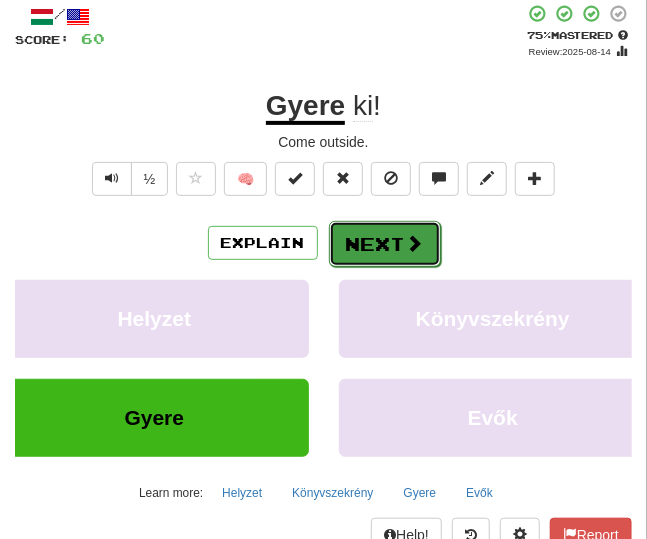 click on "Next" at bounding box center [385, 244] 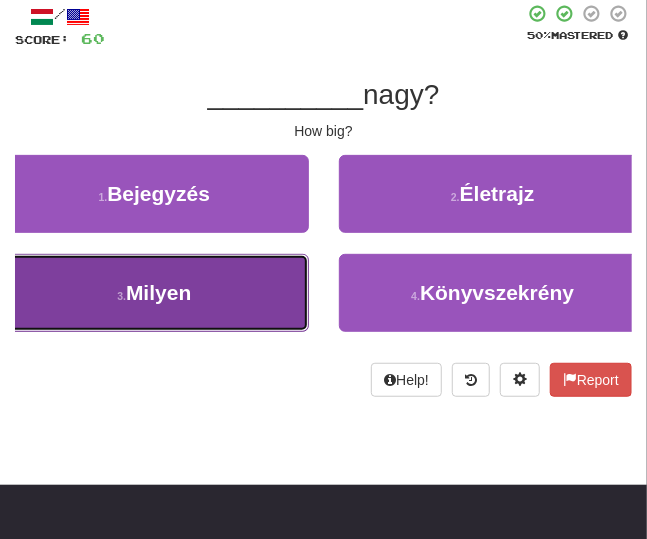 click on "3 .  Milyen" at bounding box center (154, 293) 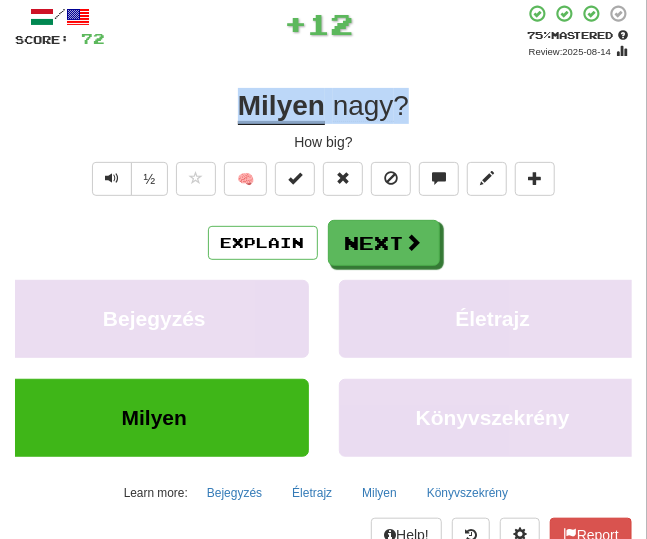 drag, startPoint x: 416, startPoint y: 112, endPoint x: 199, endPoint y: 95, distance: 217.66489 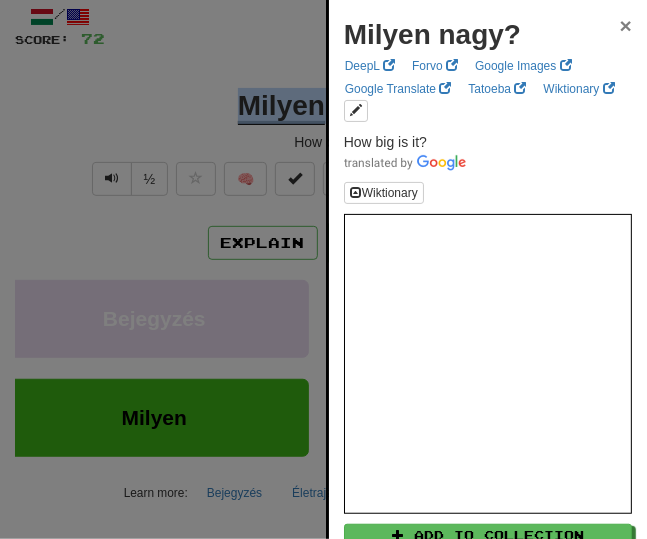click on "×" at bounding box center (626, 25) 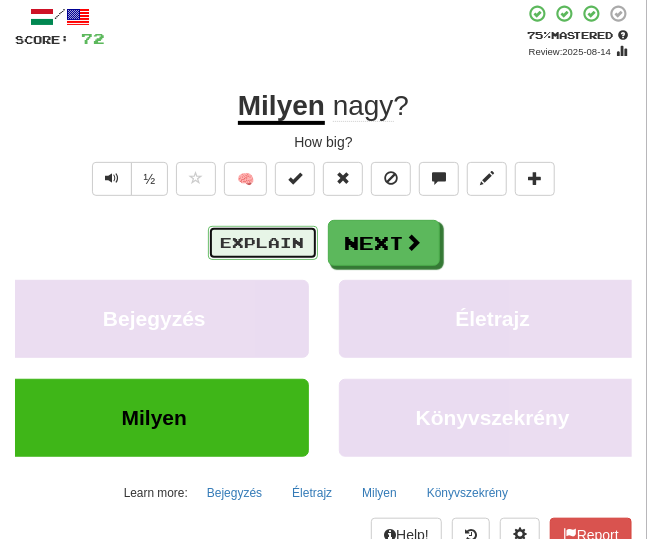 click on "Explain" at bounding box center [263, 243] 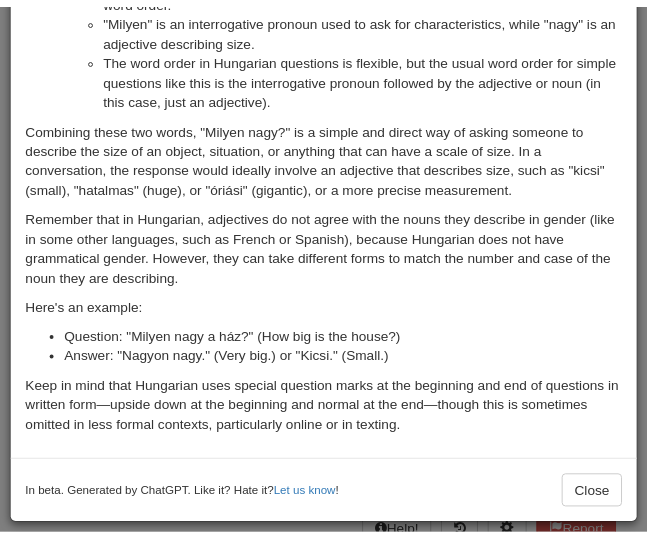 scroll, scrollTop: 0, scrollLeft: 0, axis: both 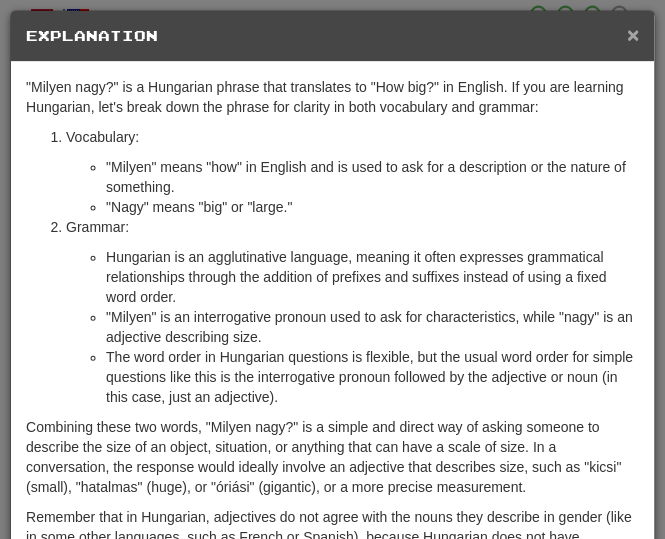 click on "×" at bounding box center (633, 34) 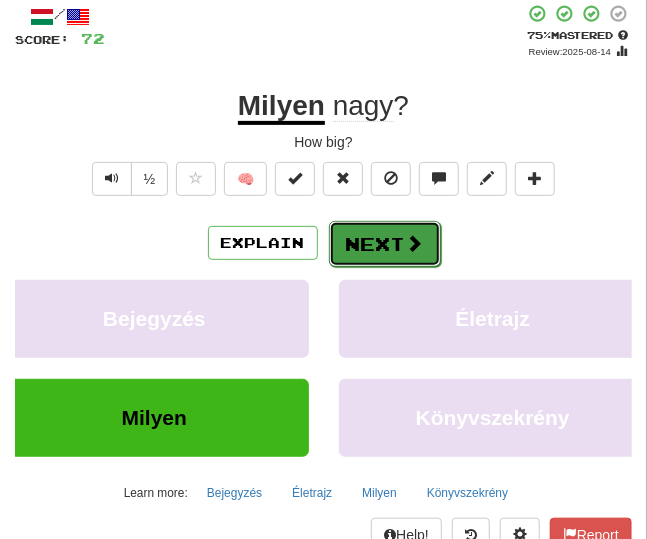 click at bounding box center [415, 243] 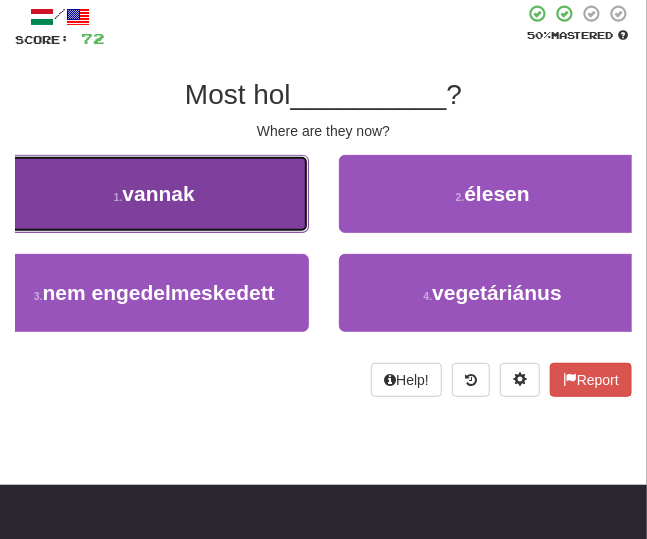 click on "1 .  vannak" at bounding box center (154, 194) 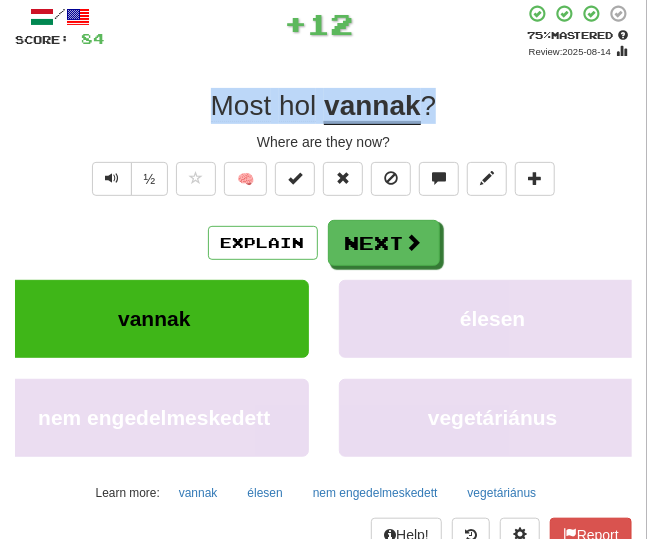 drag, startPoint x: 447, startPoint y: 119, endPoint x: 197, endPoint y: 114, distance: 250.04999 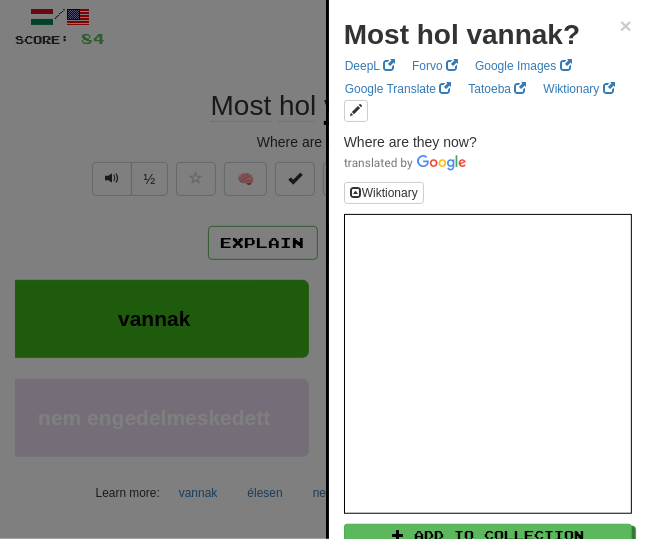 click at bounding box center (323, 269) 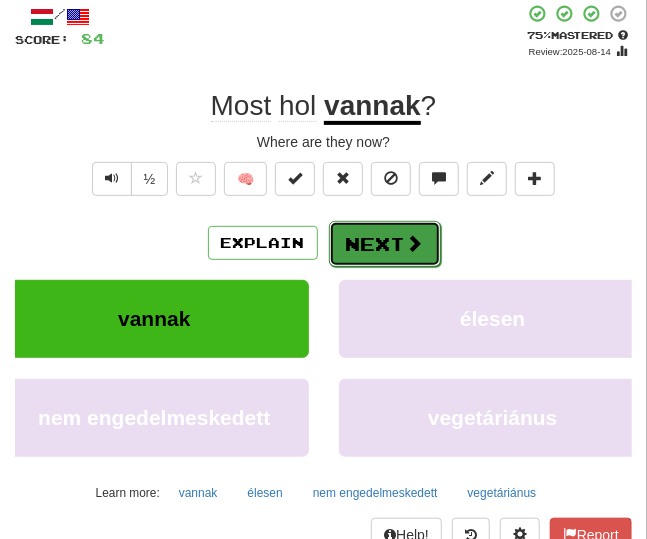 click on "Next" at bounding box center (385, 244) 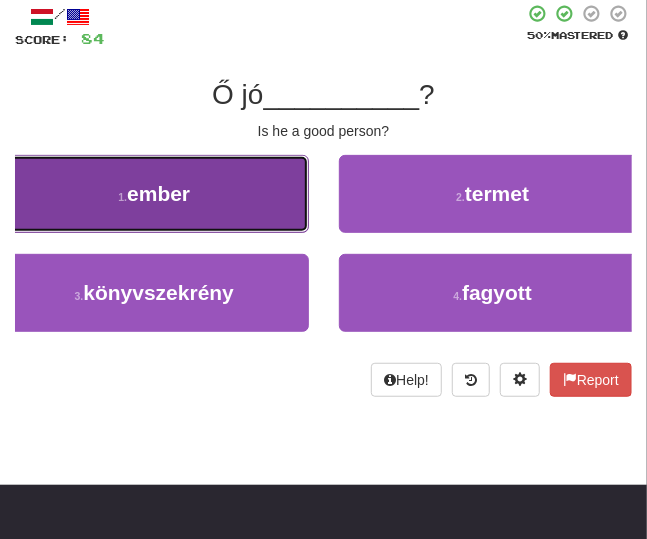 click on "1 .  ember" at bounding box center [154, 194] 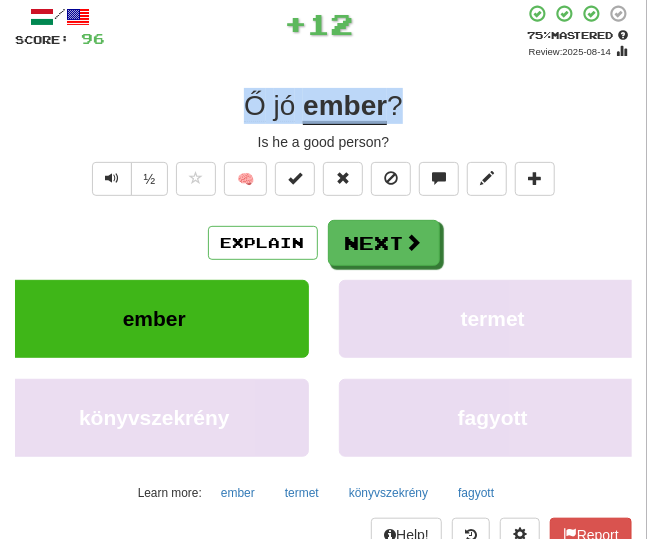drag, startPoint x: 412, startPoint y: 115, endPoint x: 237, endPoint y: 115, distance: 175 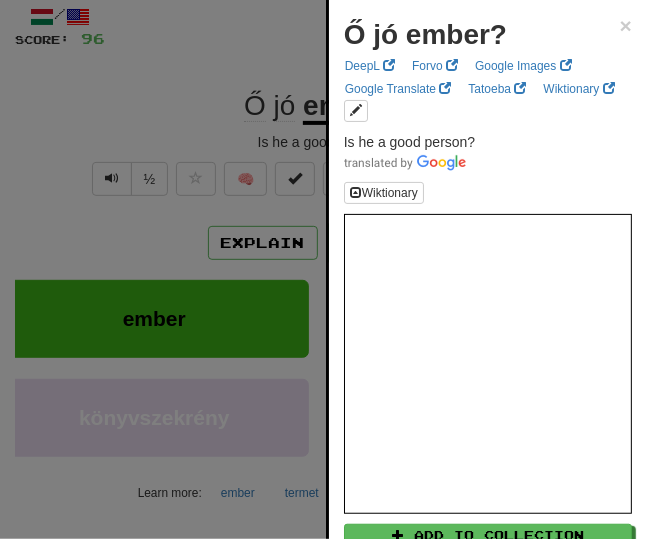 click at bounding box center [323, 269] 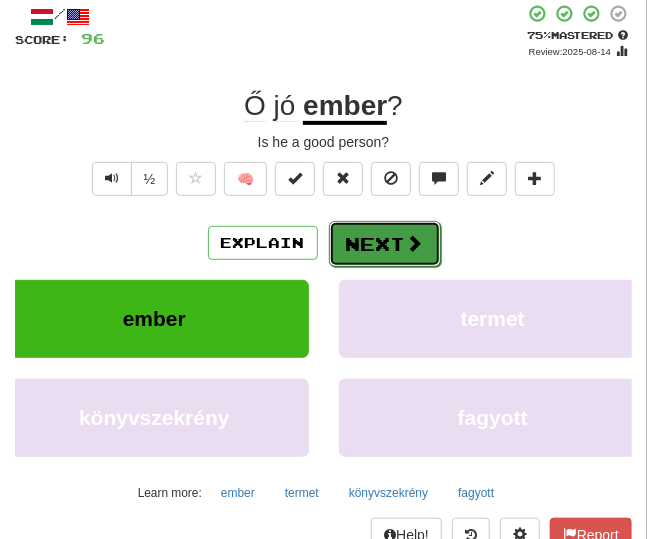 click on "Next" at bounding box center (385, 244) 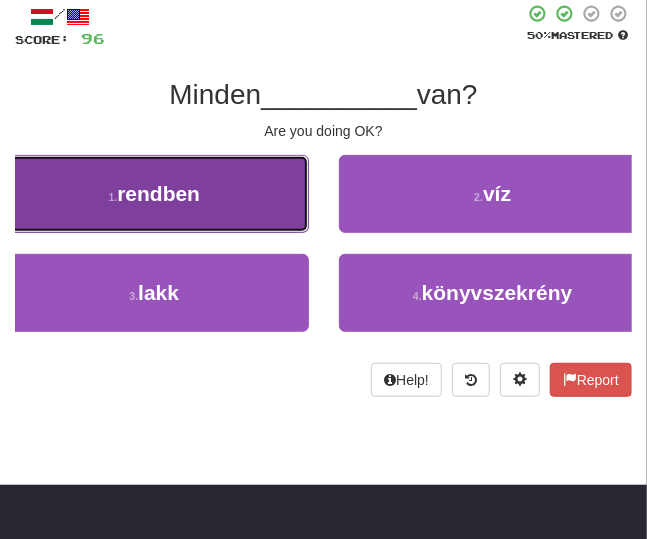 click on "1 .  rendben" at bounding box center (154, 194) 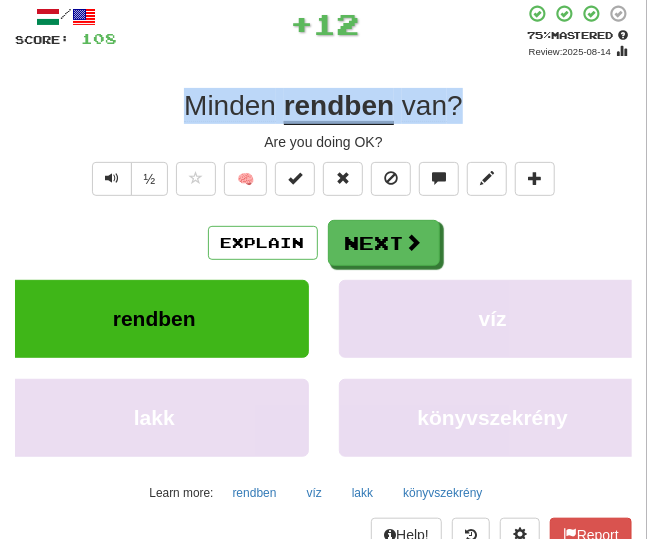 drag, startPoint x: 471, startPoint y: 109, endPoint x: 187, endPoint y: 109, distance: 284 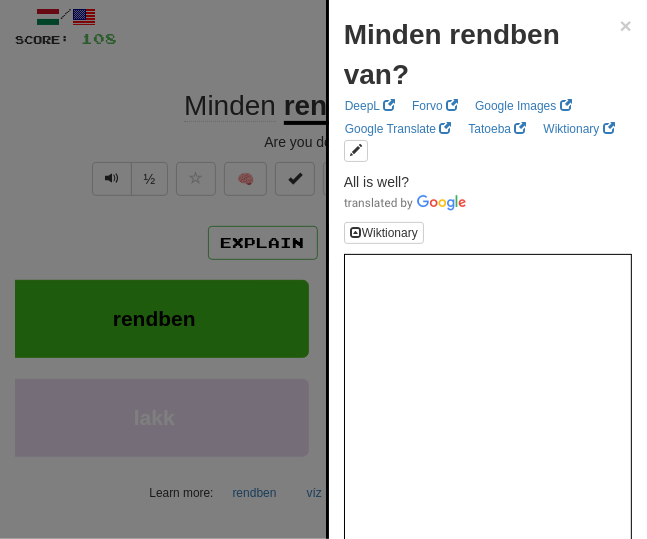 click at bounding box center [323, 269] 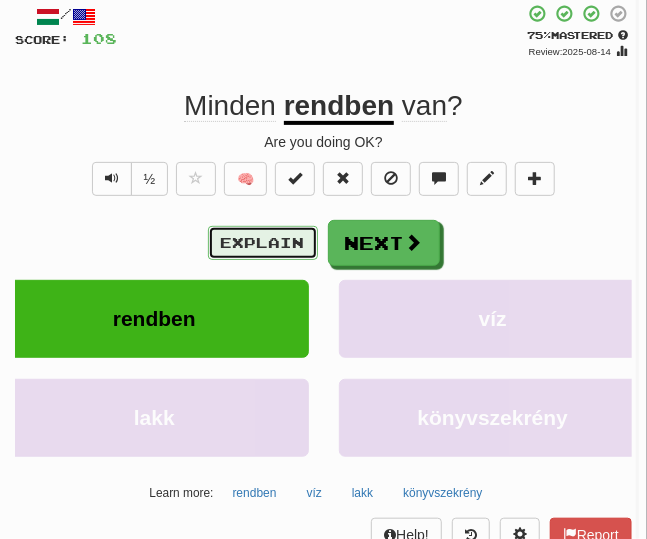 click on "Explain" at bounding box center [263, 243] 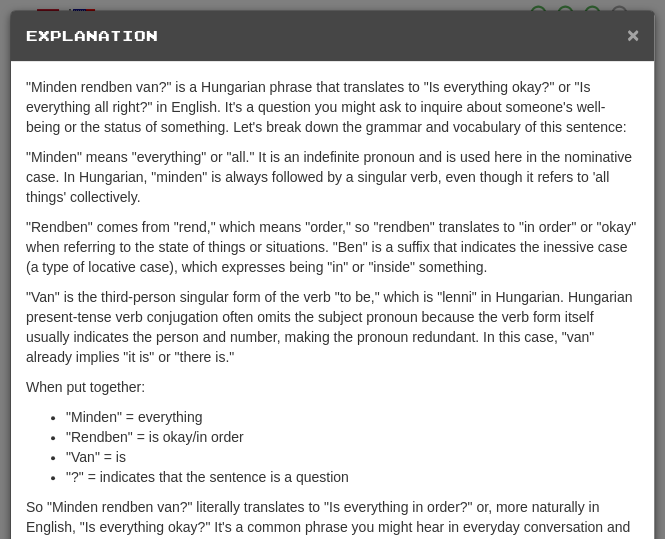click on "×" at bounding box center [633, 34] 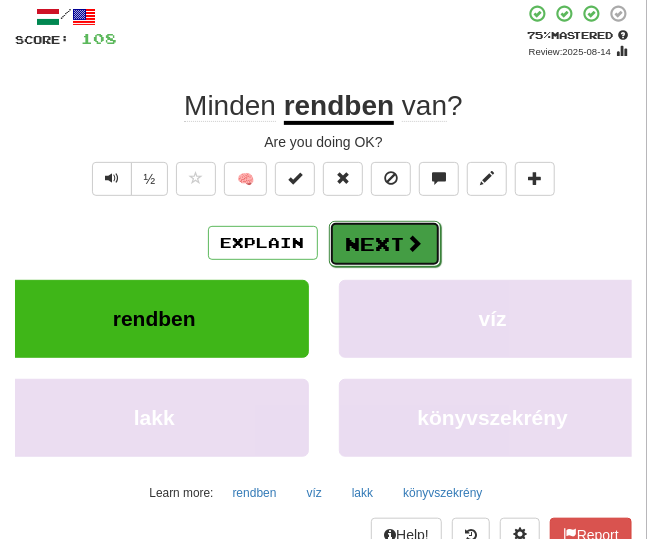 click at bounding box center [415, 243] 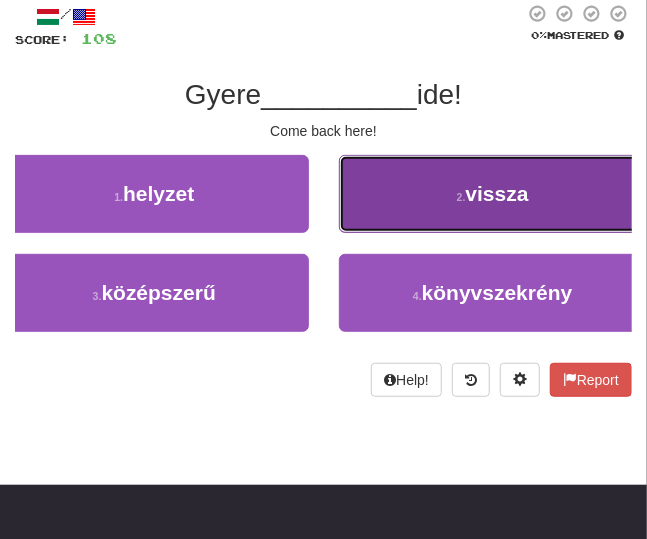 click on "2 .  vissza" at bounding box center [493, 194] 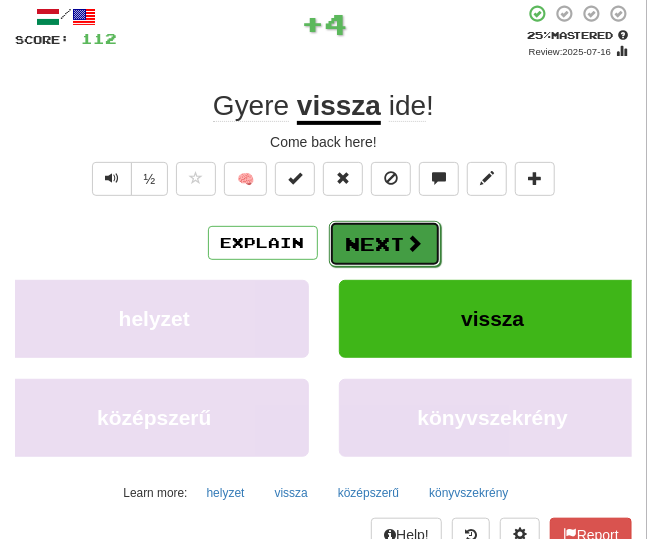 click on "Next" at bounding box center [385, 244] 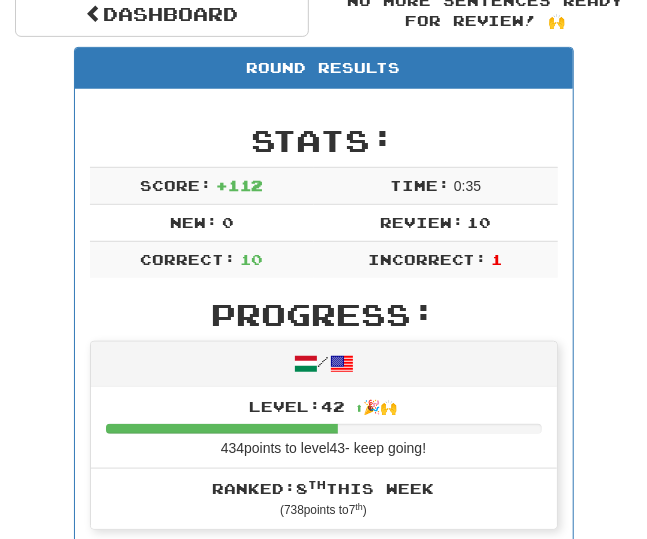 scroll, scrollTop: 0, scrollLeft: 0, axis: both 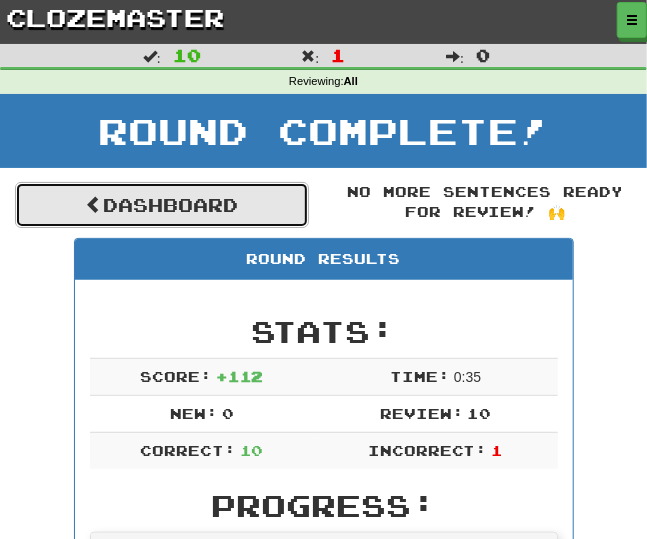 click on "Dashboard" at bounding box center (162, 205) 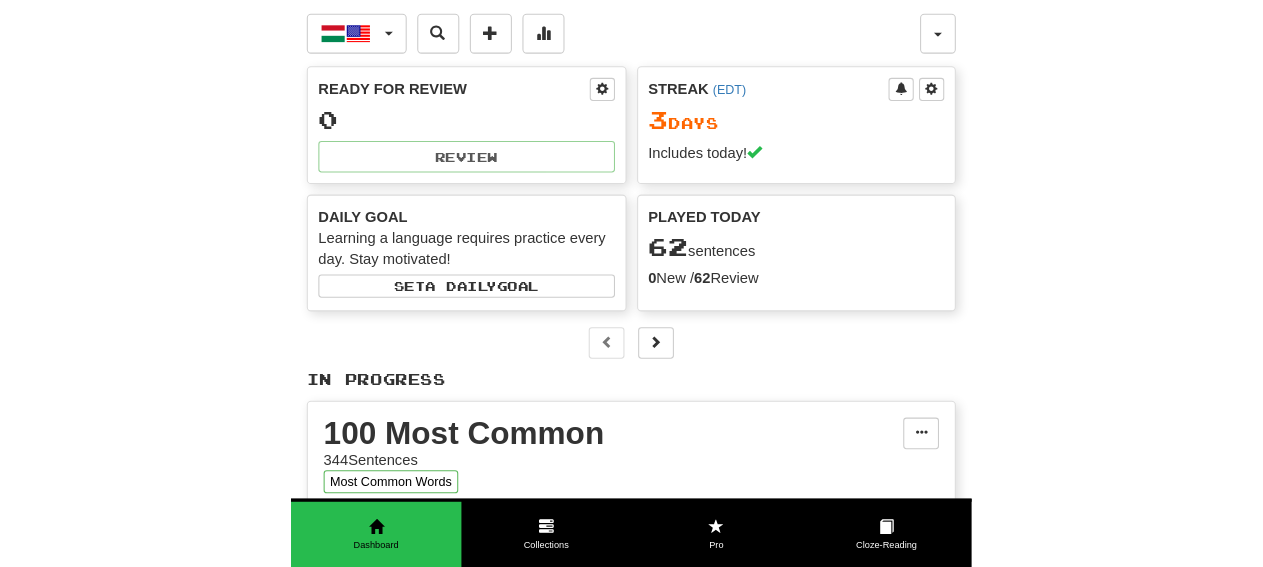 scroll, scrollTop: 0, scrollLeft: 0, axis: both 